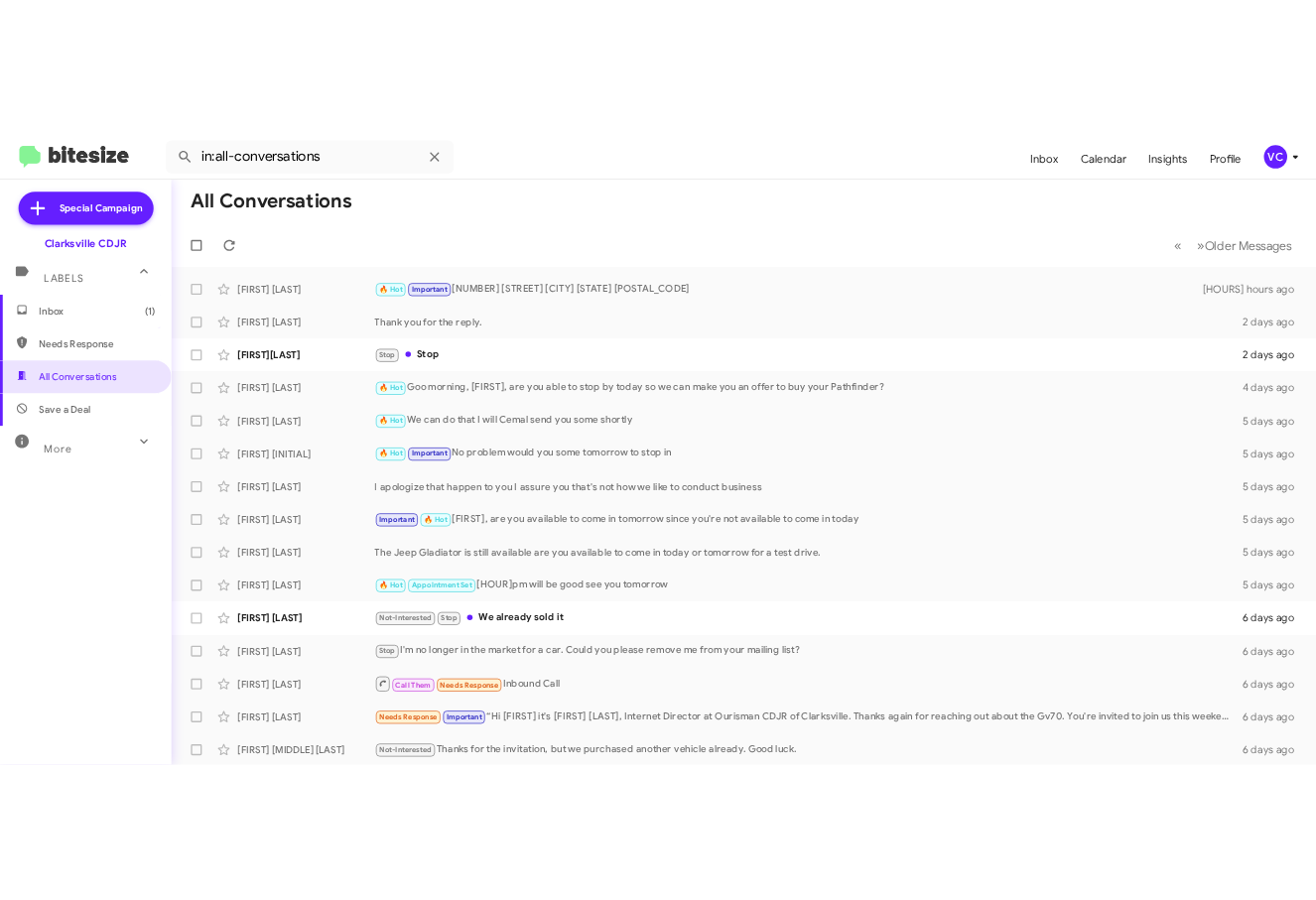 scroll, scrollTop: 0, scrollLeft: 0, axis: both 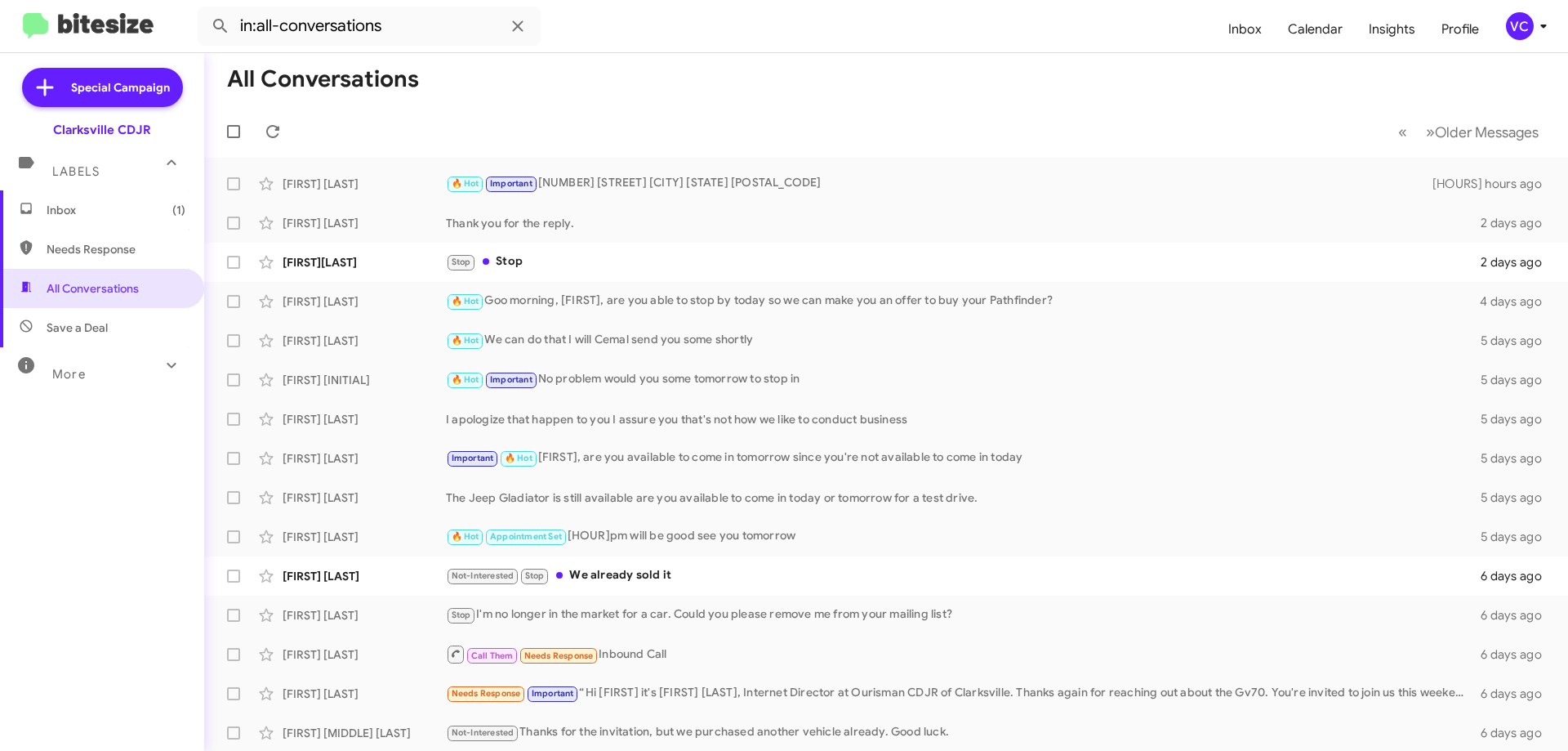 click on "All Conversations" at bounding box center (886, 79) 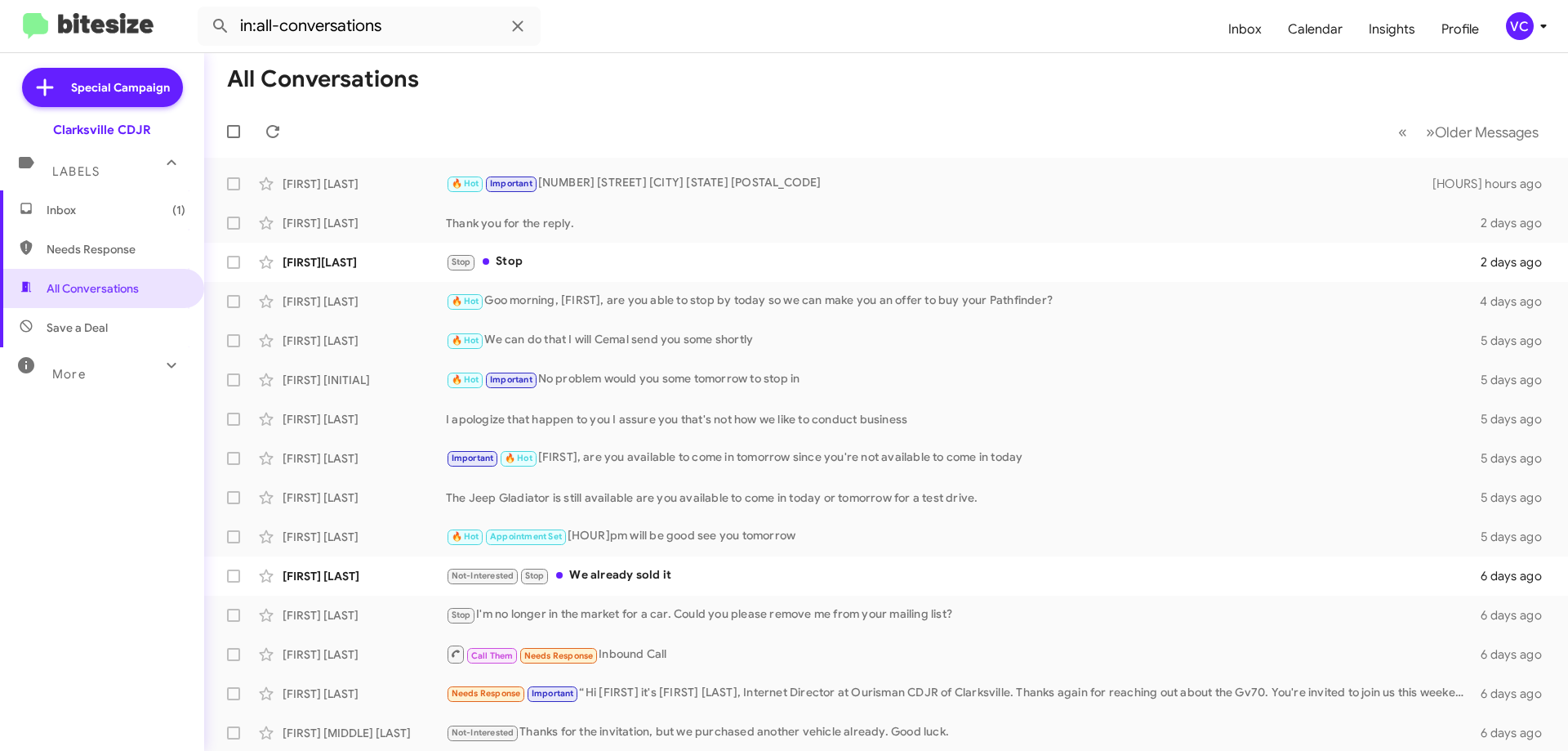 click on "All Conversations" at bounding box center (886, 79) 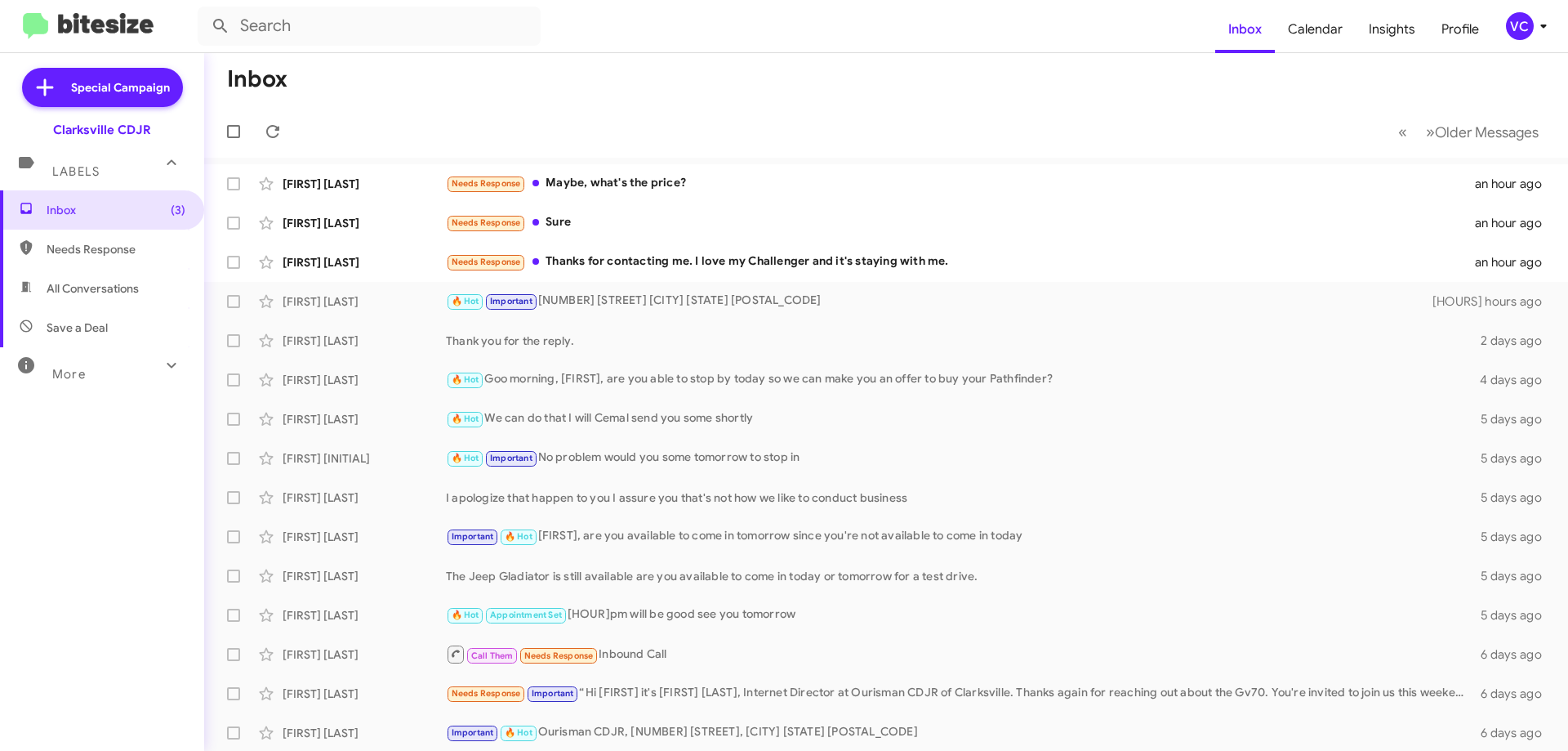 click on "« Previous » Next   Older Messages" at bounding box center (886, 132) 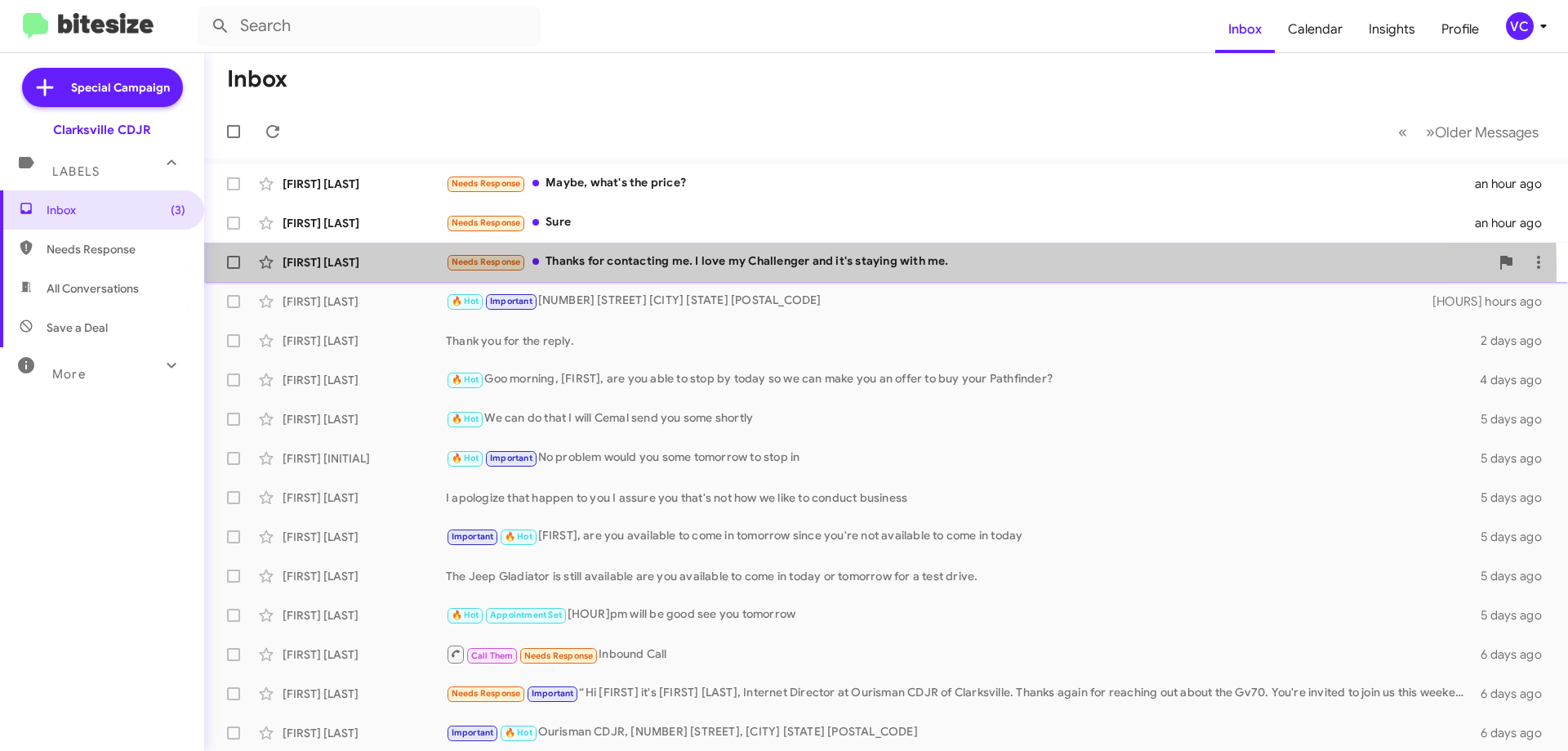 click on "Needs Response   Thanks for contacting me. I love my Challenger and it's staying with me." at bounding box center (960, 183) 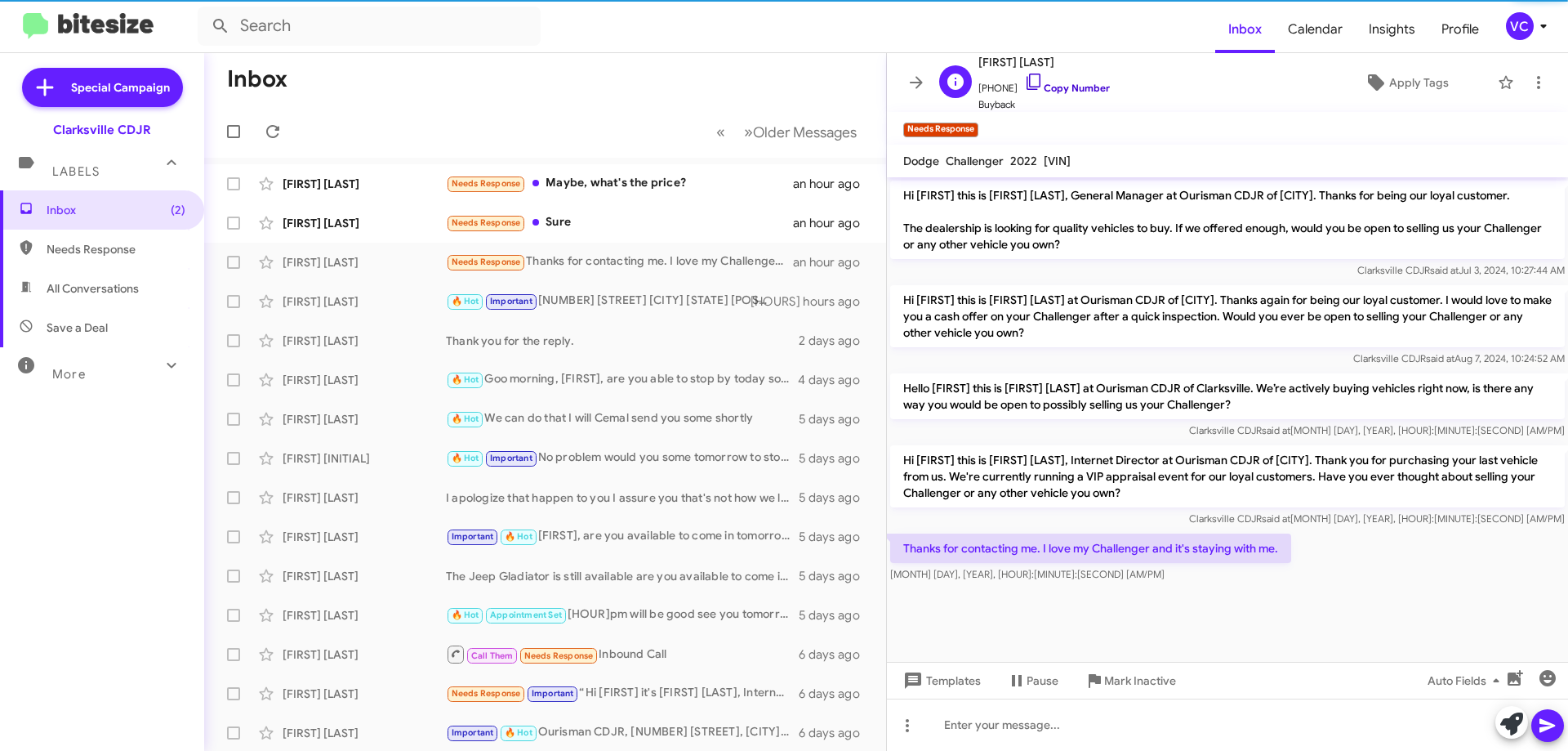 click on "Copy Number" at bounding box center (1067, 87) 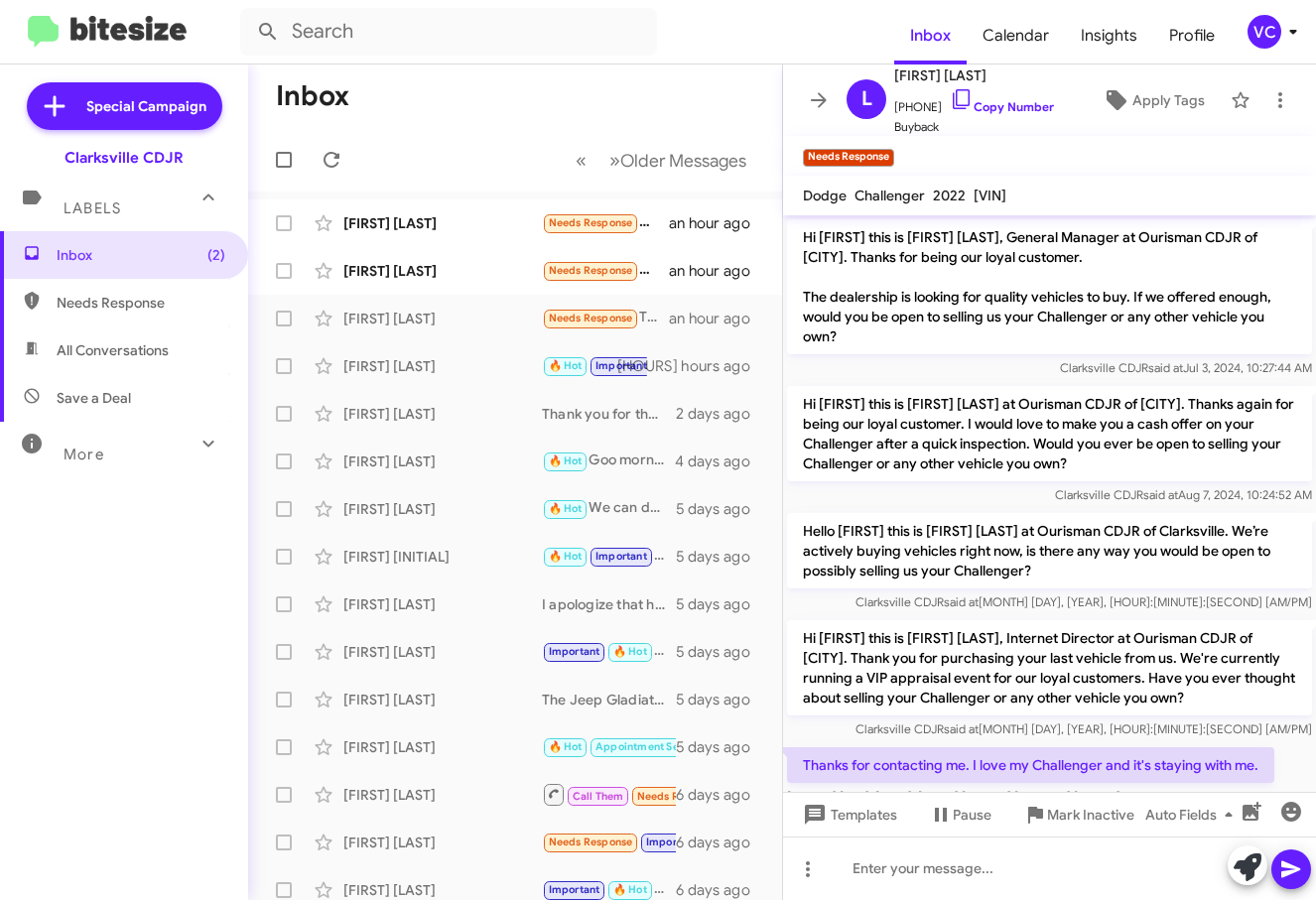 click on "Inbox  (2) Needs Response  All Conversations Save a Deal More Important  🔥 Hot Appointment Set
Starred Sent Sold Sold Responded Historic Reactivated Finished Opt out Paused Unpaused Phone Call" at bounding box center [124, 501] 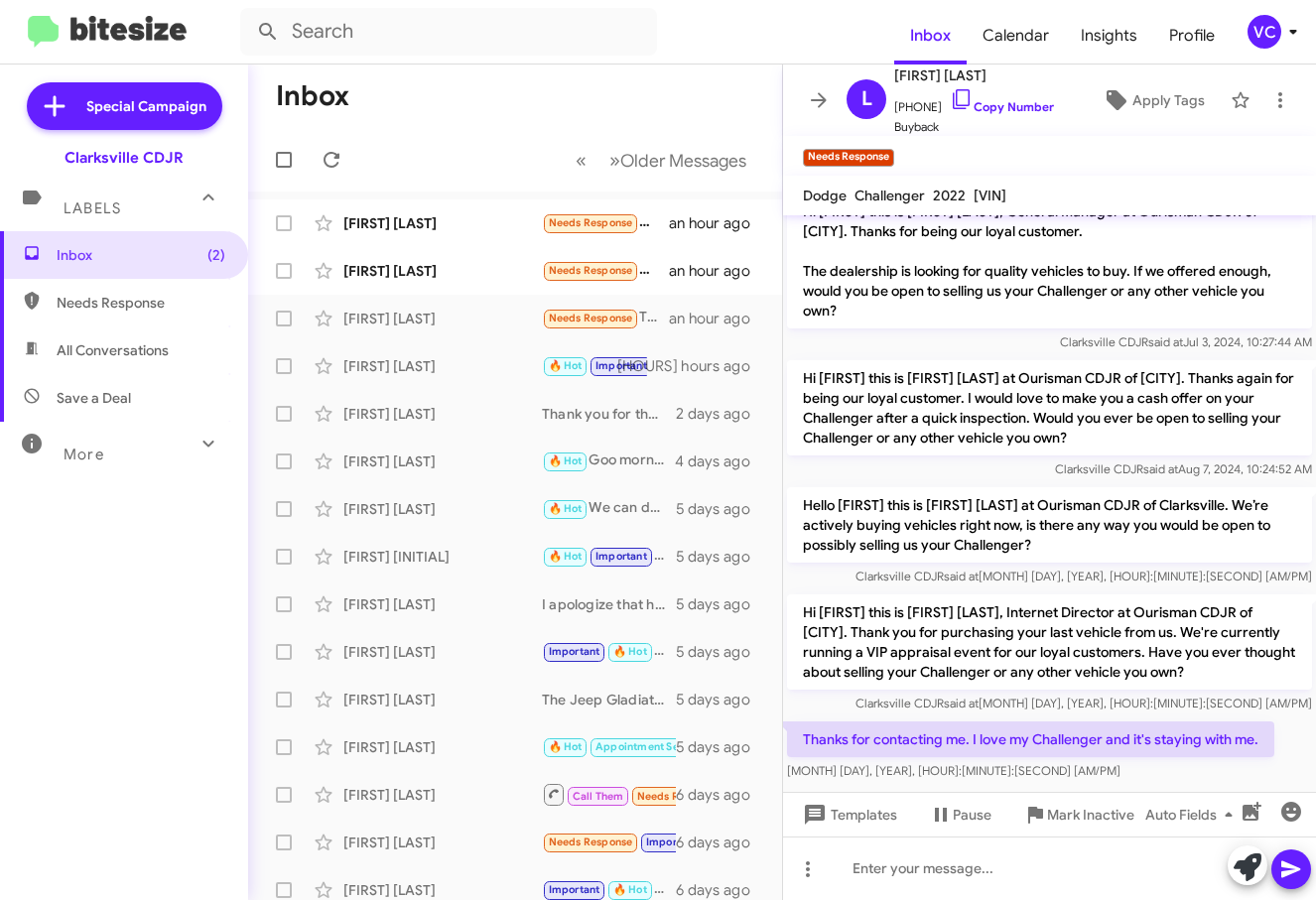 scroll, scrollTop: 37, scrollLeft: 0, axis: vertical 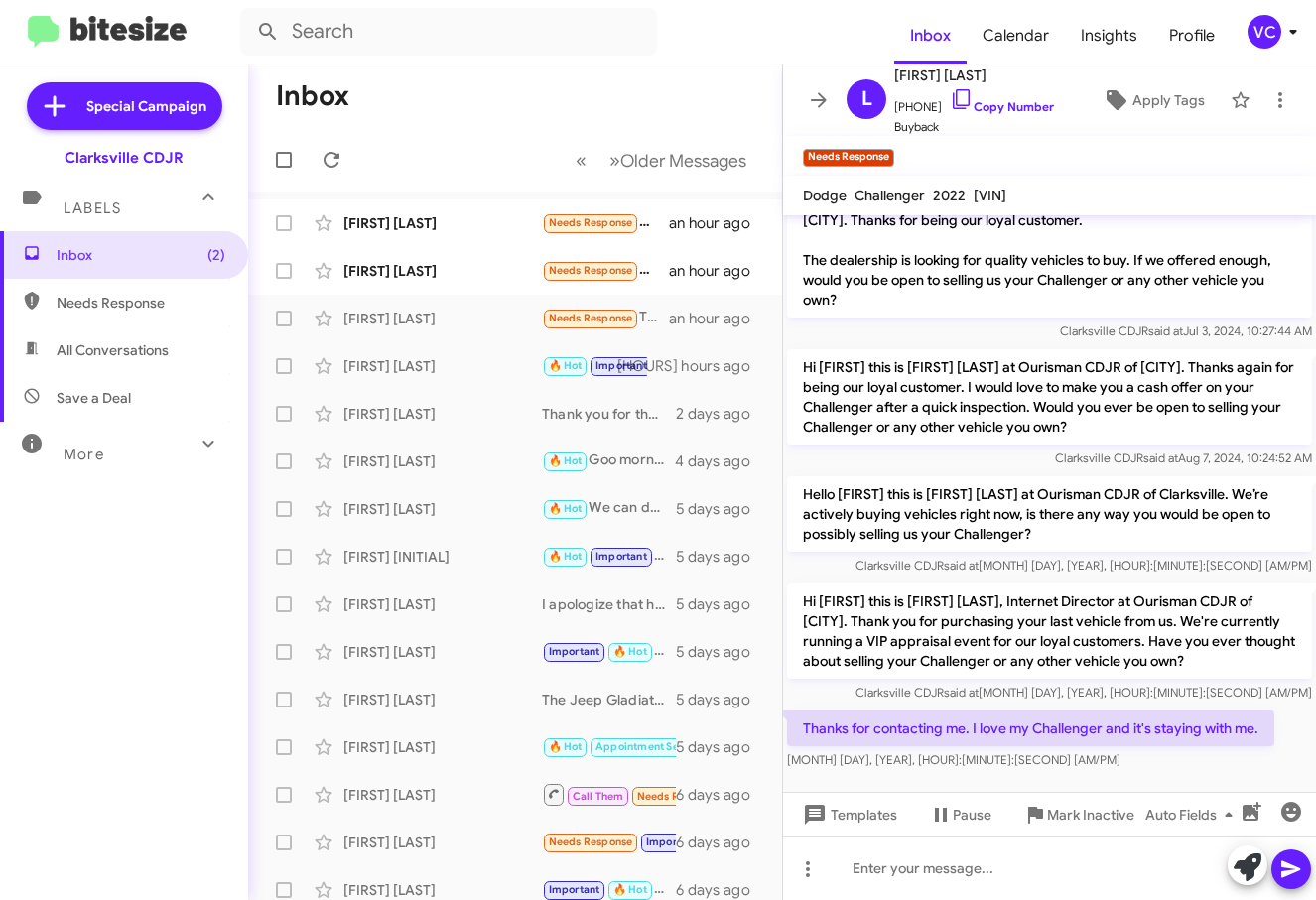 click on "[MONTH] [DAY], [YEAR], [HOUR]:[MINUTE]:[SECOND] [AM/PM]" at bounding box center (1049, 331) 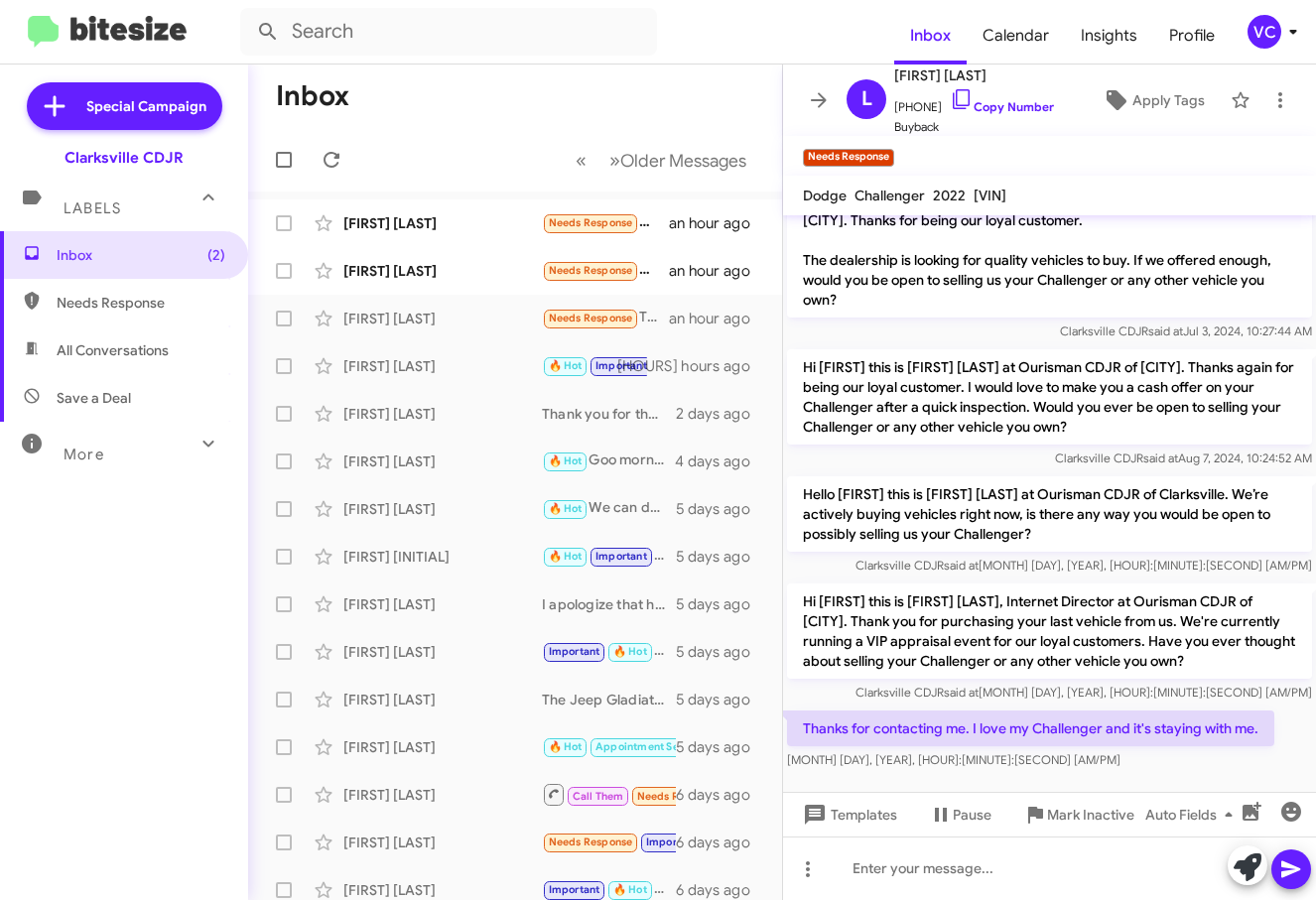 click on "[MONTH] [DAY], [YEAR], [HOUR]:[MINUTE]:[SECOND] [AM/PM]" at bounding box center (1049, 331) 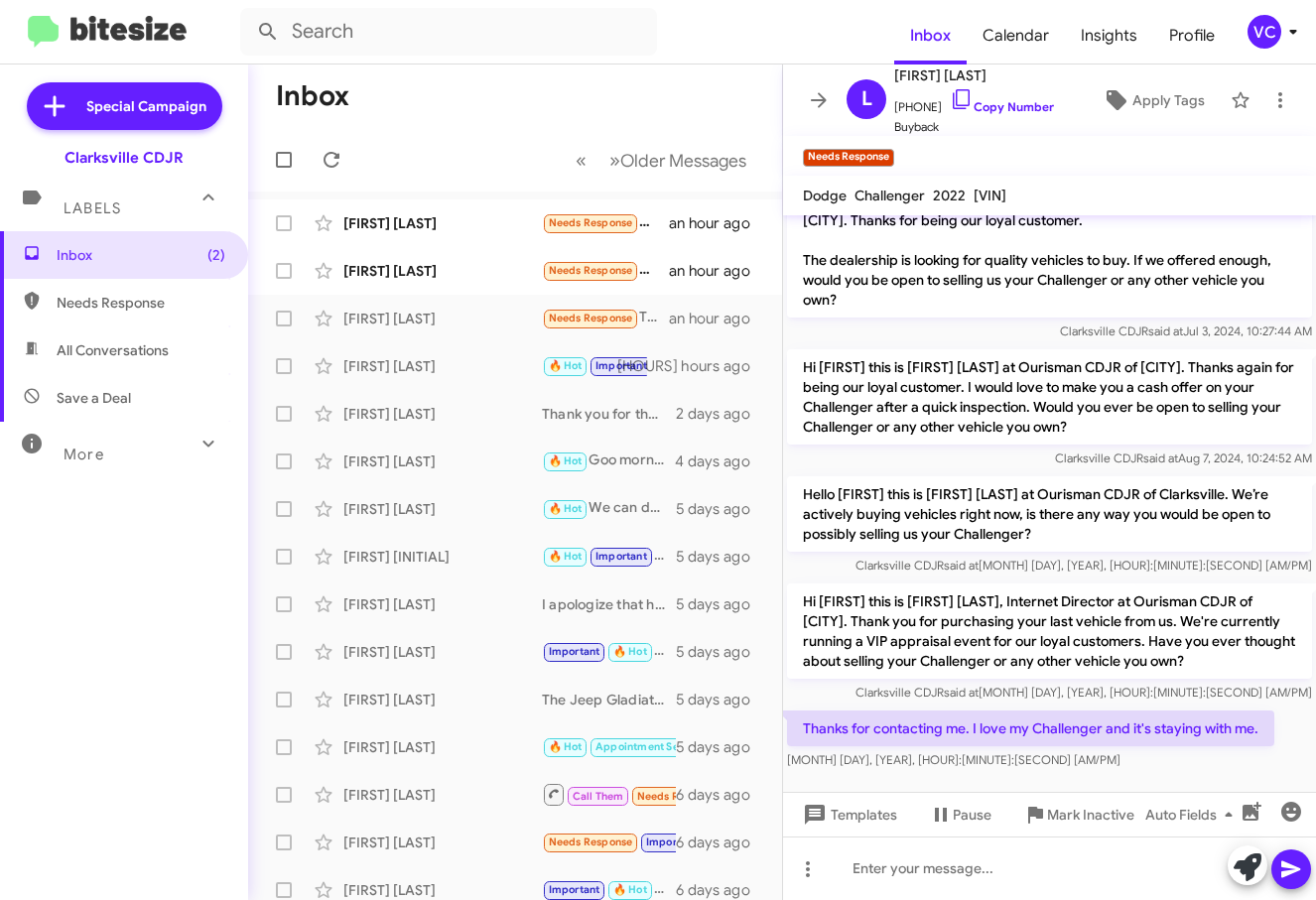 click on "Thanks for contacting me. I love my Challenger and it's staying with me.    [MONTH] [DAY], [YEAR], [HOUR]:[MINUTE]:[SECOND] [AM/PM]" at bounding box center [1049, 262] 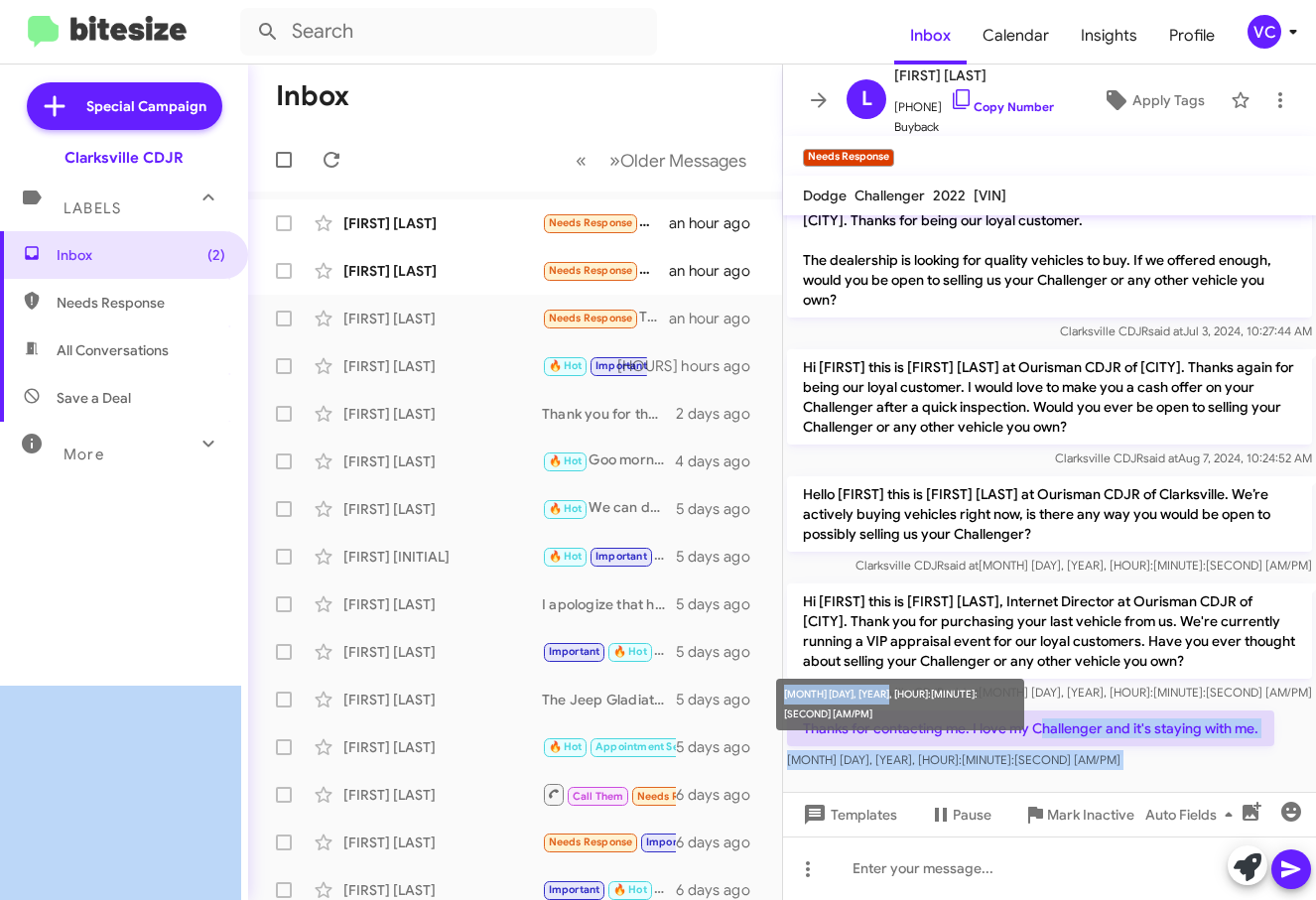 drag, startPoint x: 903, startPoint y: 732, endPoint x: 1127, endPoint y: 741, distance: 224.18073 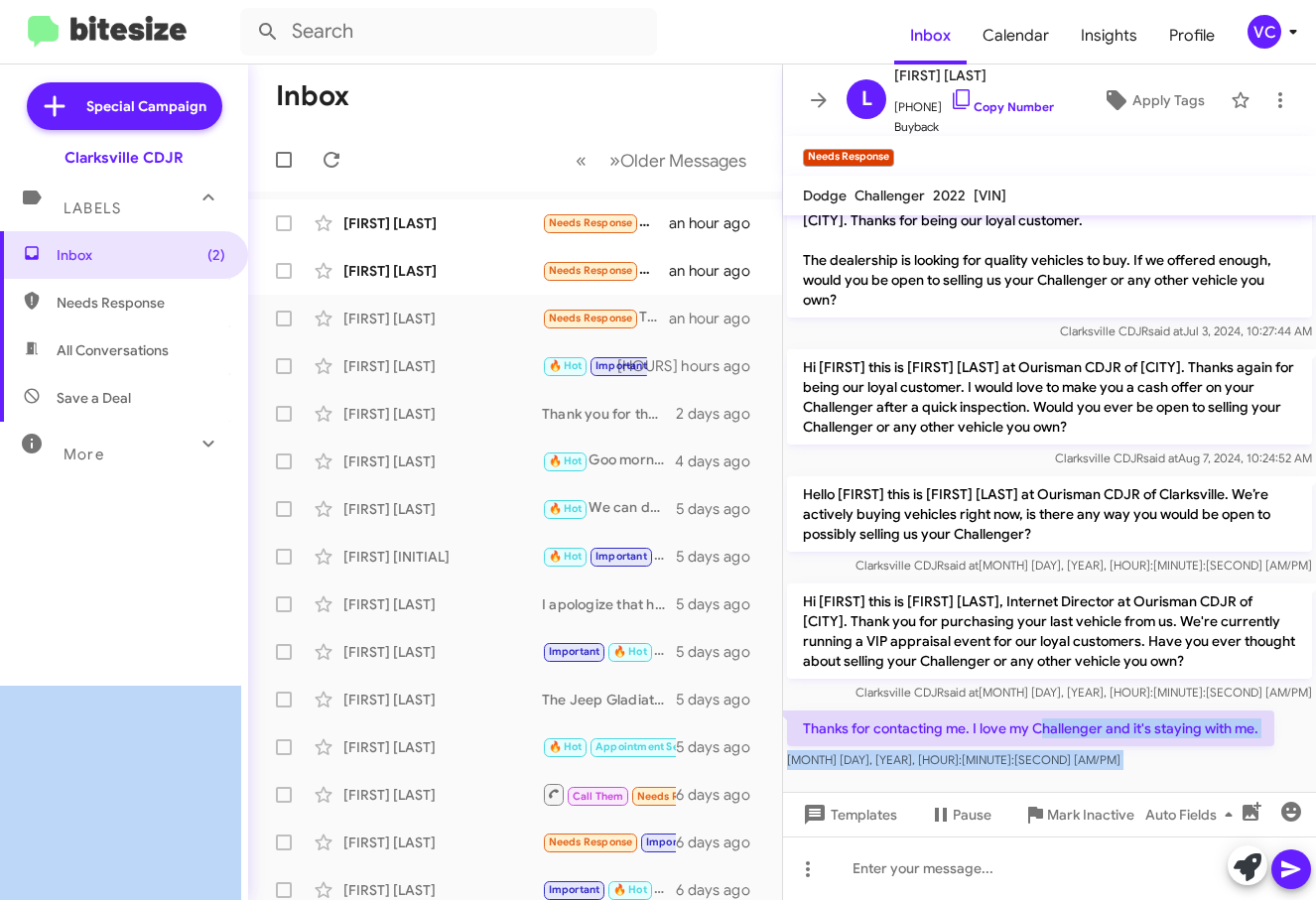 click on "[MONTH] [DAY], [YEAR], [HOUR]:[MINUTE]:[SECOND] [AM/PM]" at bounding box center [1049, 331] 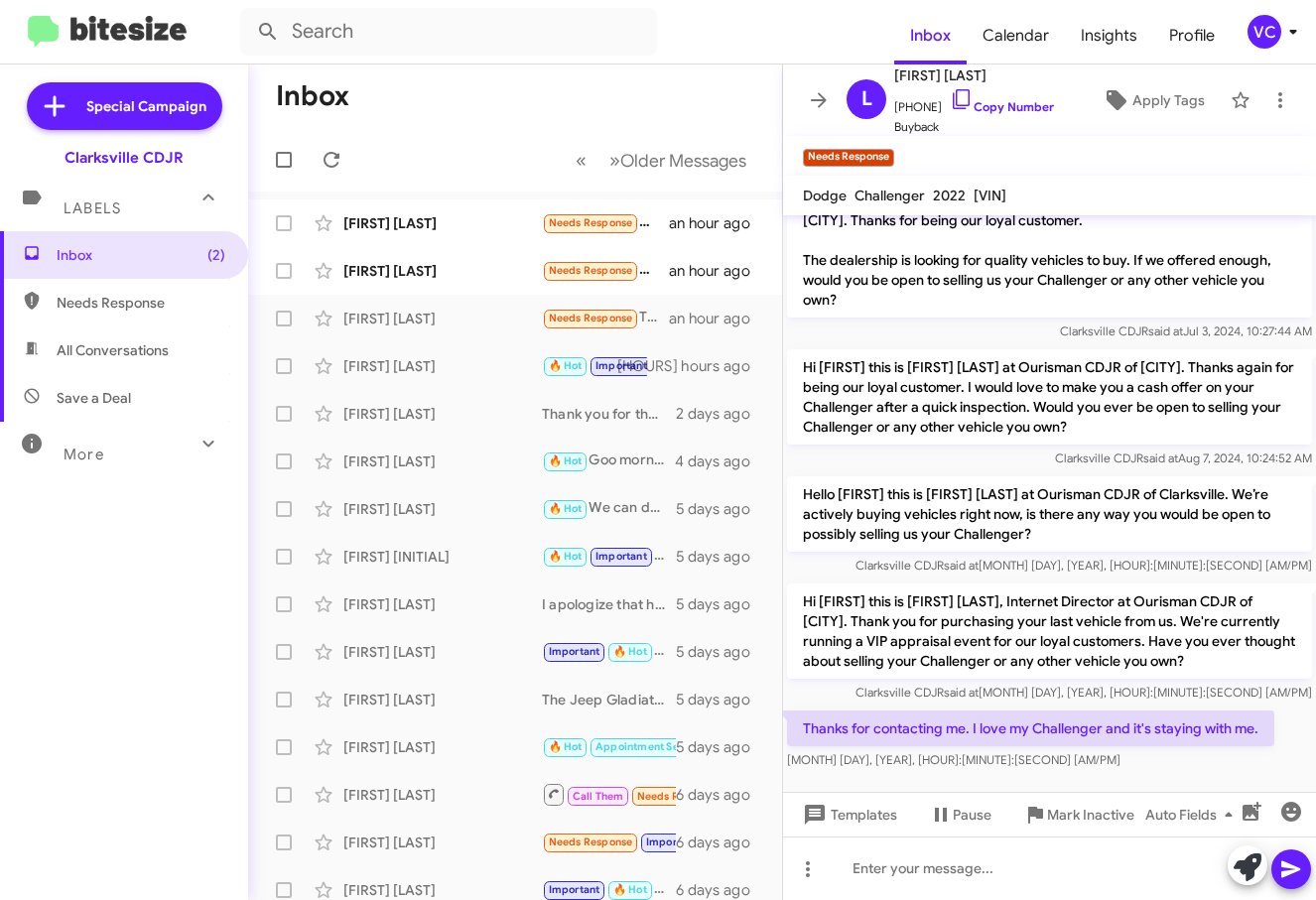 click on "Thanks for contacting me. I love my Challenger and it's staying with me." at bounding box center [1049, 250] 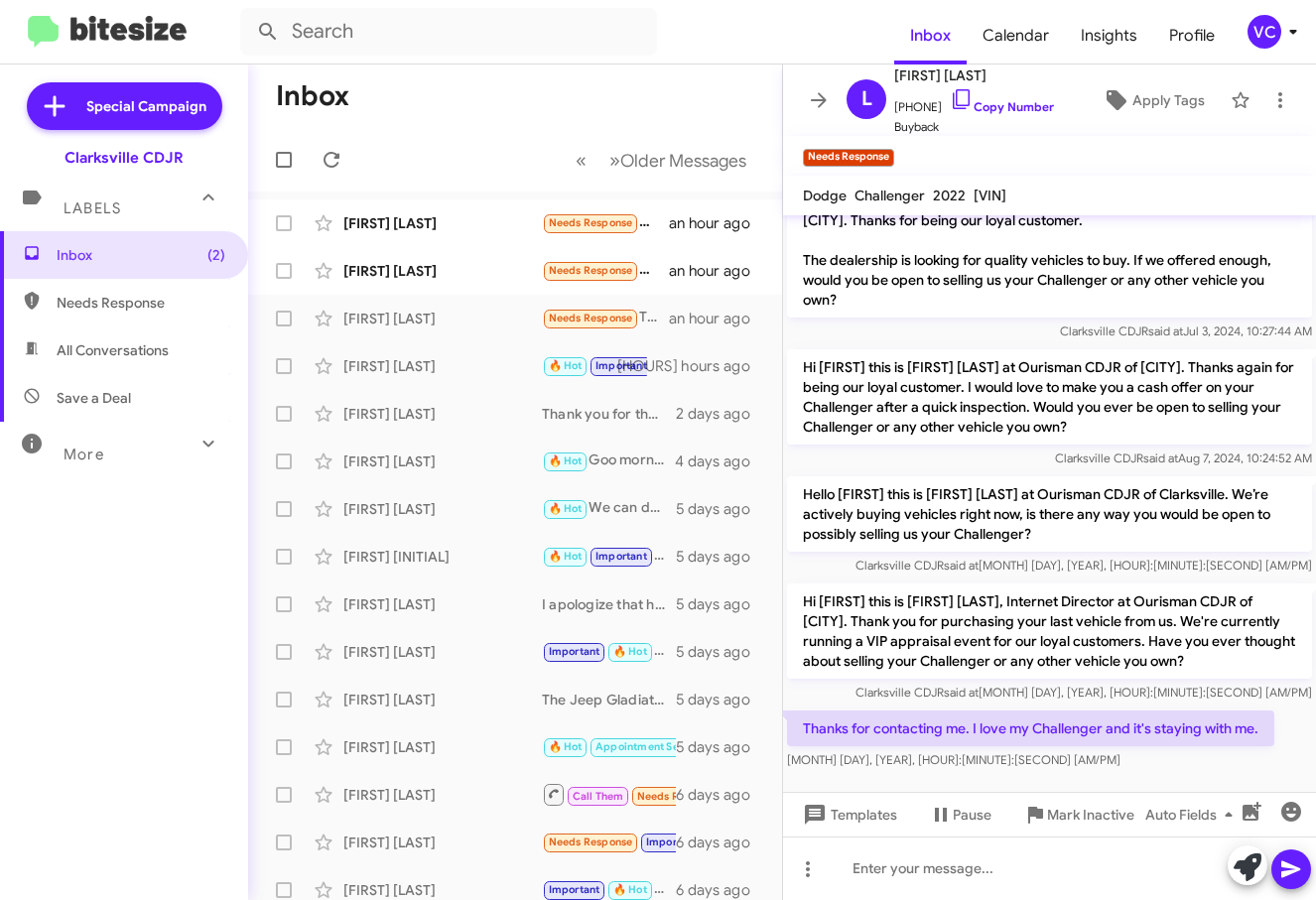 click at bounding box center (1049, 786) 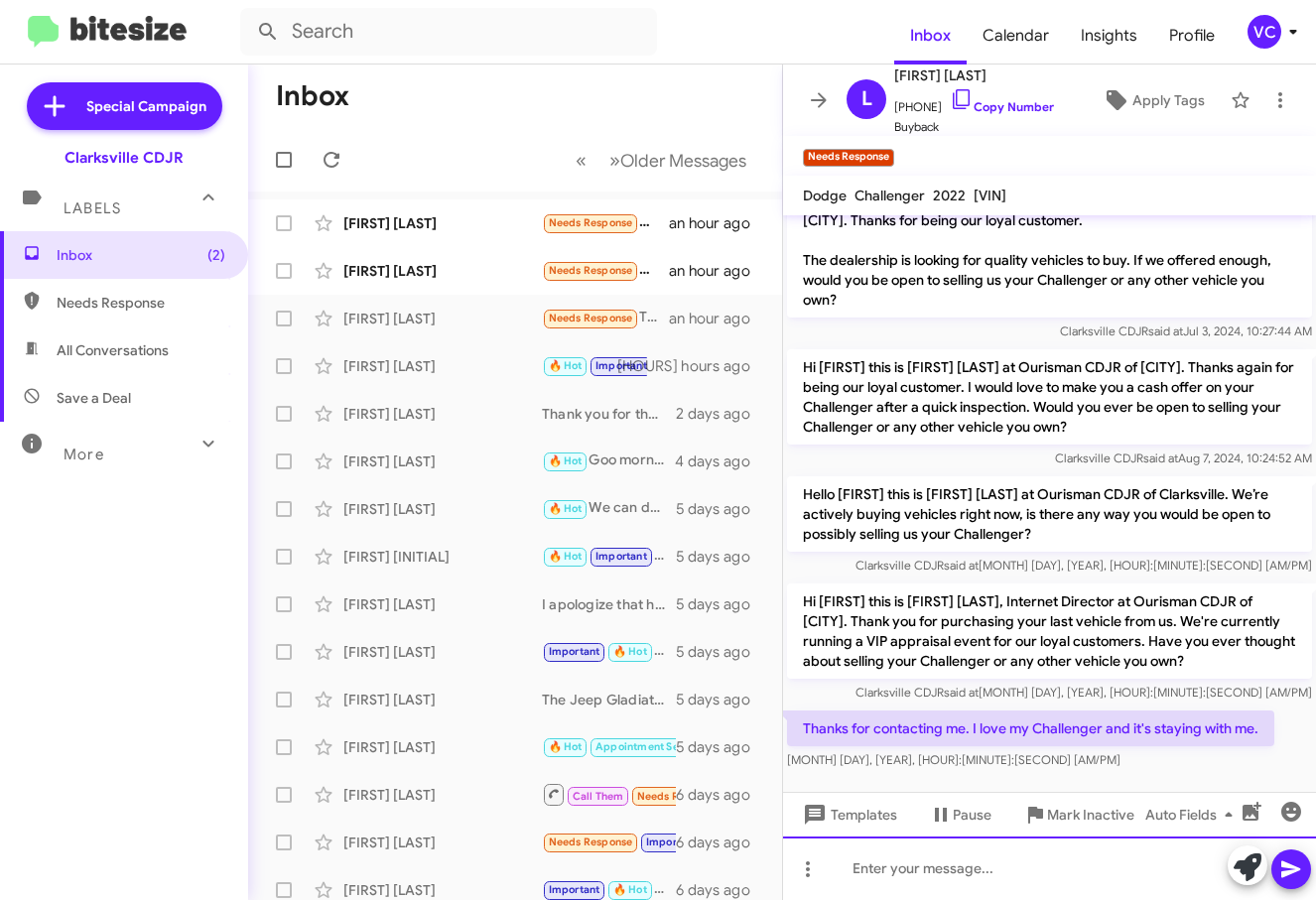 click at bounding box center [1049, 868] 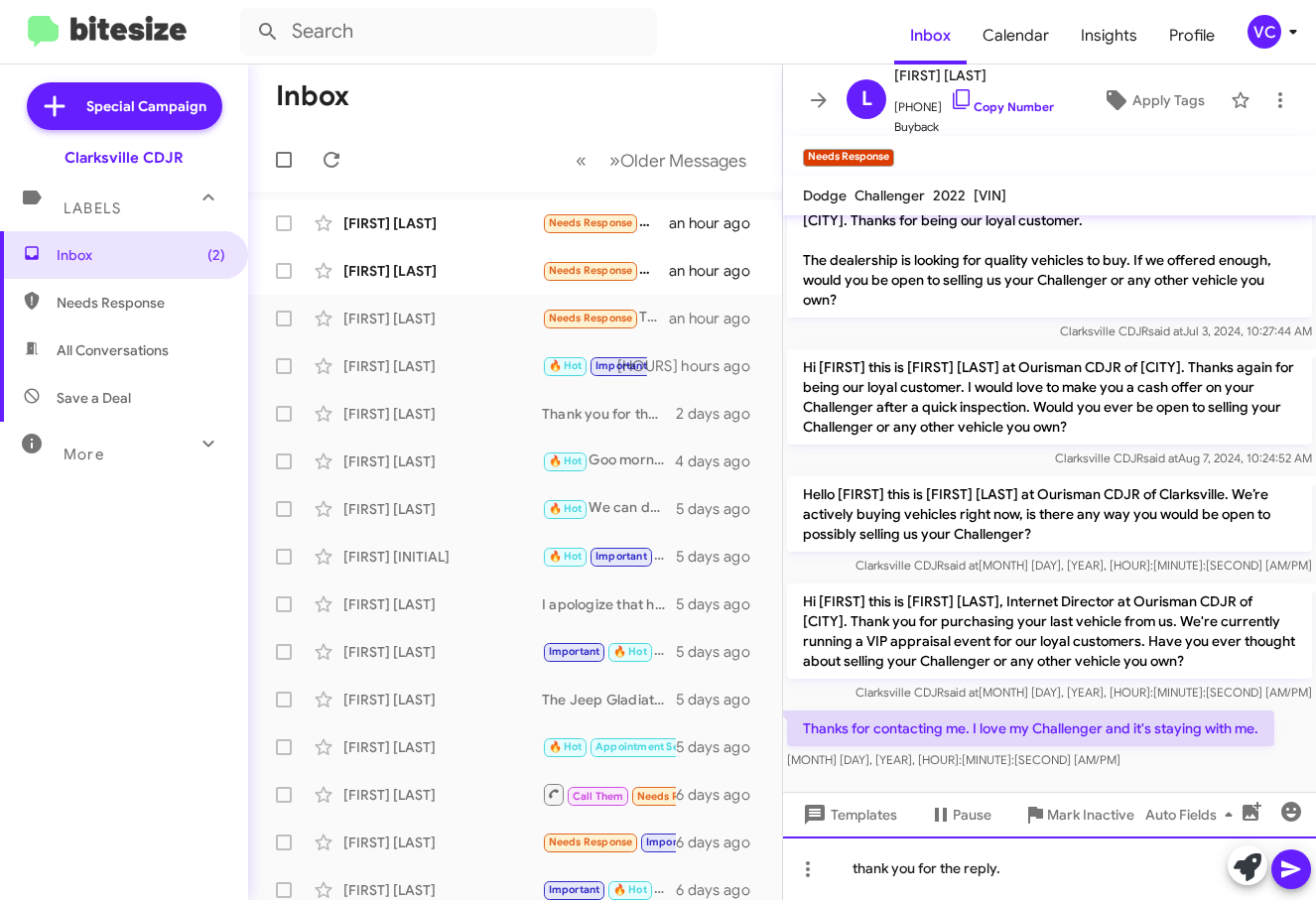 click on "thank you for the reply." at bounding box center (1049, 868) 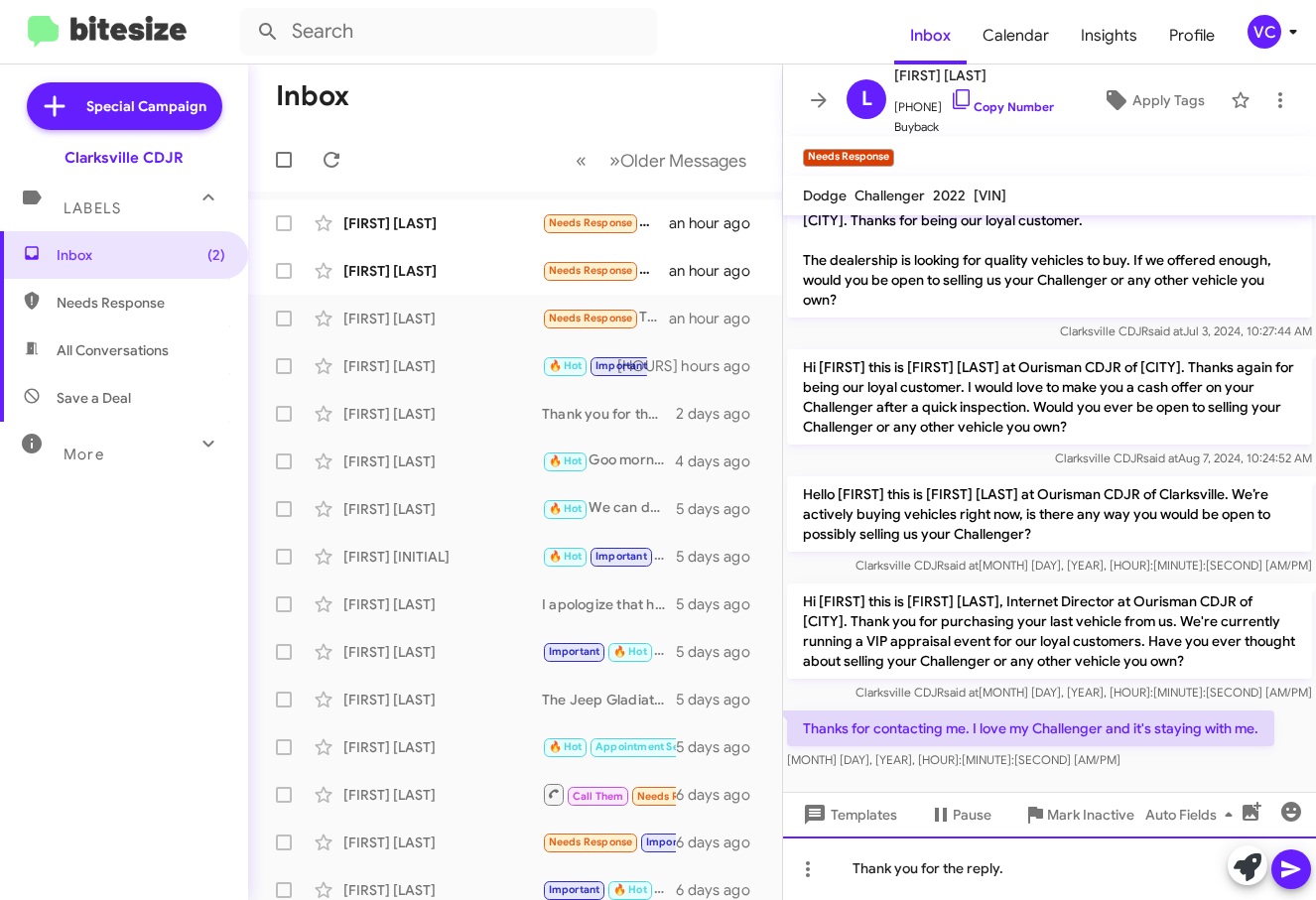 click on "Thank you for the reply." at bounding box center (1049, 868) 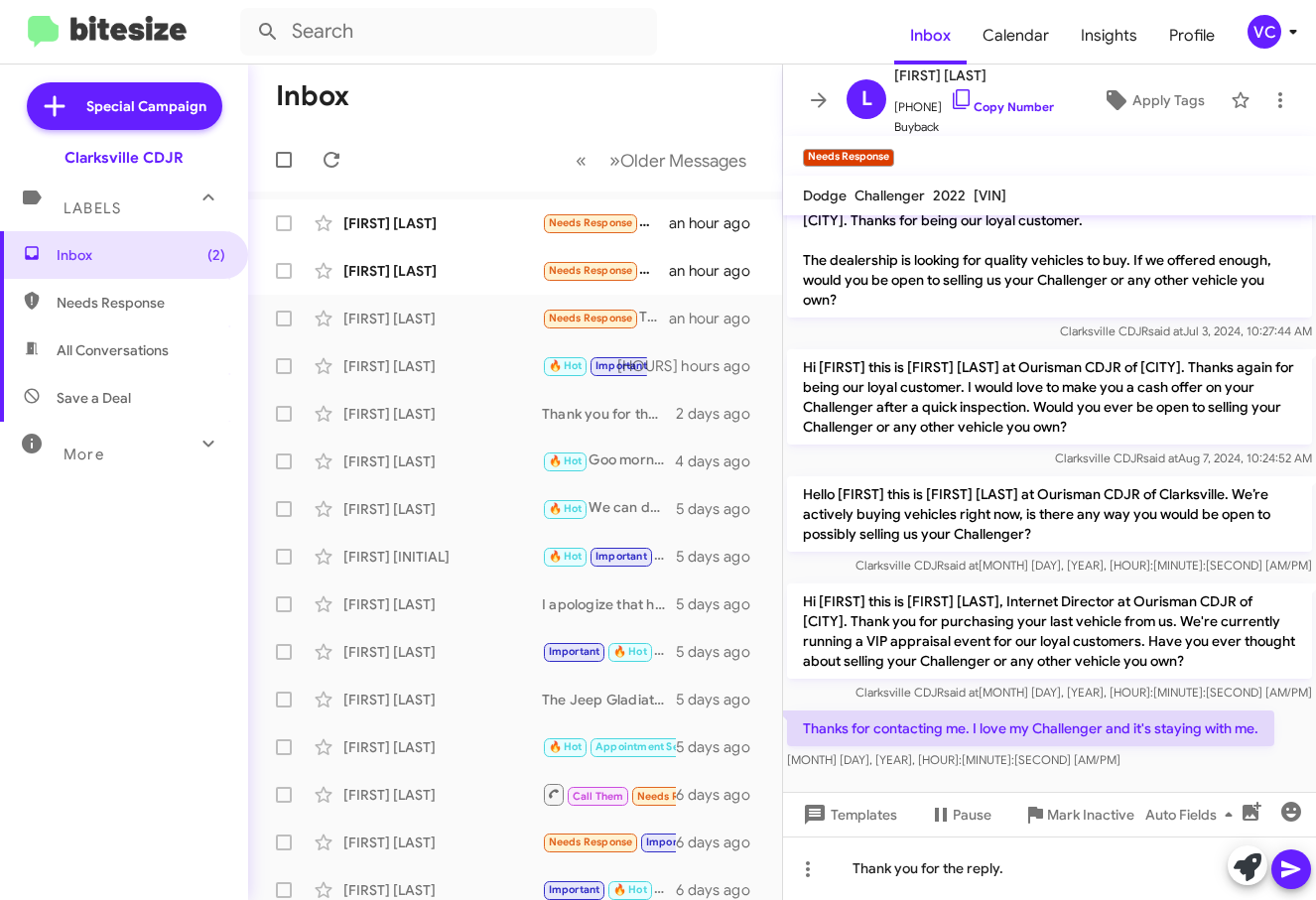 click at bounding box center (1291, 869) 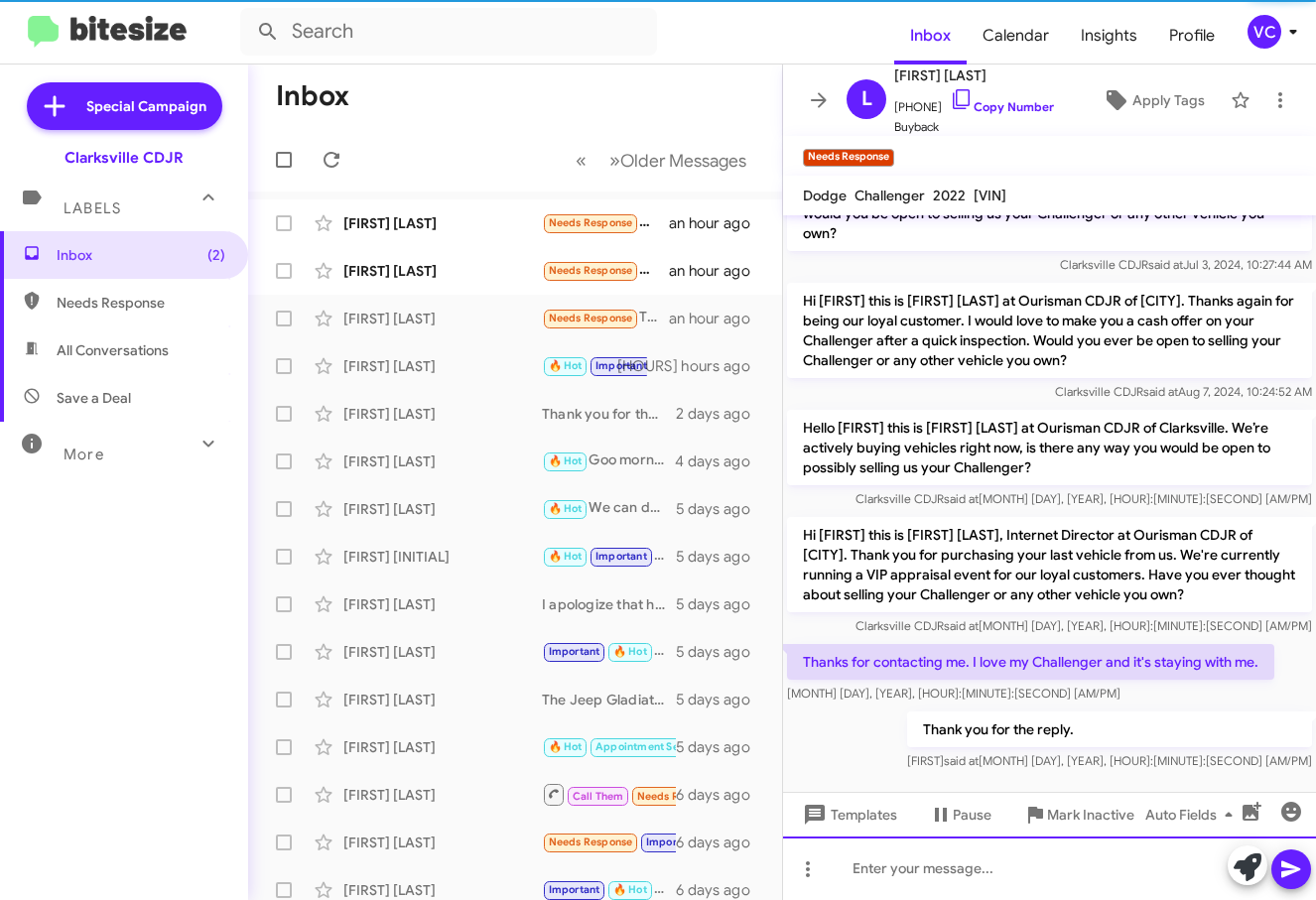 scroll, scrollTop: 107, scrollLeft: 0, axis: vertical 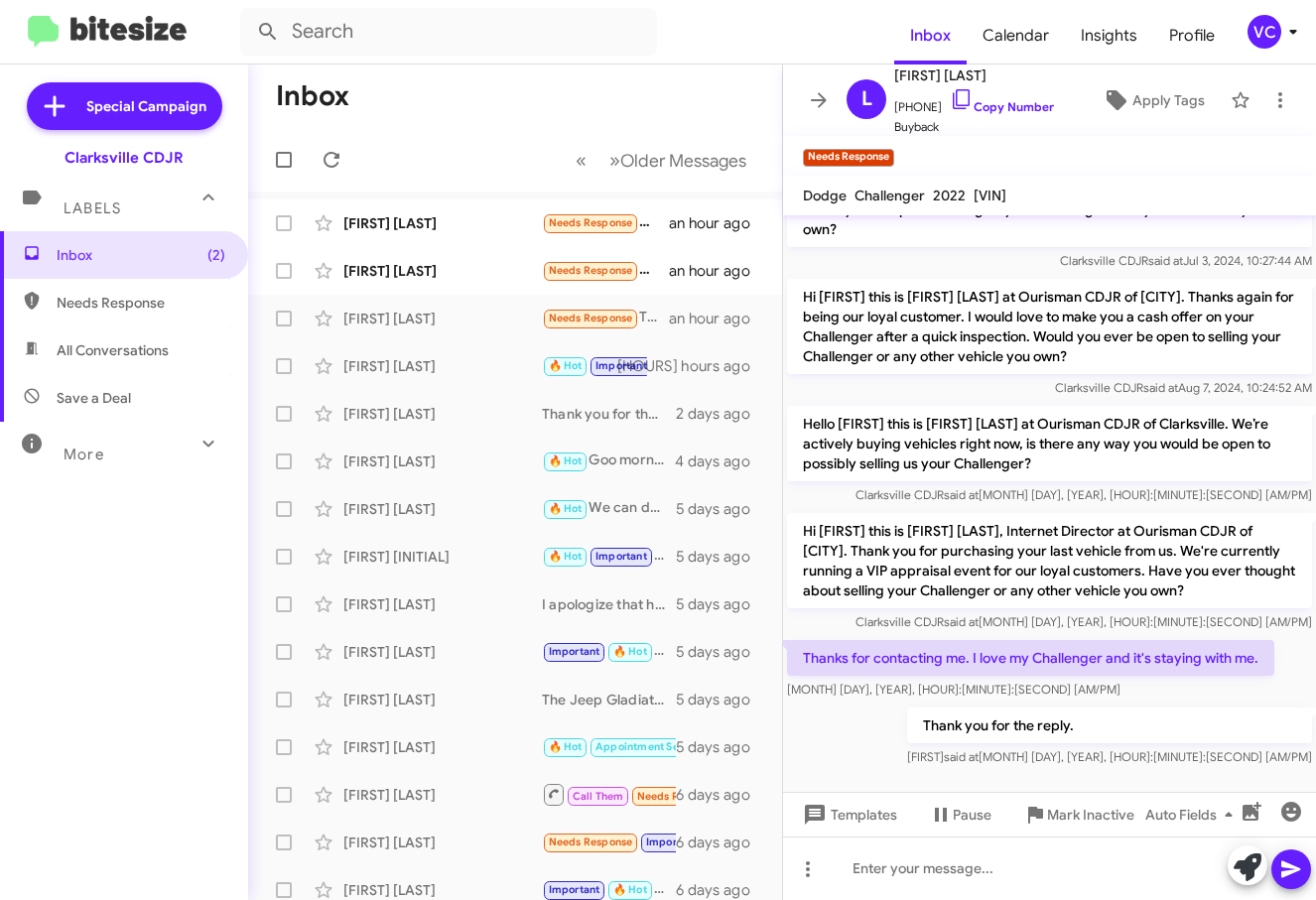 drag, startPoint x: 950, startPoint y: 709, endPoint x: 356, endPoint y: 169, distance: 802.7677 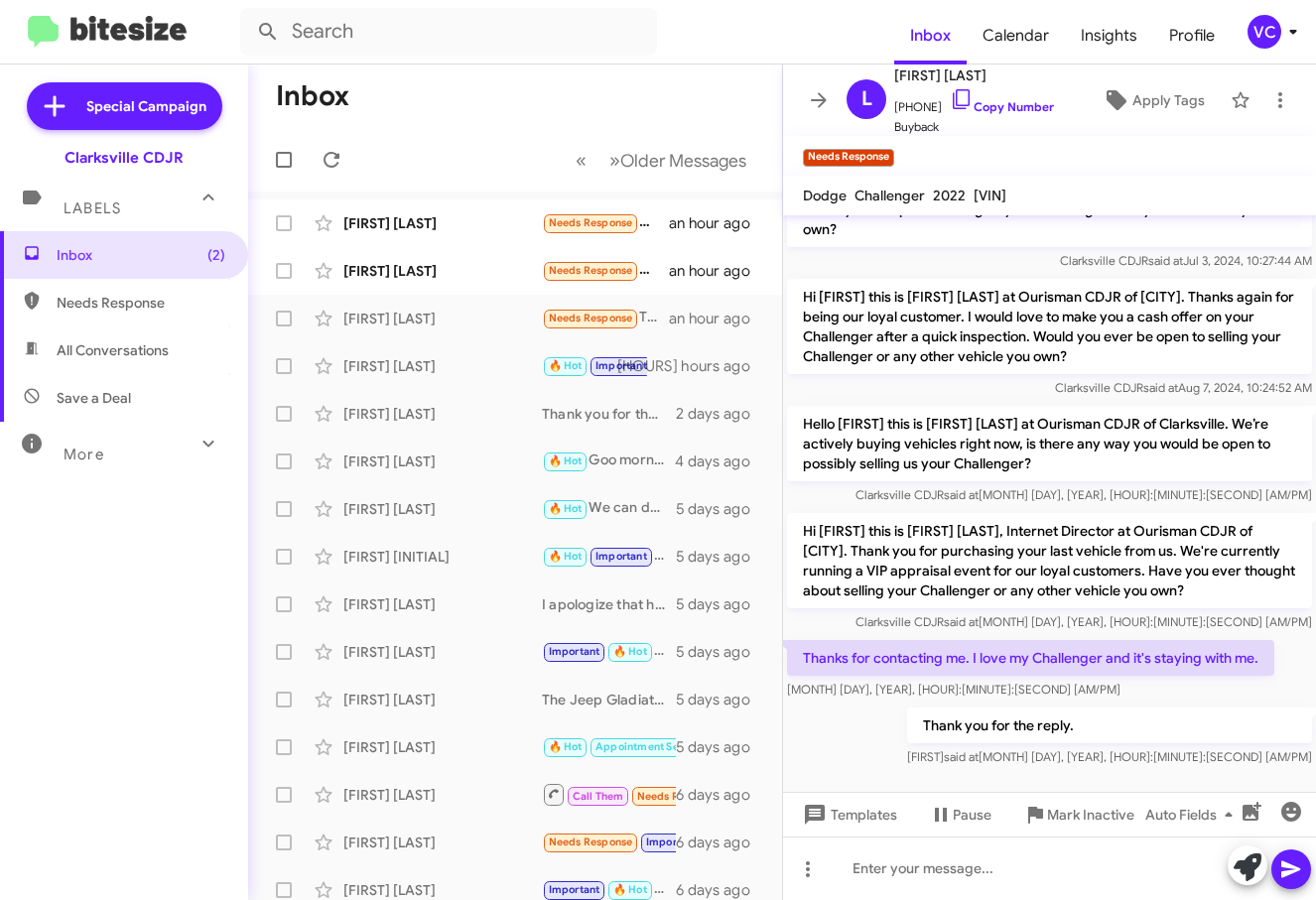 click on "Thank you for the reply. Victoria   said at   Jul 9, 2025, 11:37:23 AM" at bounding box center [1049, 192] 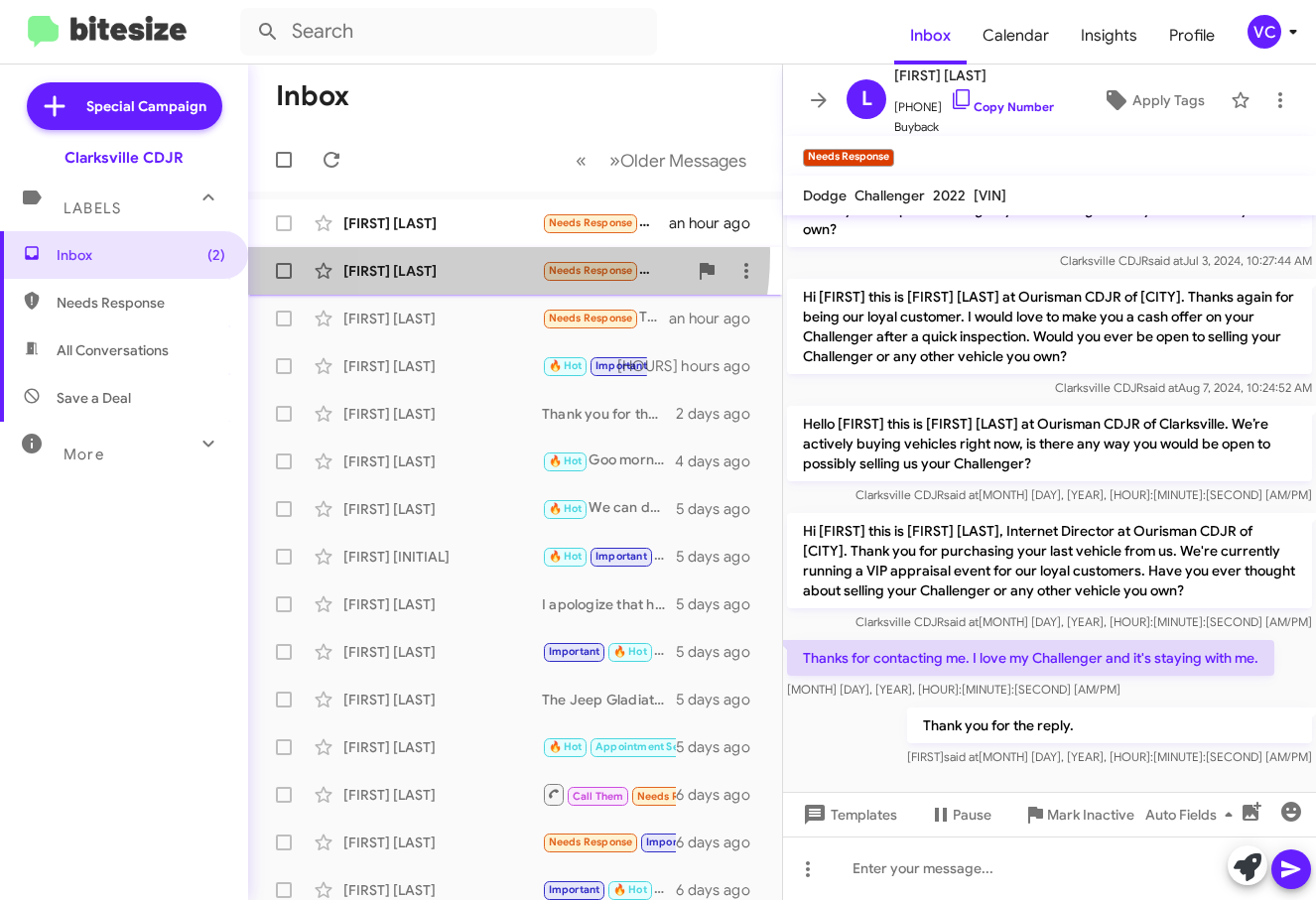 click on "[FIRST] [LAST]  Needs Response   Sure   [TIME_AGO]" at bounding box center [515, 223] 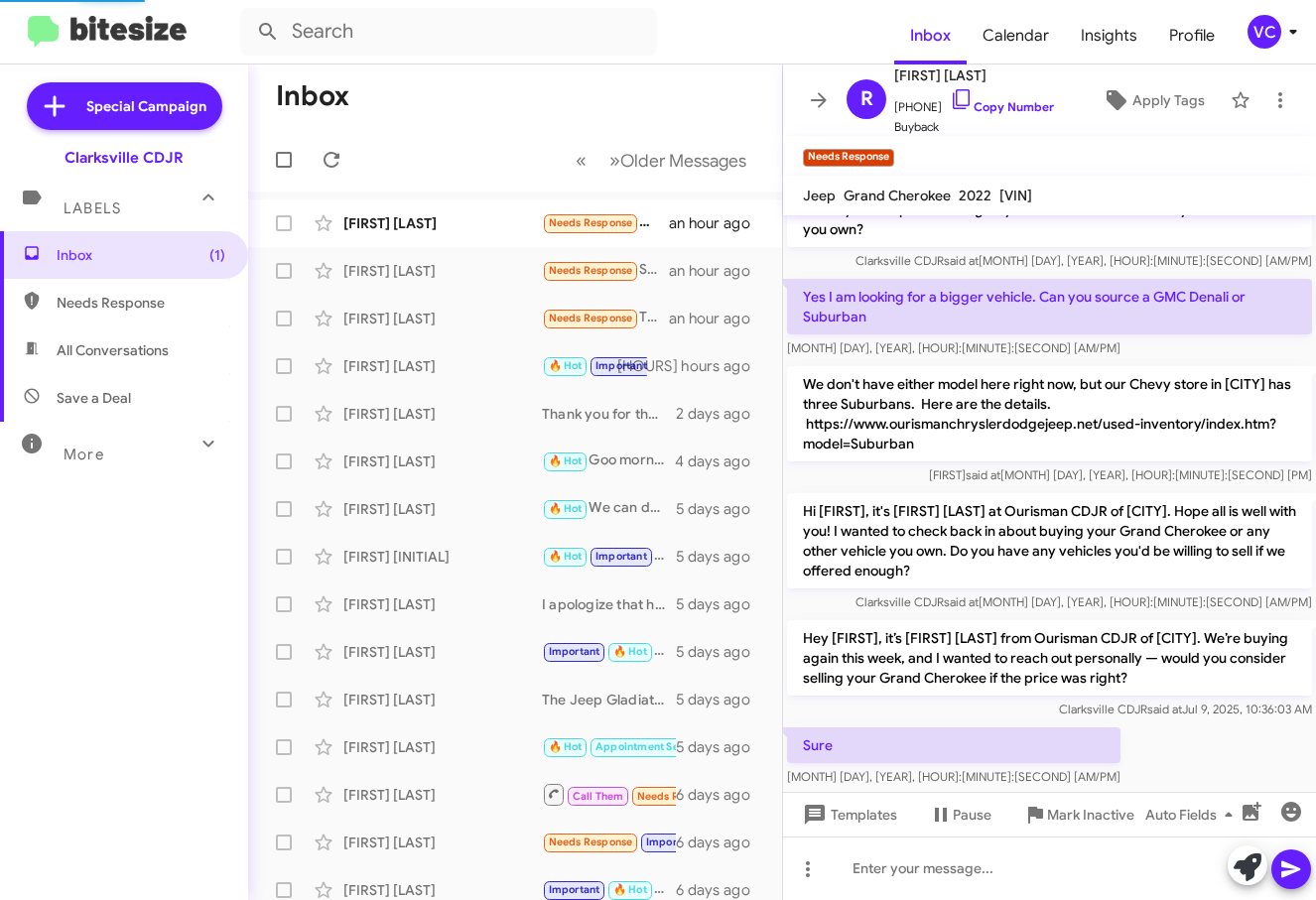 scroll, scrollTop: 127, scrollLeft: 0, axis: vertical 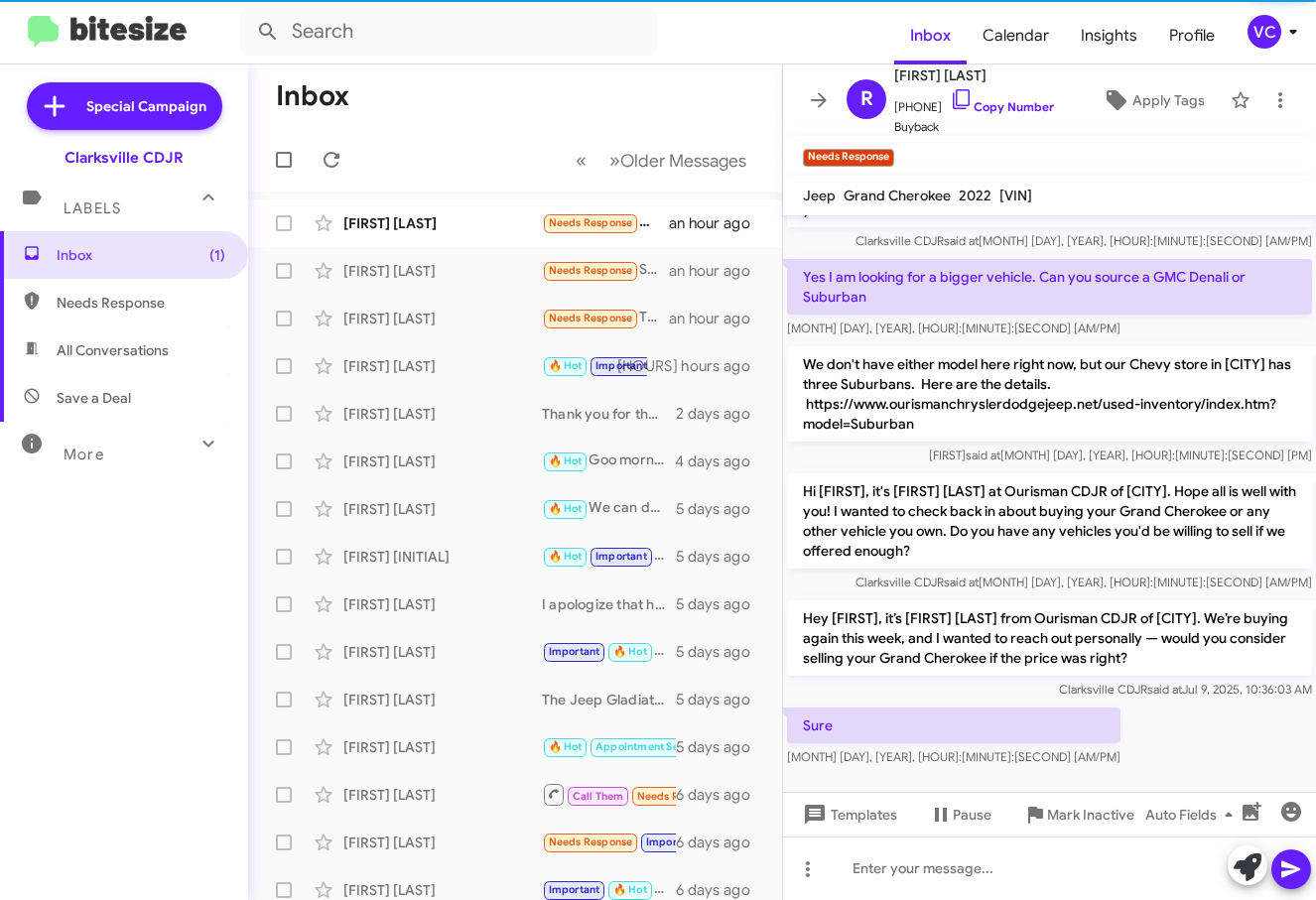 click on "Sure    Jul 9, 2025, 10:42:07 AM" at bounding box center (1049, 172) 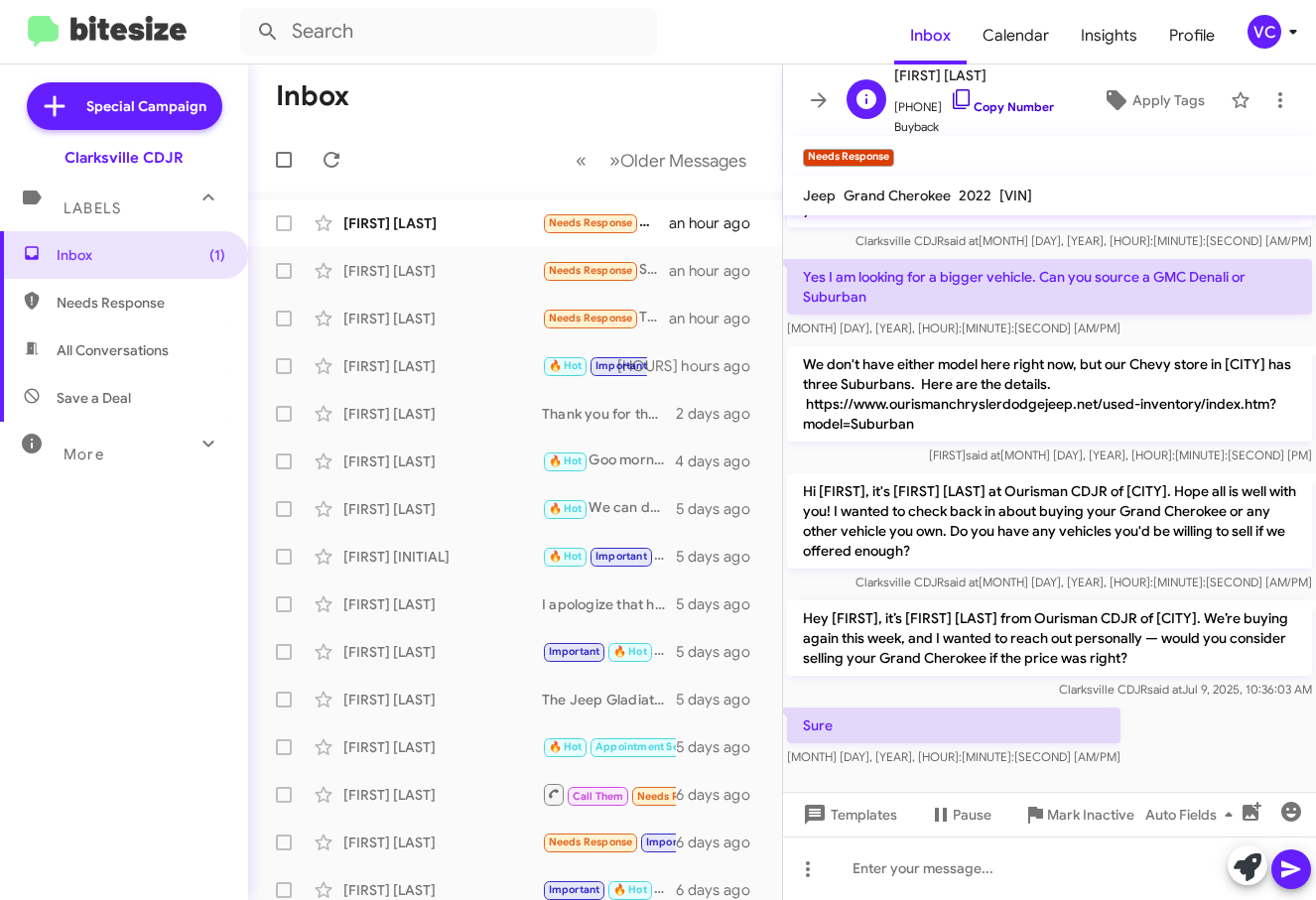 click on "Copy Number" at bounding box center [1001, 106] 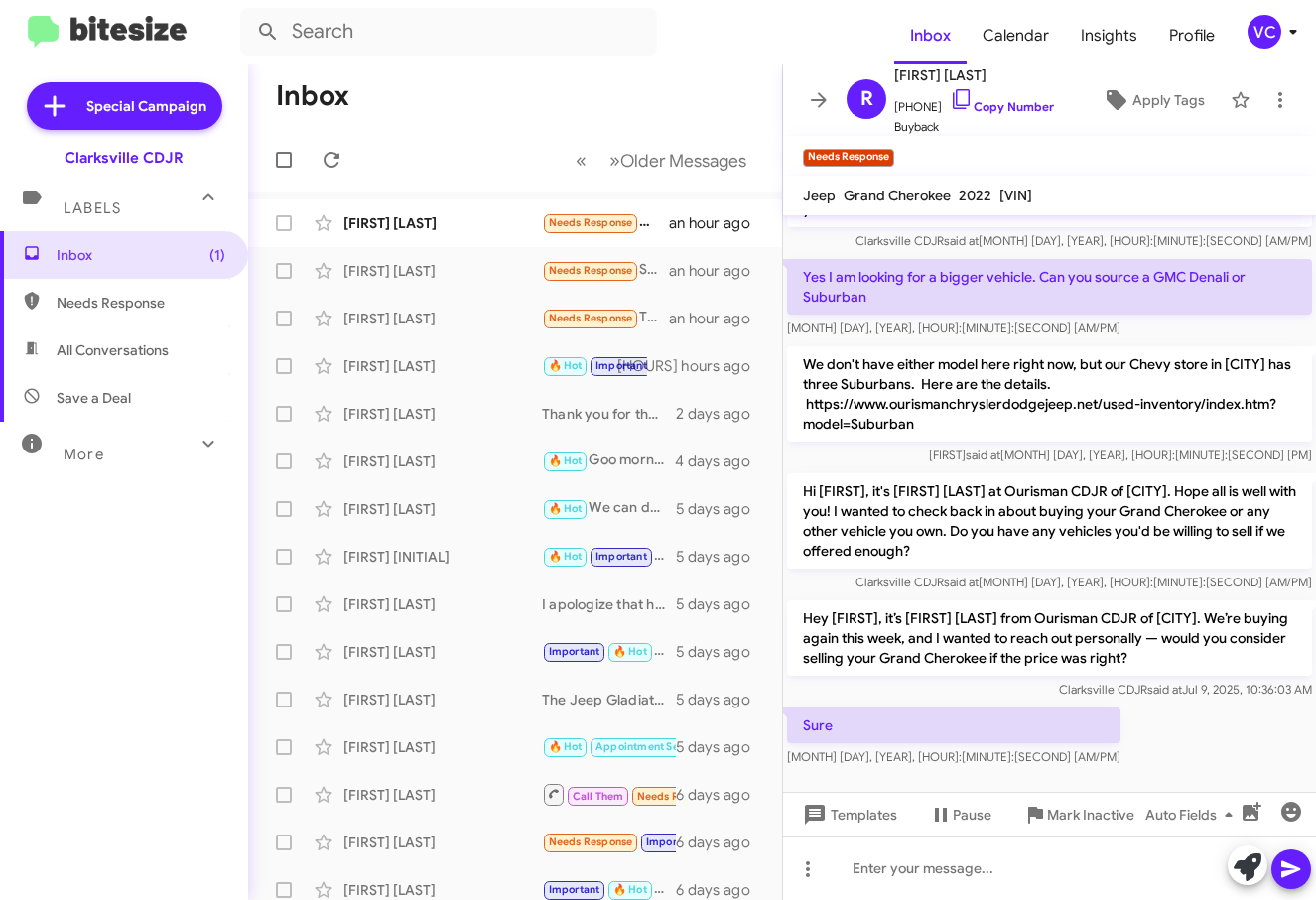 click on "Inbox" at bounding box center (515, 96) 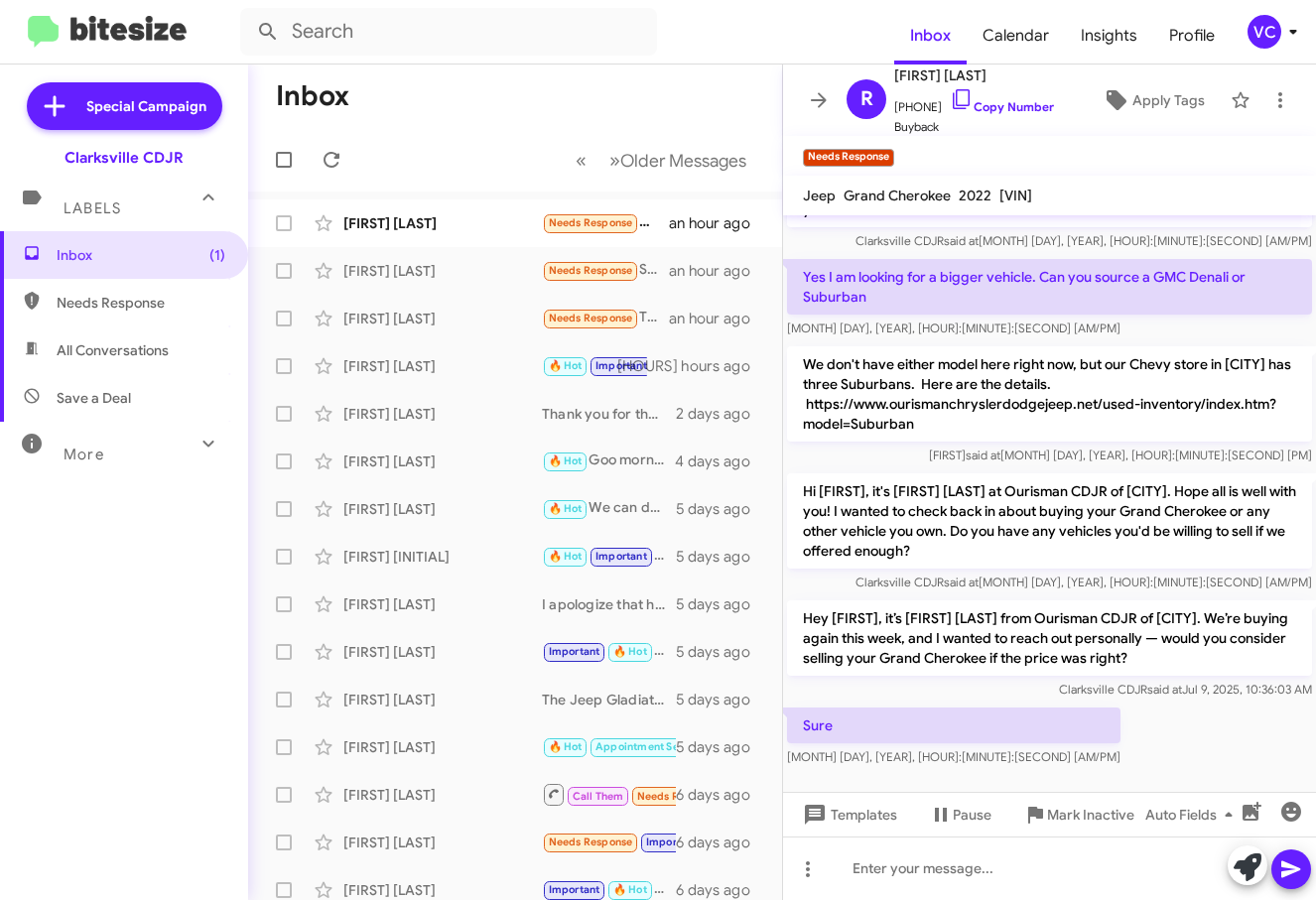 drag, startPoint x: 975, startPoint y: 722, endPoint x: 1089, endPoint y: 682, distance: 120.81391 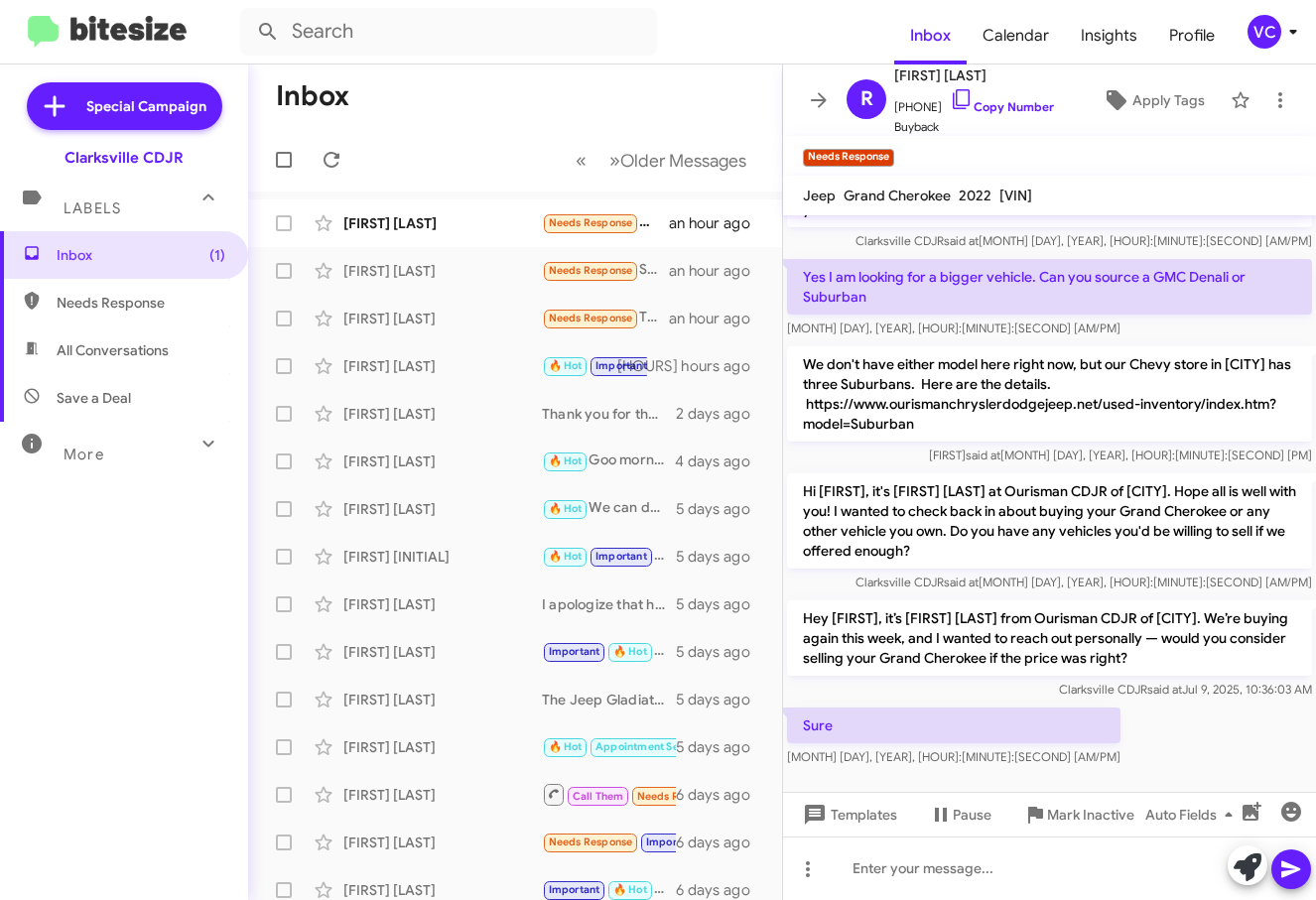 click on "Inbox" at bounding box center [515, 96] 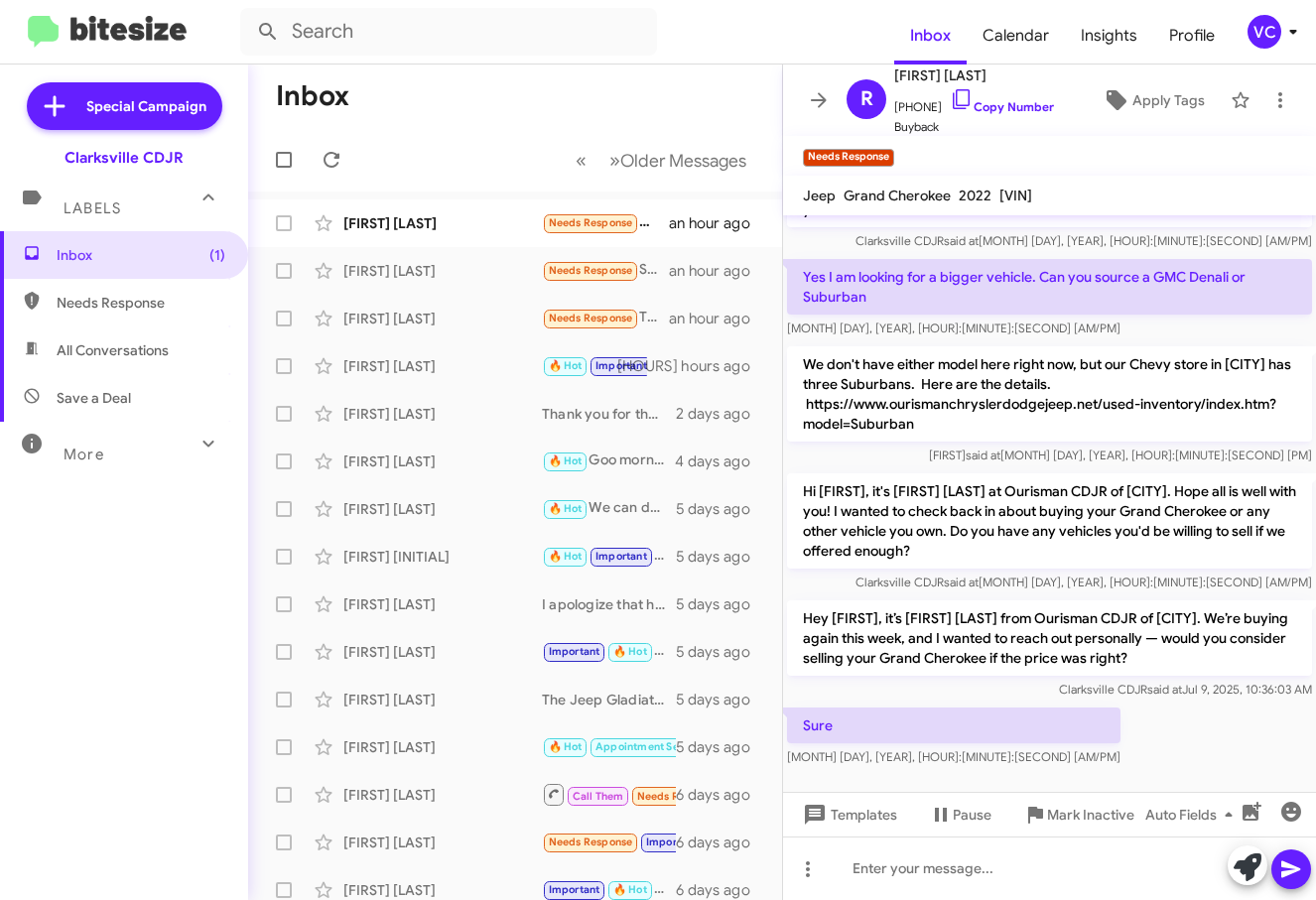 click on "Sure    Jul 9, 2025, 10:42:07 AM" at bounding box center (1049, 172) 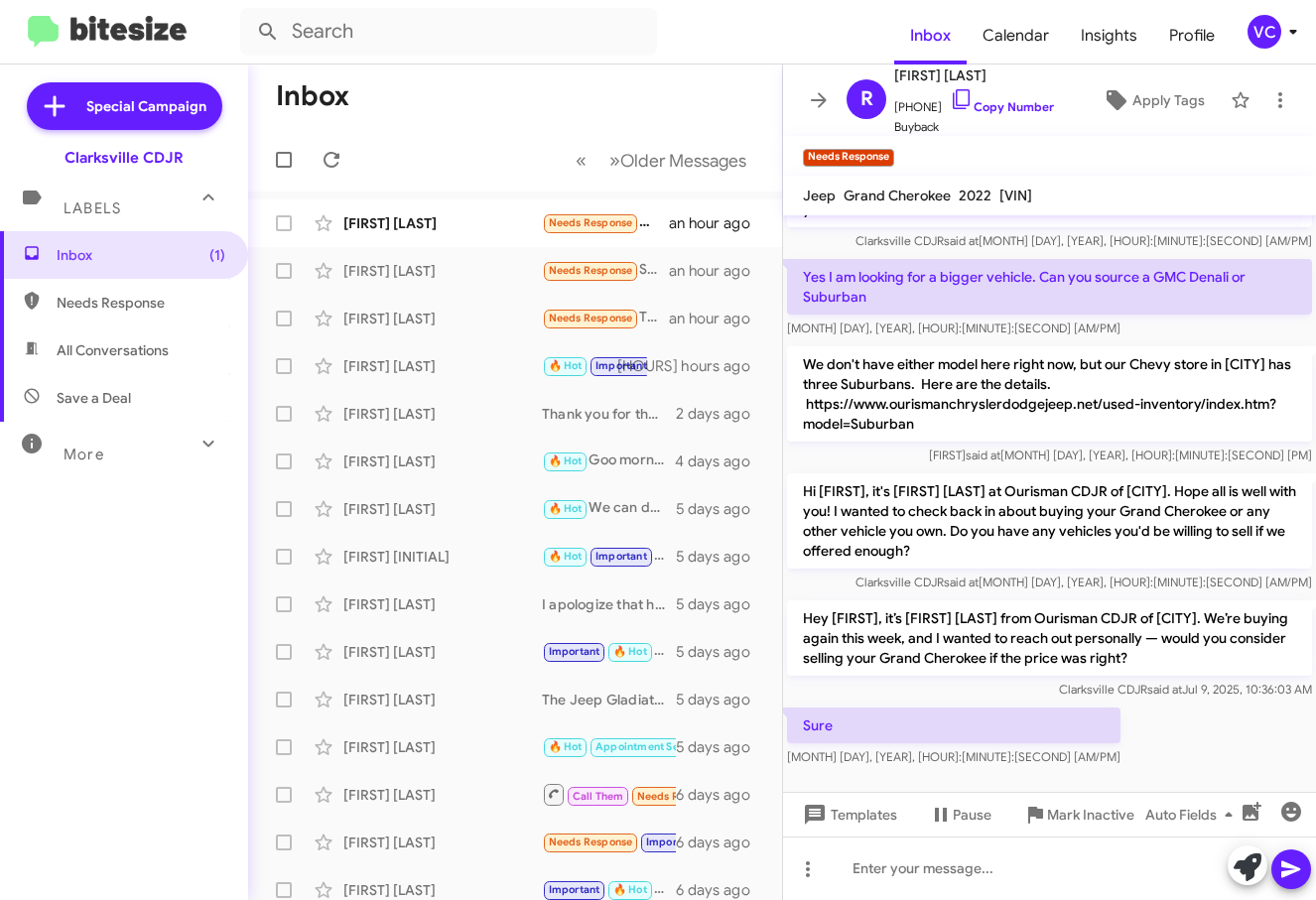 click on "Inbox" at bounding box center [515, 96] 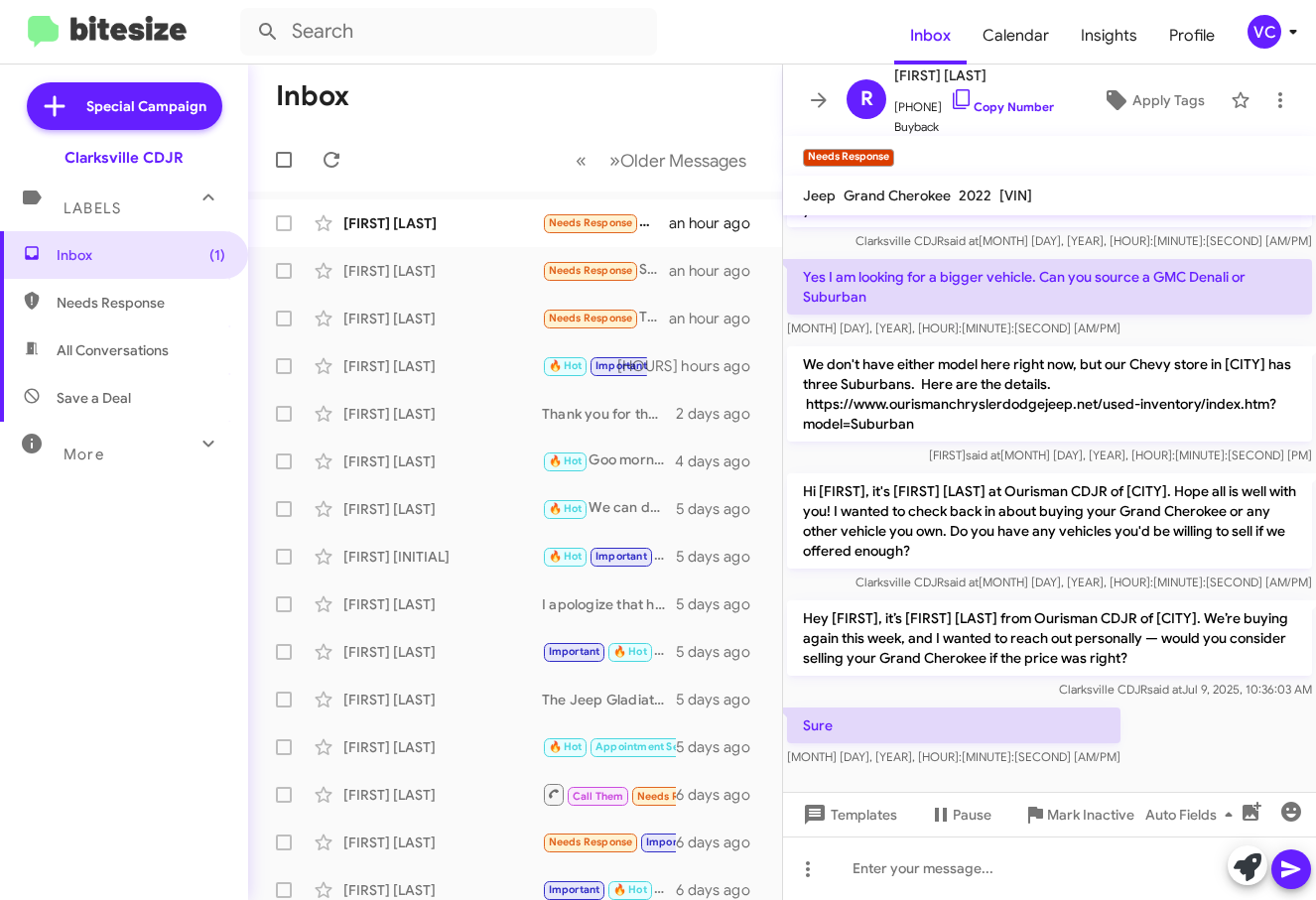 drag, startPoint x: 993, startPoint y: 690, endPoint x: 1006, endPoint y: 693, distance: 13.341664 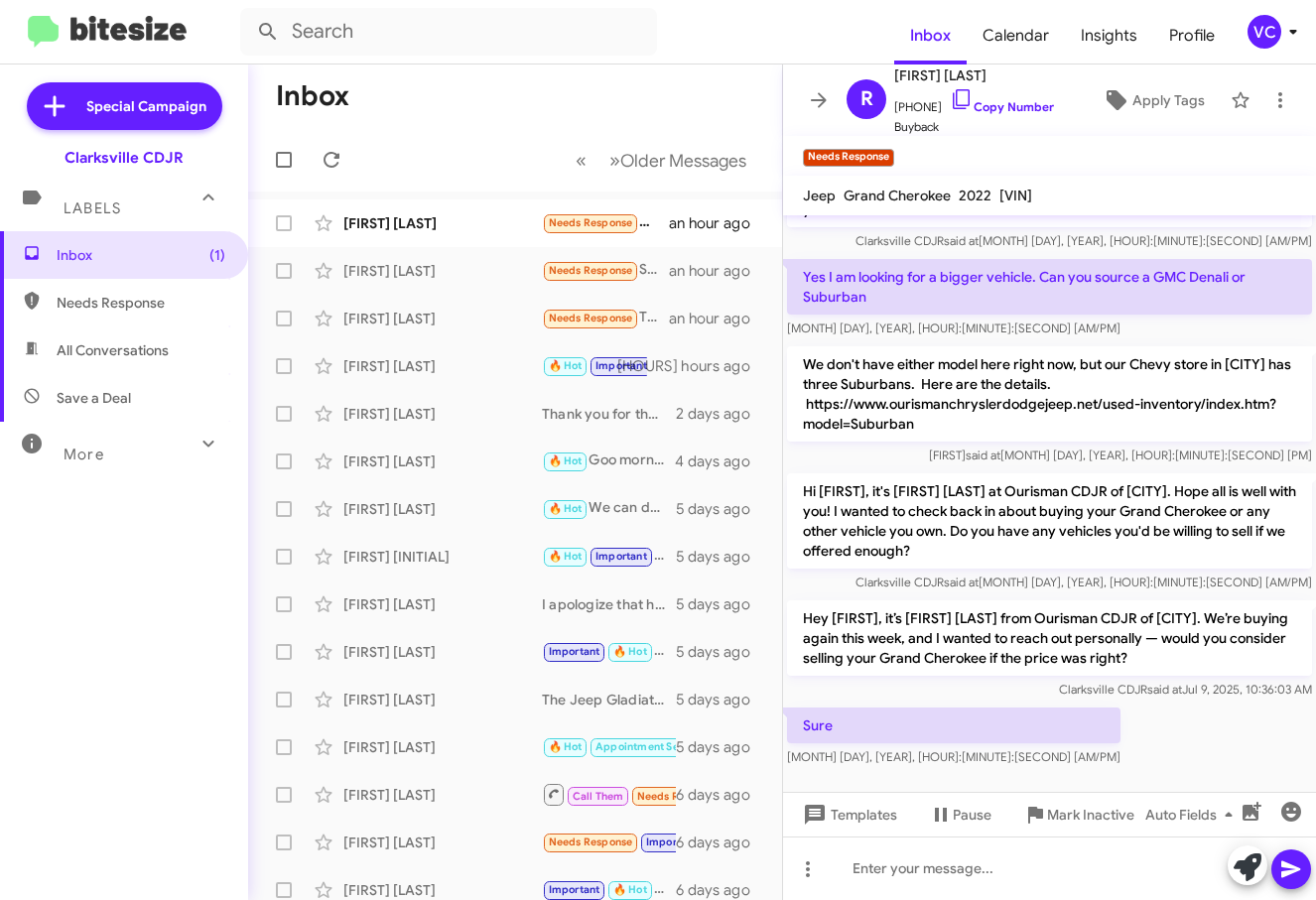 click on "Sure    Jul 9, 2025, 10:42:07 AM" at bounding box center (1049, 172) 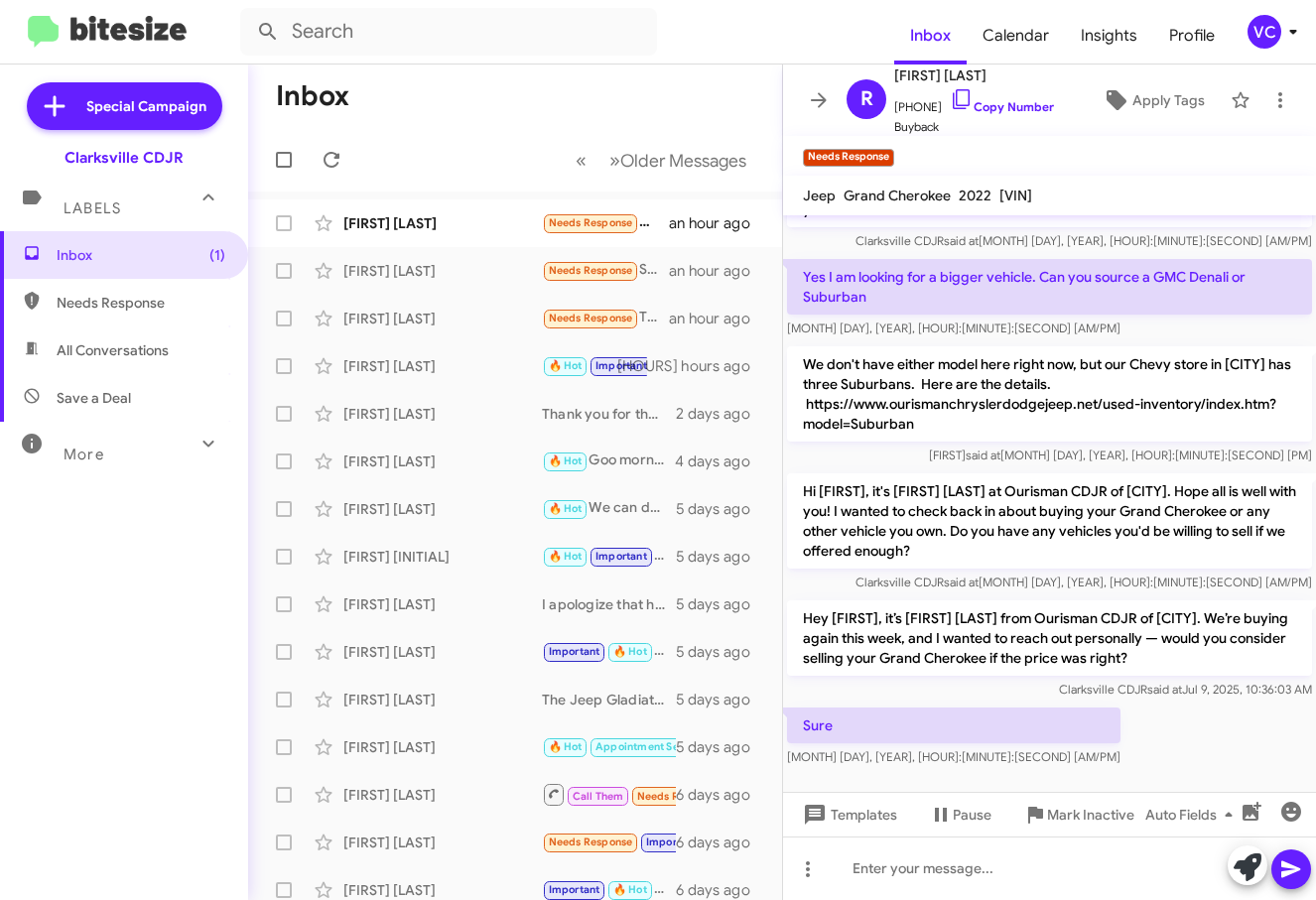 click on "Sure    Jul 9, 2025, 10:42:07 AM" at bounding box center [1049, 172] 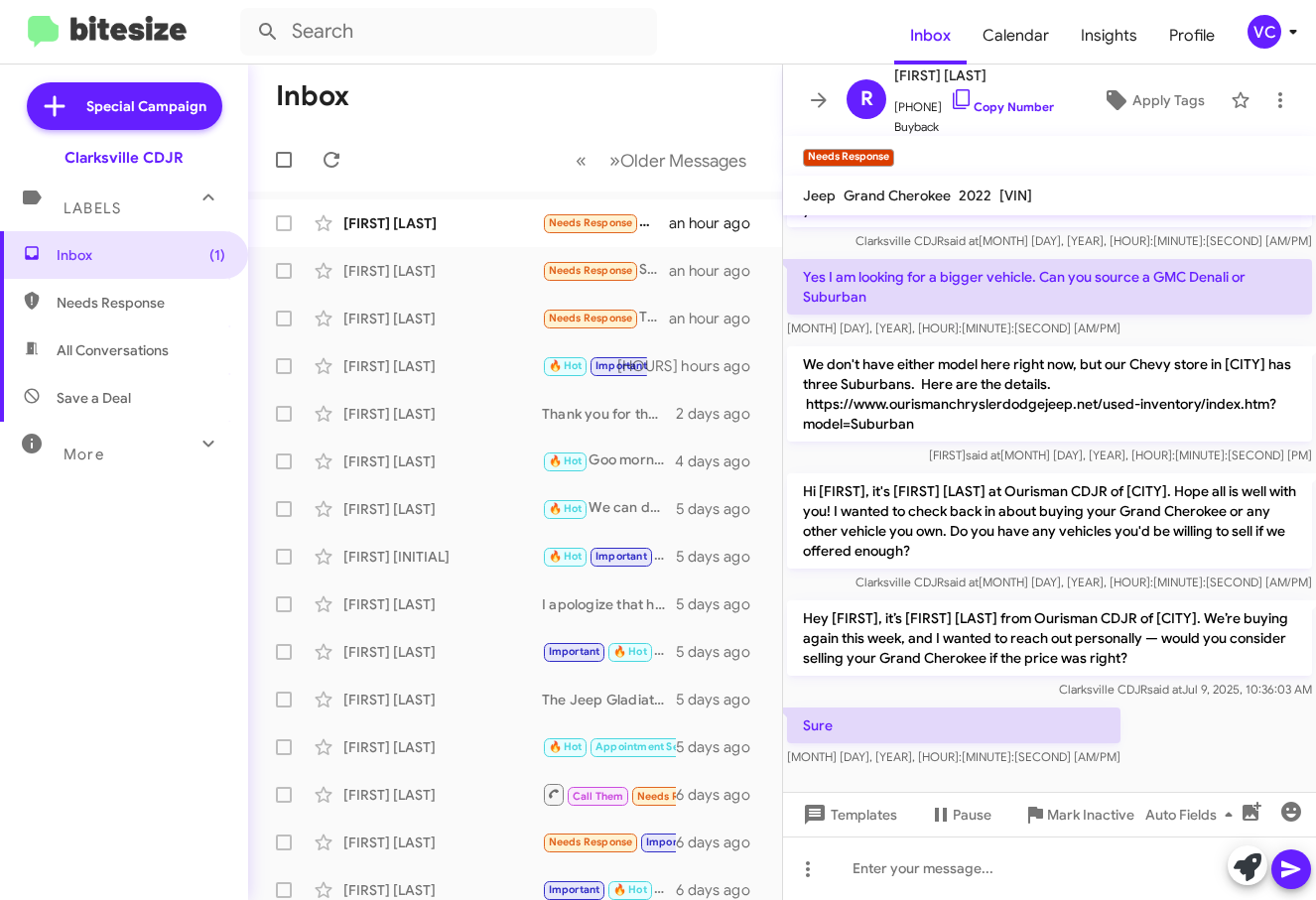 click on "Sure    Jul 9, 2025, 10:42:07 AM" at bounding box center (1049, 172) 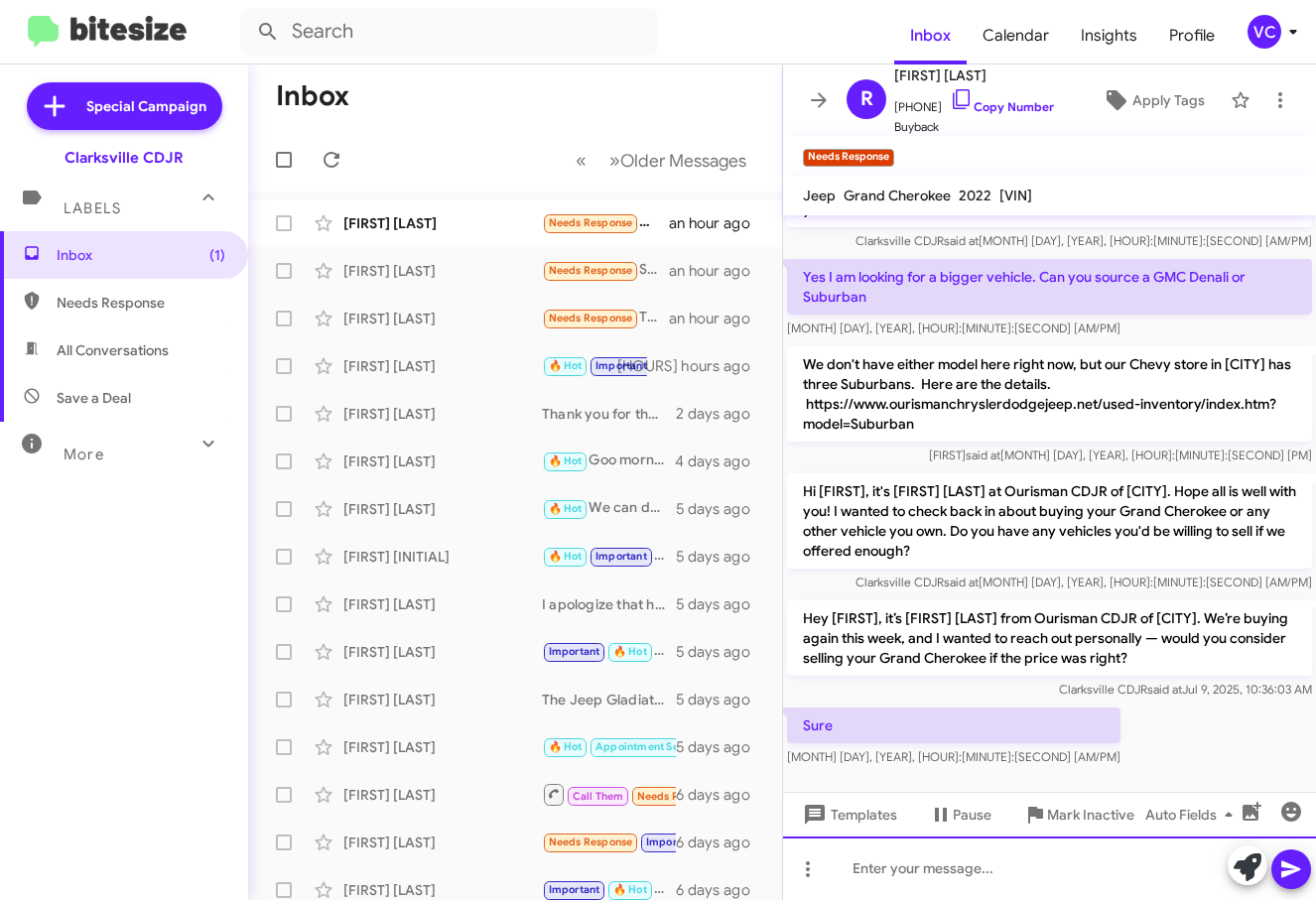 click at bounding box center [1049, 868] 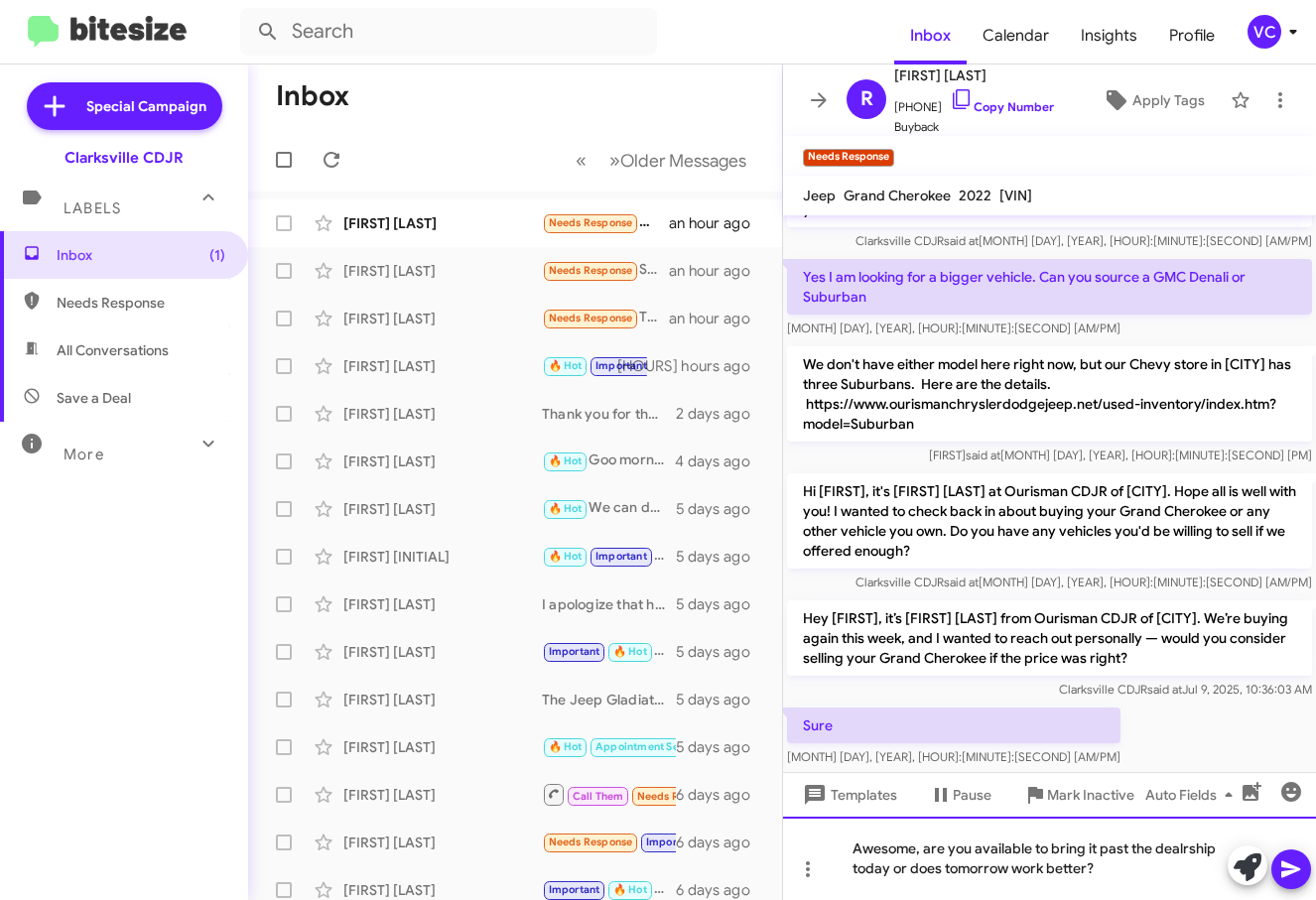 drag, startPoint x: 1180, startPoint y: 858, endPoint x: 1149, endPoint y: 866, distance: 32.01562 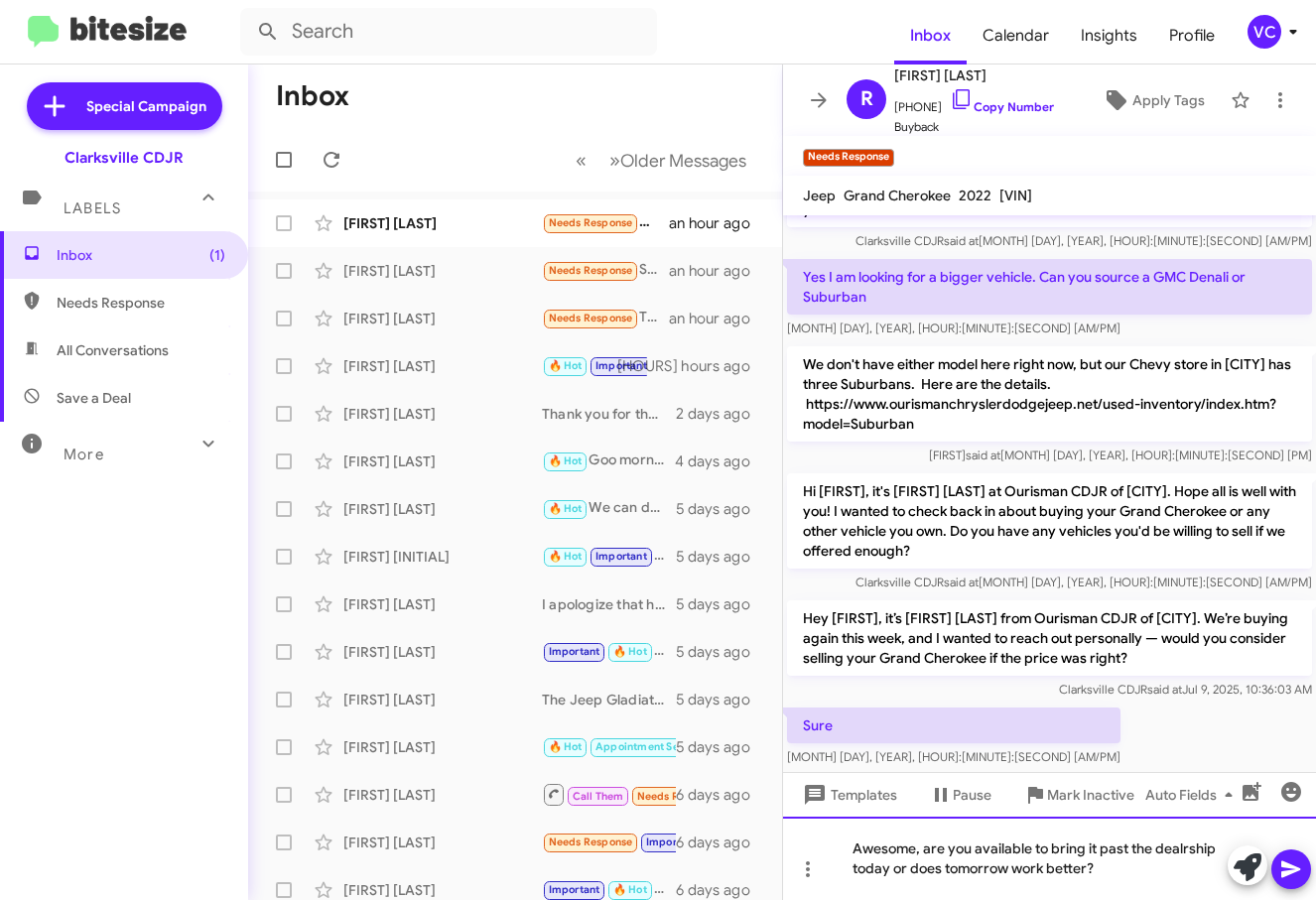 click on "Awesome, are you available to bring it past the dealrship today or does tomorrow work better?" at bounding box center [1049, 858] 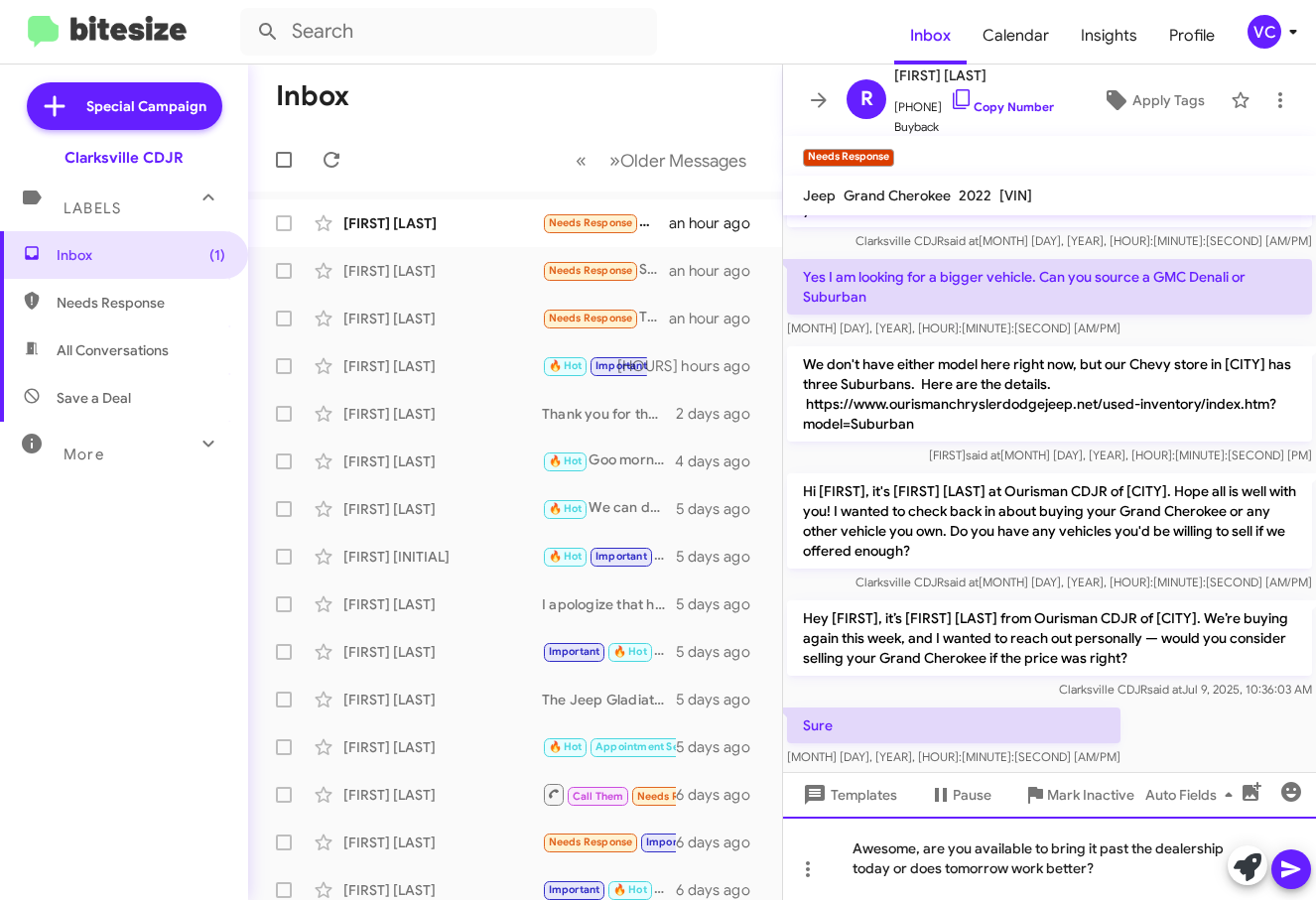 click on "Awesome, are you available to bring it past the dealership today or does tomorrow work better?" at bounding box center [1049, 858] 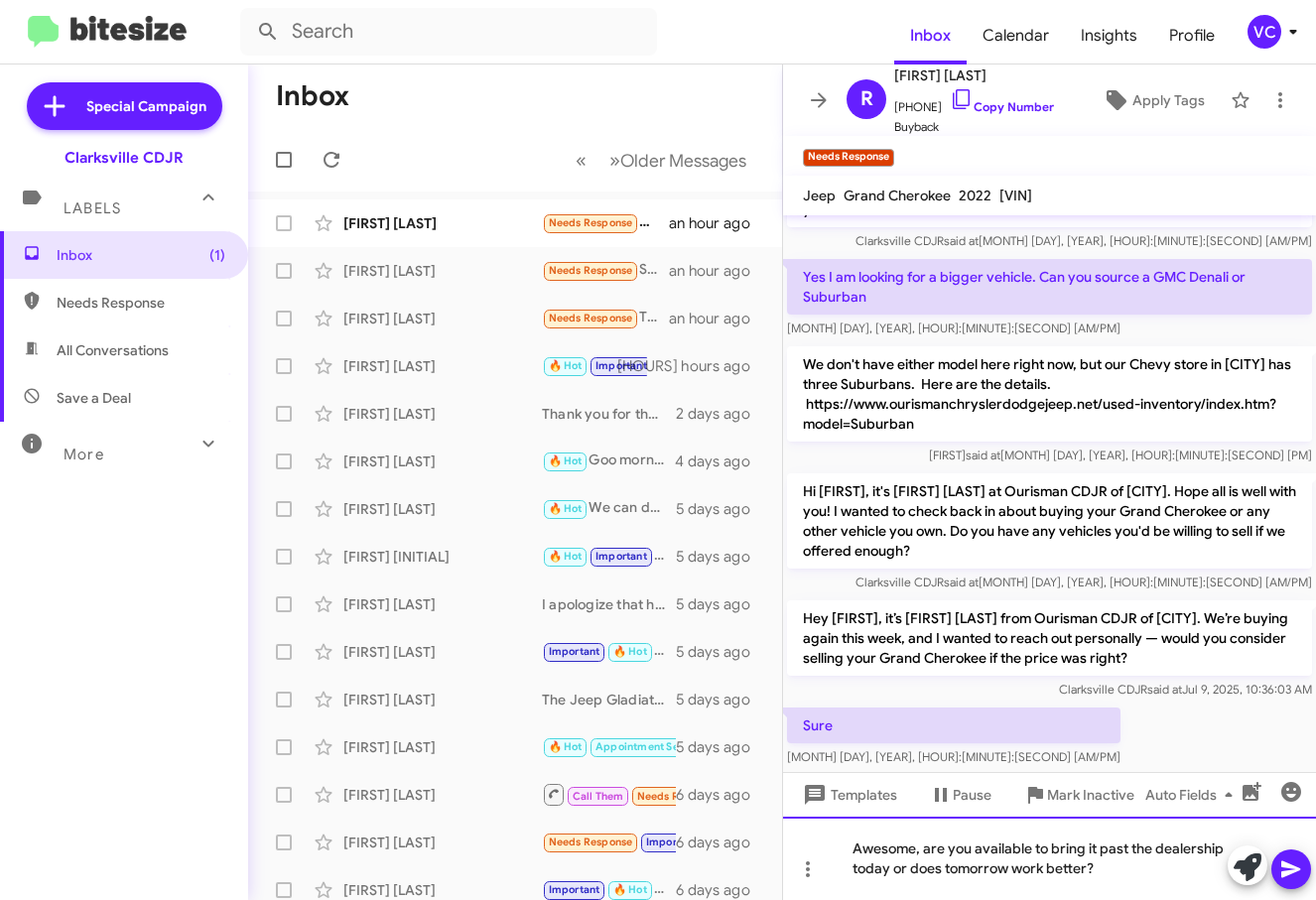 click on "Awesome, are you available to bring it past the dealership today or does tomorrow work better?" at bounding box center [1049, 858] 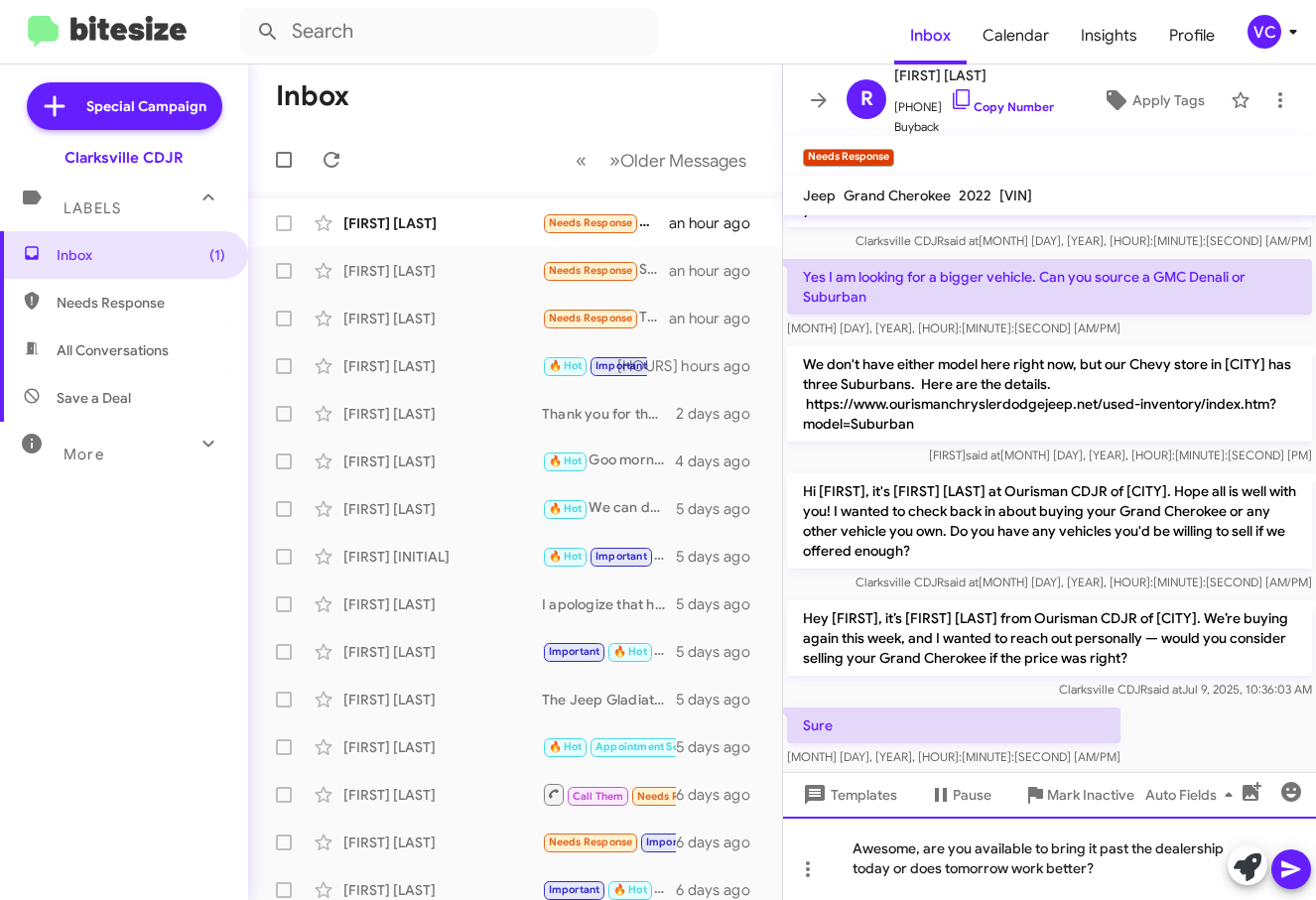 click on "Awesome, are you available to bring it past the dealership today or does tomorrow work better?" at bounding box center (1049, 858) 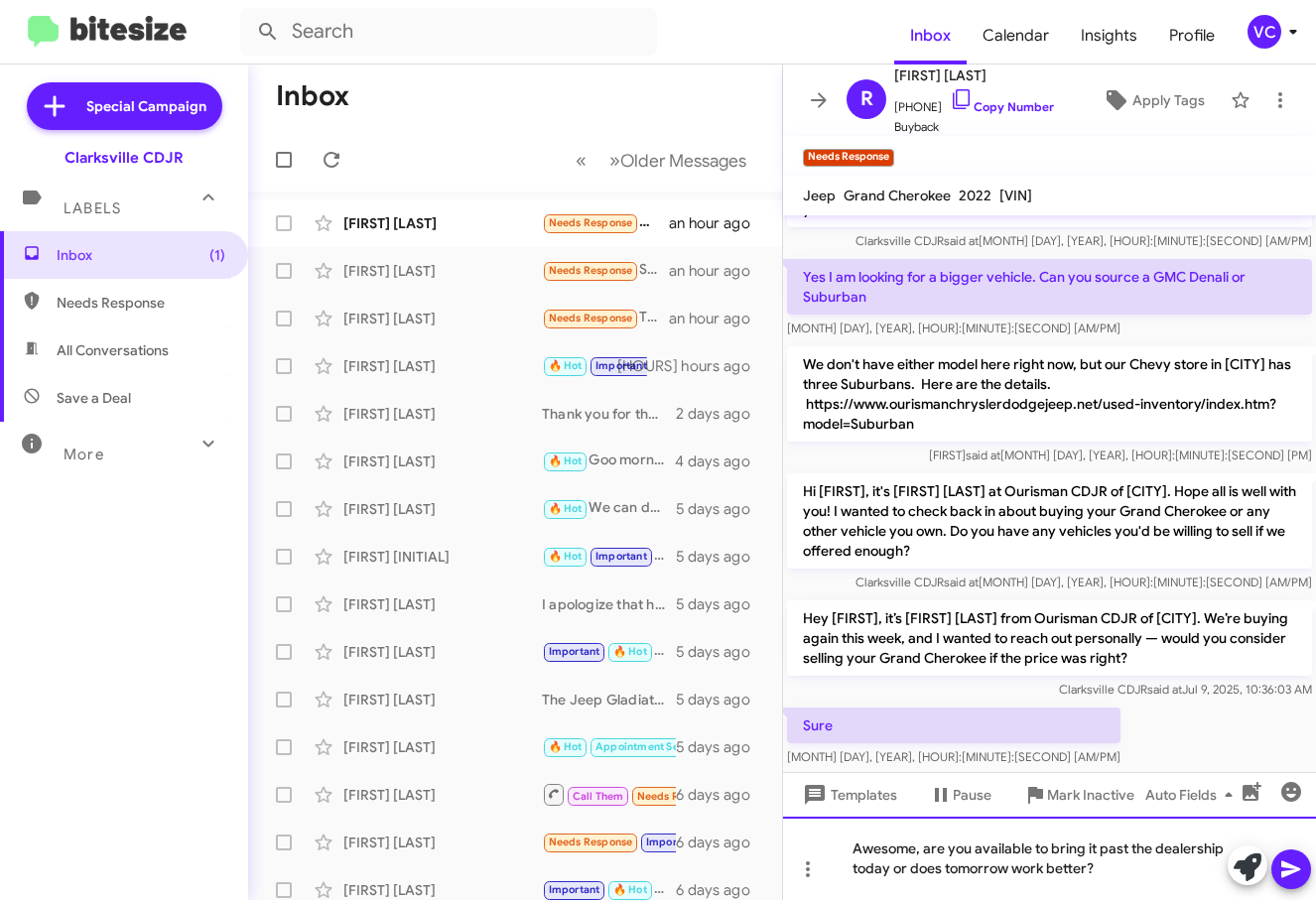 drag, startPoint x: 1122, startPoint y: 870, endPoint x: 1206, endPoint y: 878, distance: 84.38009 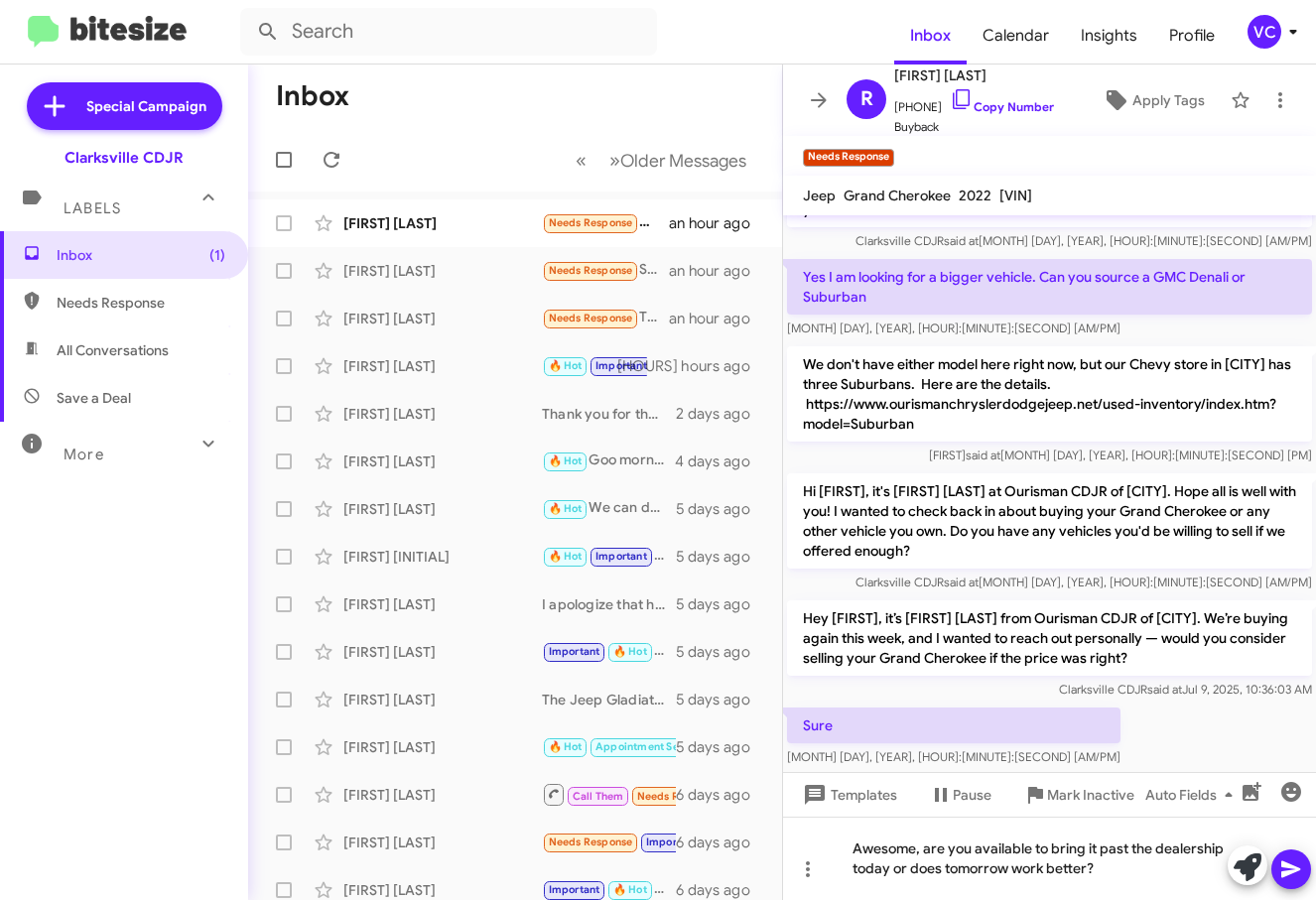 click at bounding box center (1290, 869) 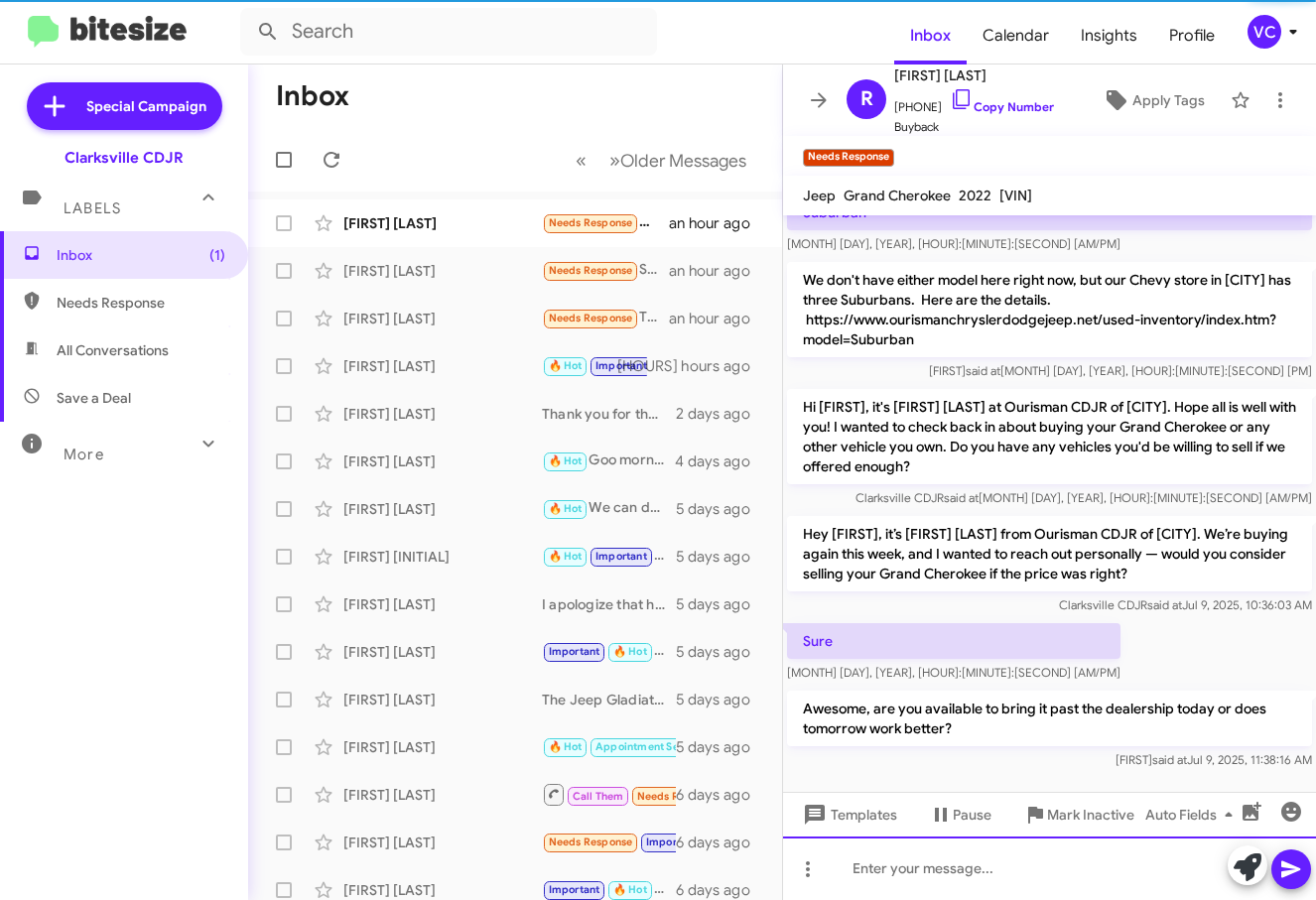 scroll, scrollTop: 218, scrollLeft: 0, axis: vertical 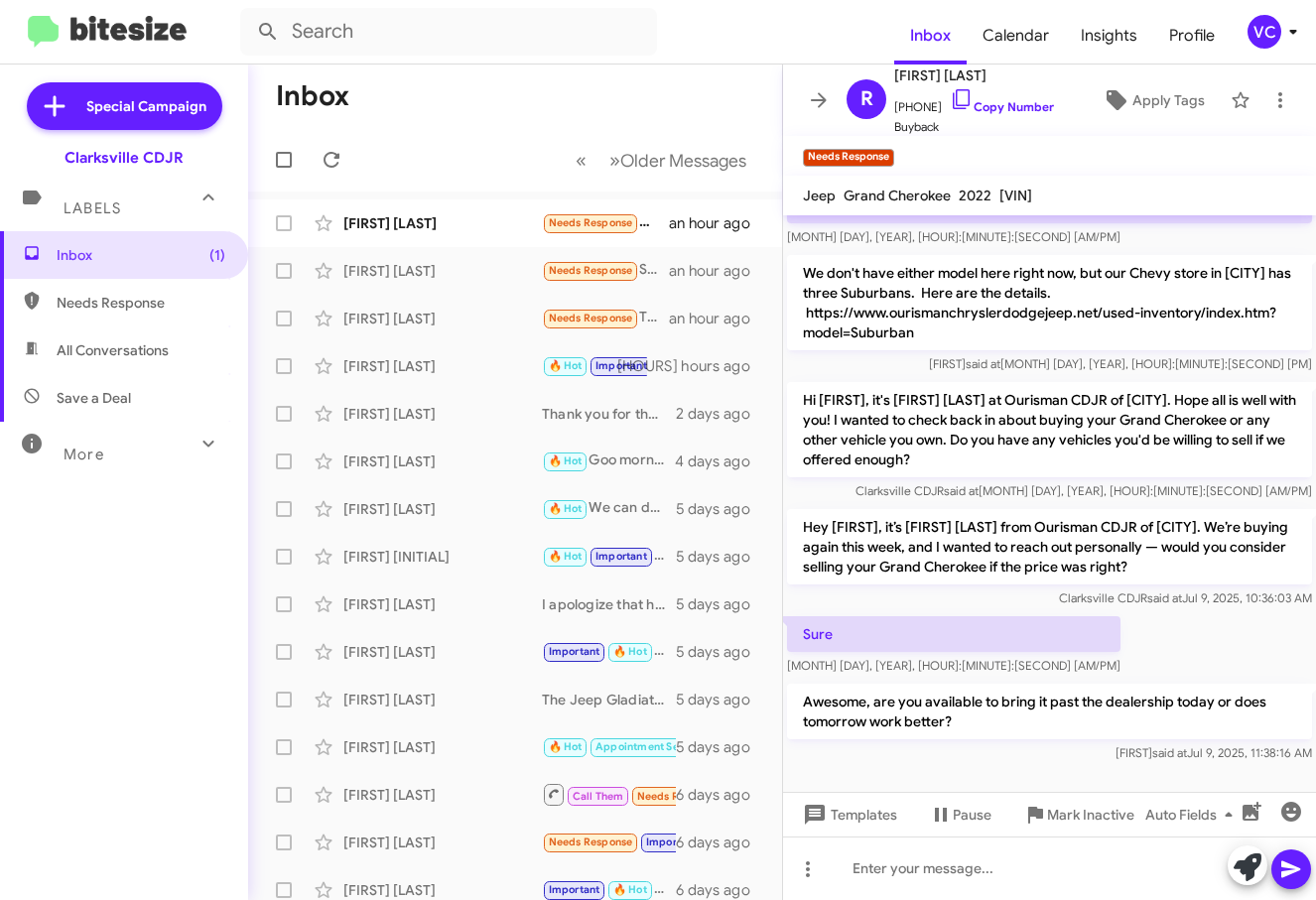 click on "Sure    Jul 9, 2025, 10:42:07 AM" at bounding box center (1049, 80) 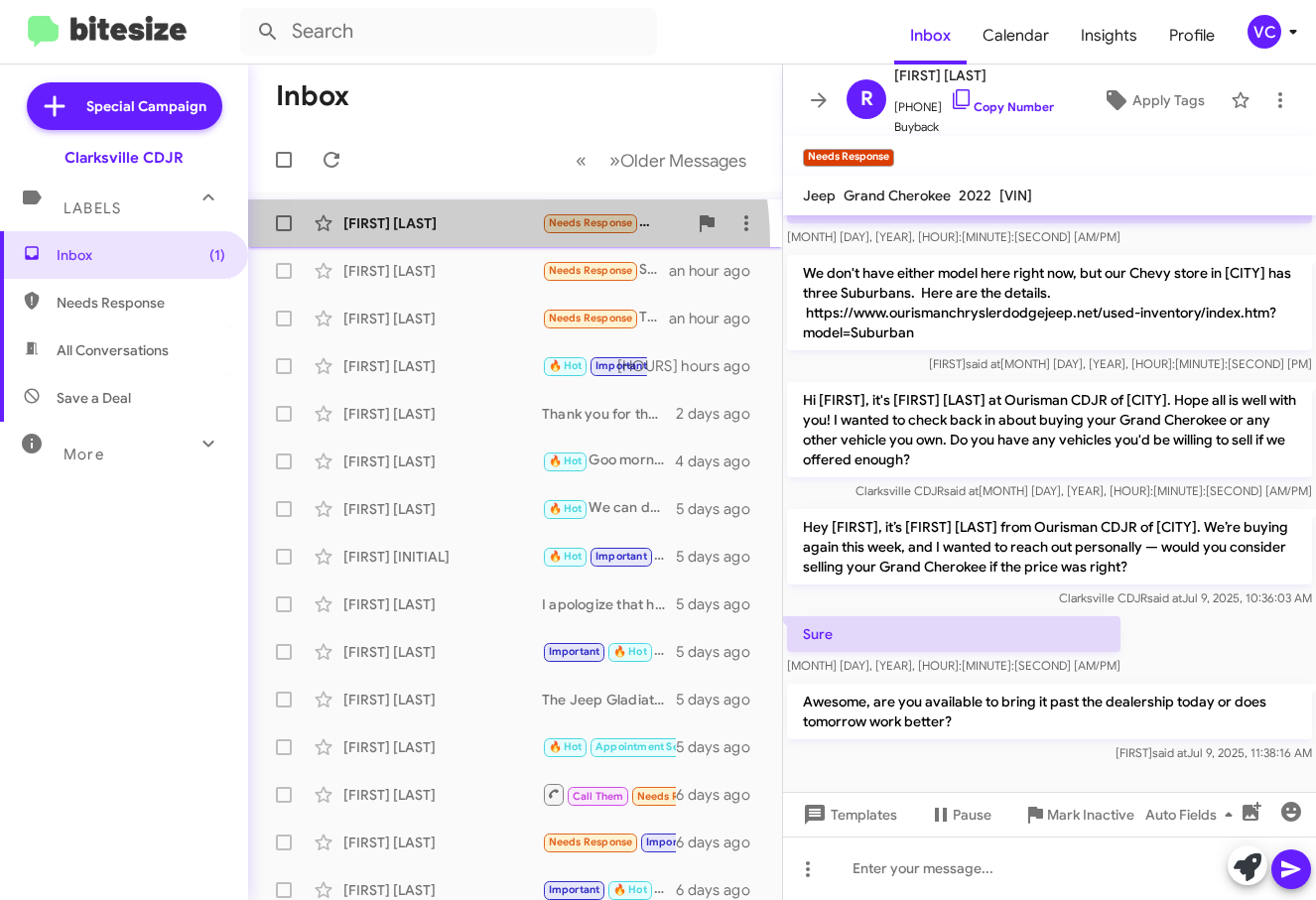 click on "[FIRST] [LAST]  Needs Response   Maybe, what's  the price?   [TIME_AGO]" at bounding box center [515, 223] 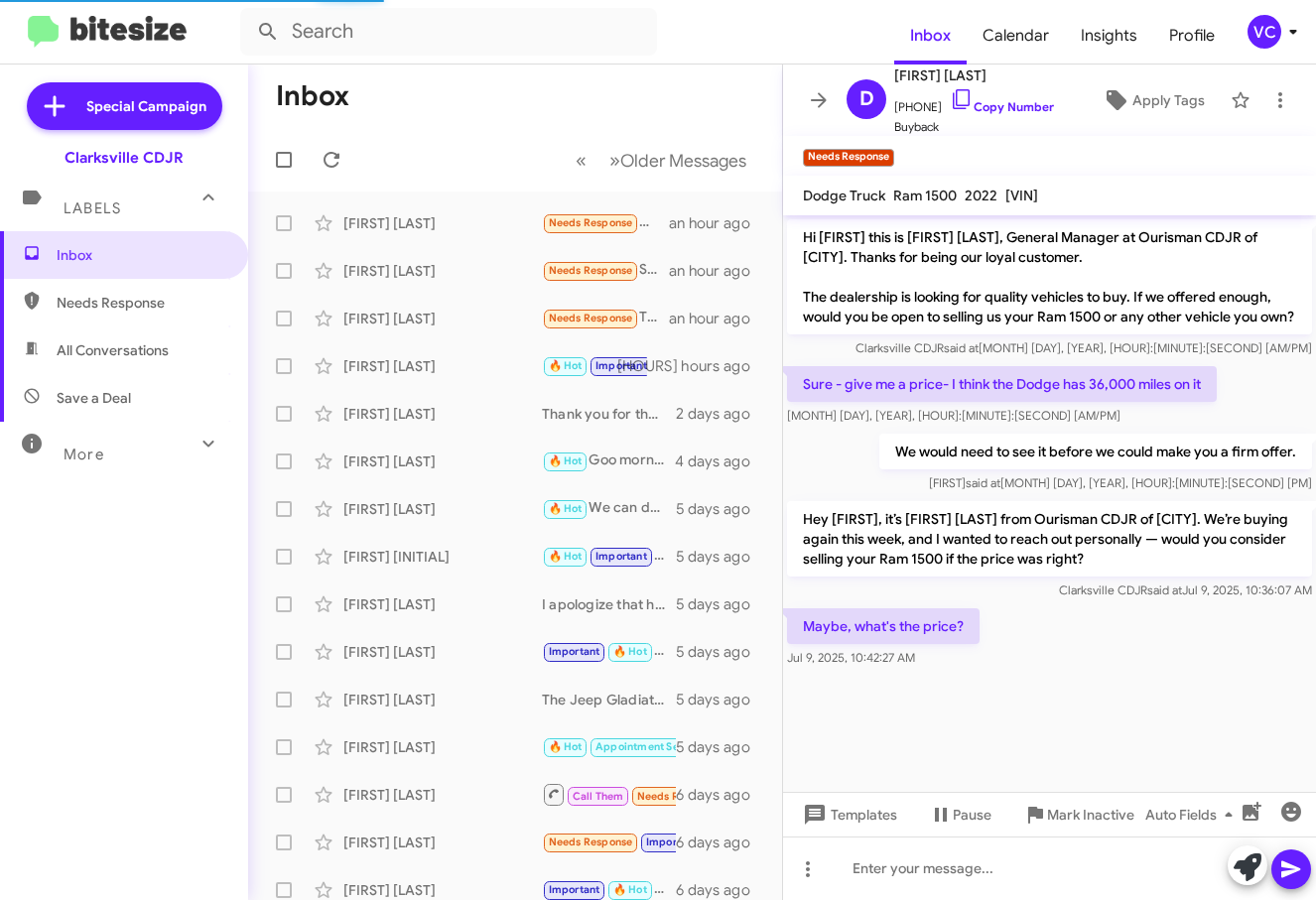 scroll, scrollTop: 0, scrollLeft: 0, axis: both 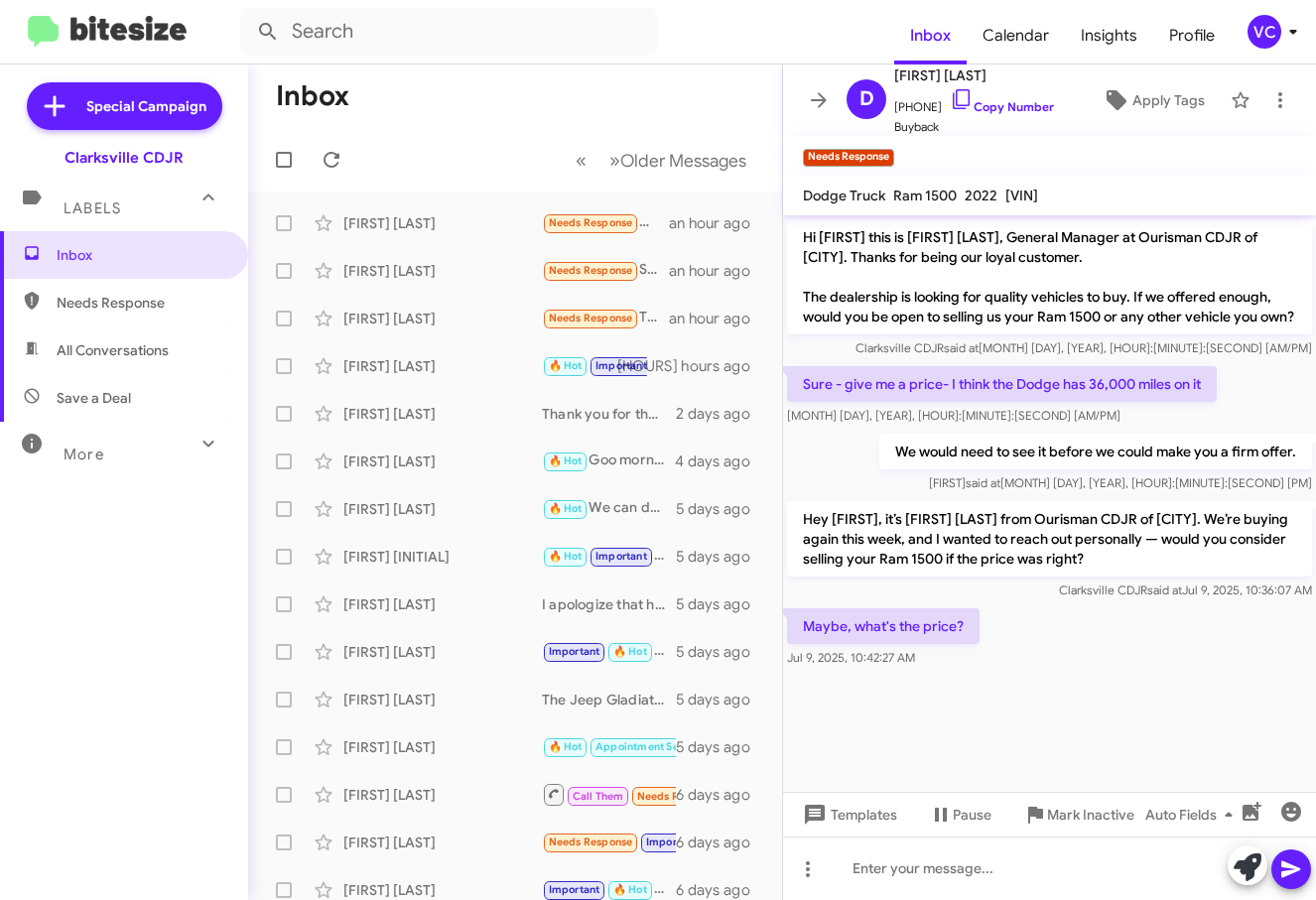 click at bounding box center [1049, 684] 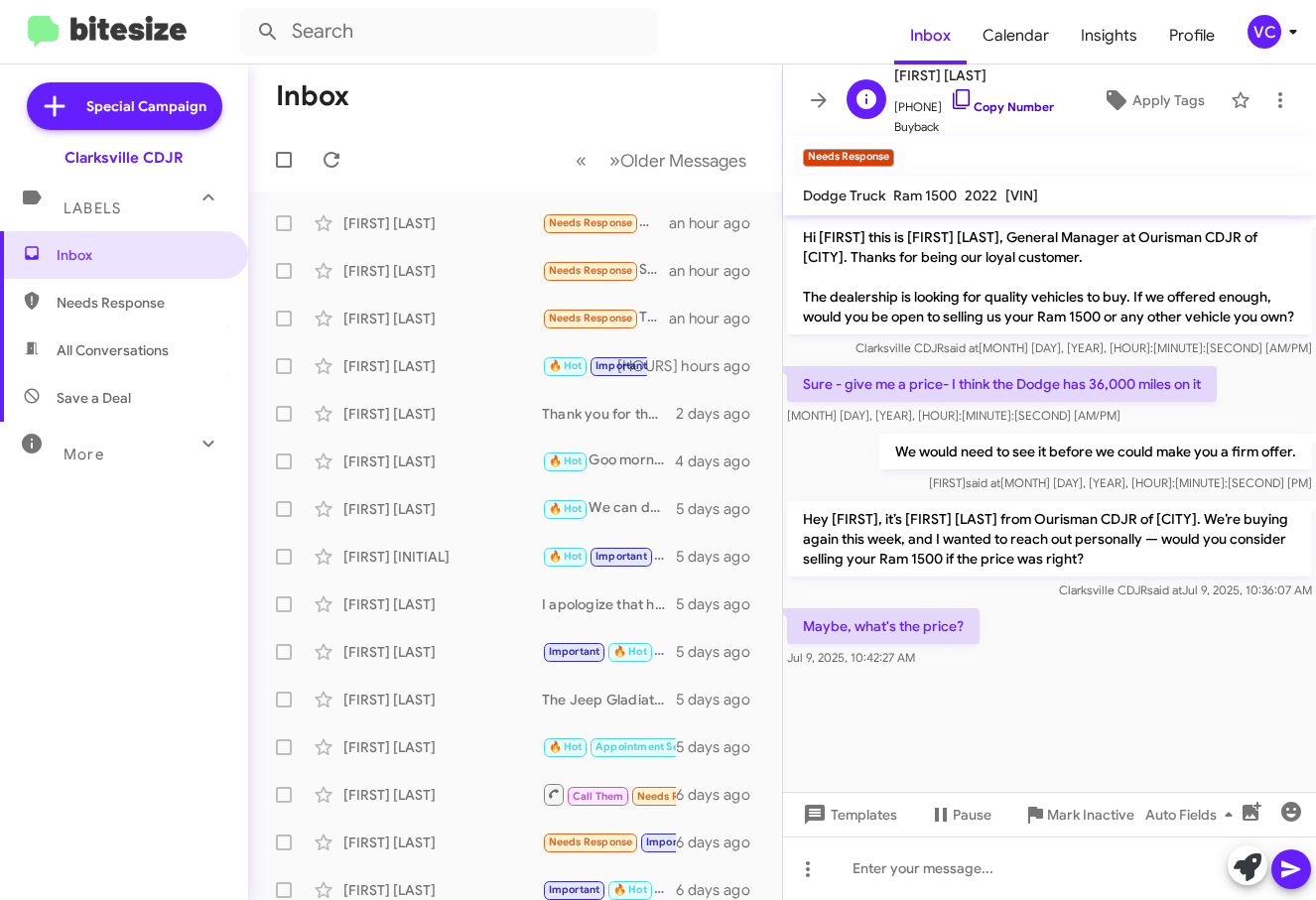 click on "Copy Number" at bounding box center (1001, 106) 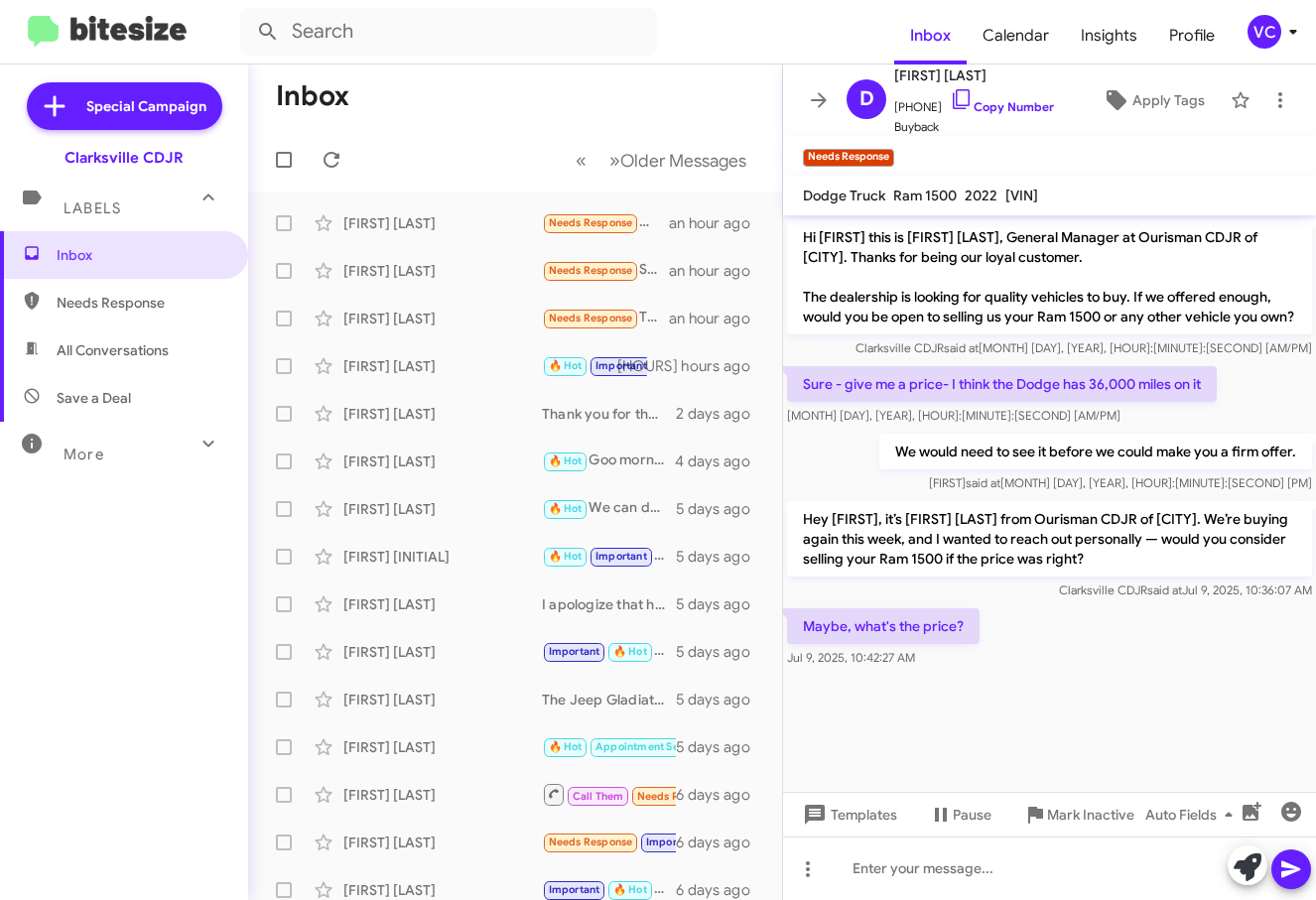 drag, startPoint x: 455, startPoint y: 129, endPoint x: 629, endPoint y: 219, distance: 195.89793 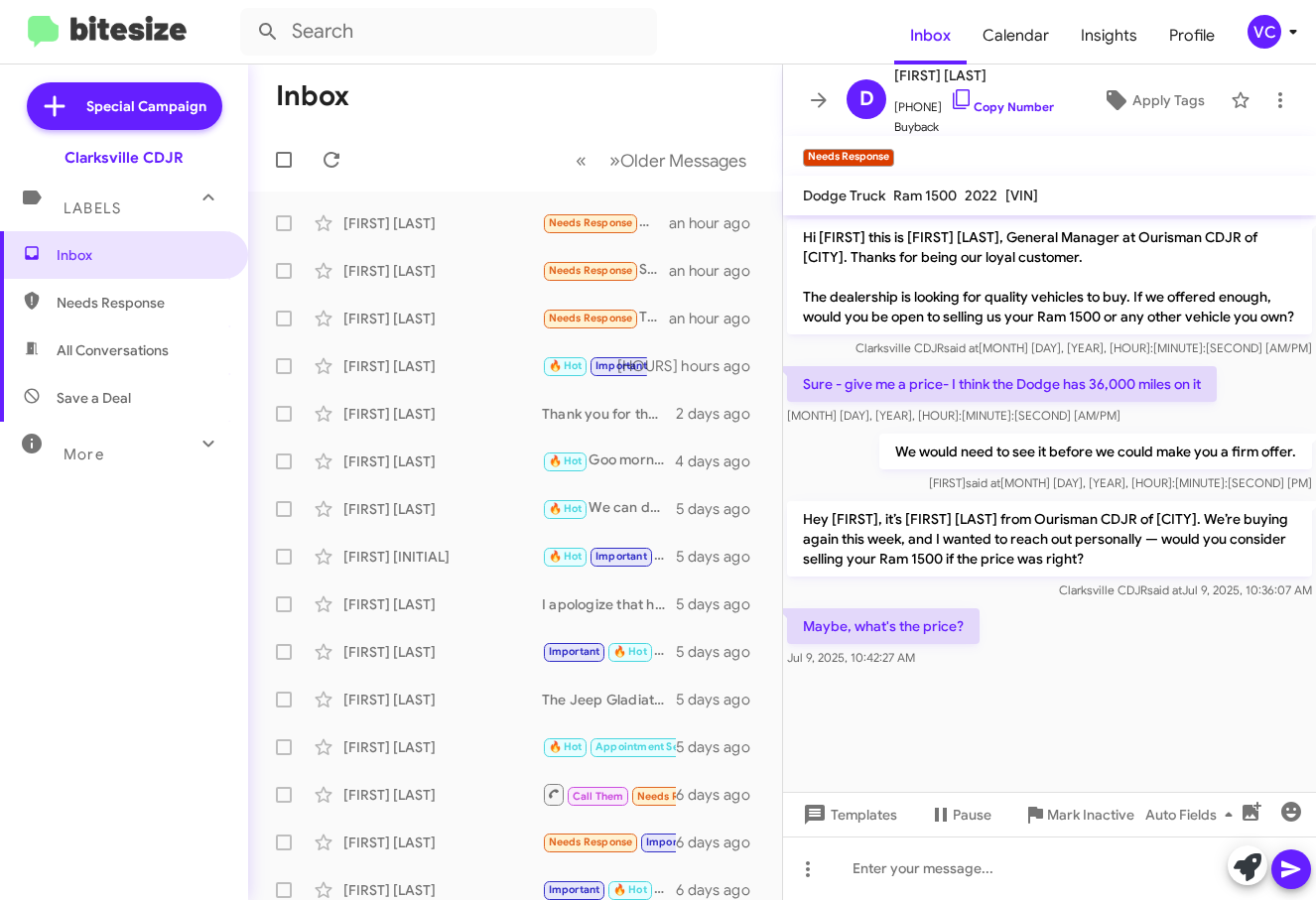 click on "Hey [FIRST], it’s [FIRST] [LAST] from Ourisman CDJR of Clarksville. We’re buying again this week, and I wanted to reach out personally — would you consider selling your Ram 1500 if the price was right? Clarksville CDJR   said at   [MONTH] [DAY], [YEAR], [HOUR]:[MINUTE]:[SECOND] [AM/PM]" at bounding box center [1049, 289] 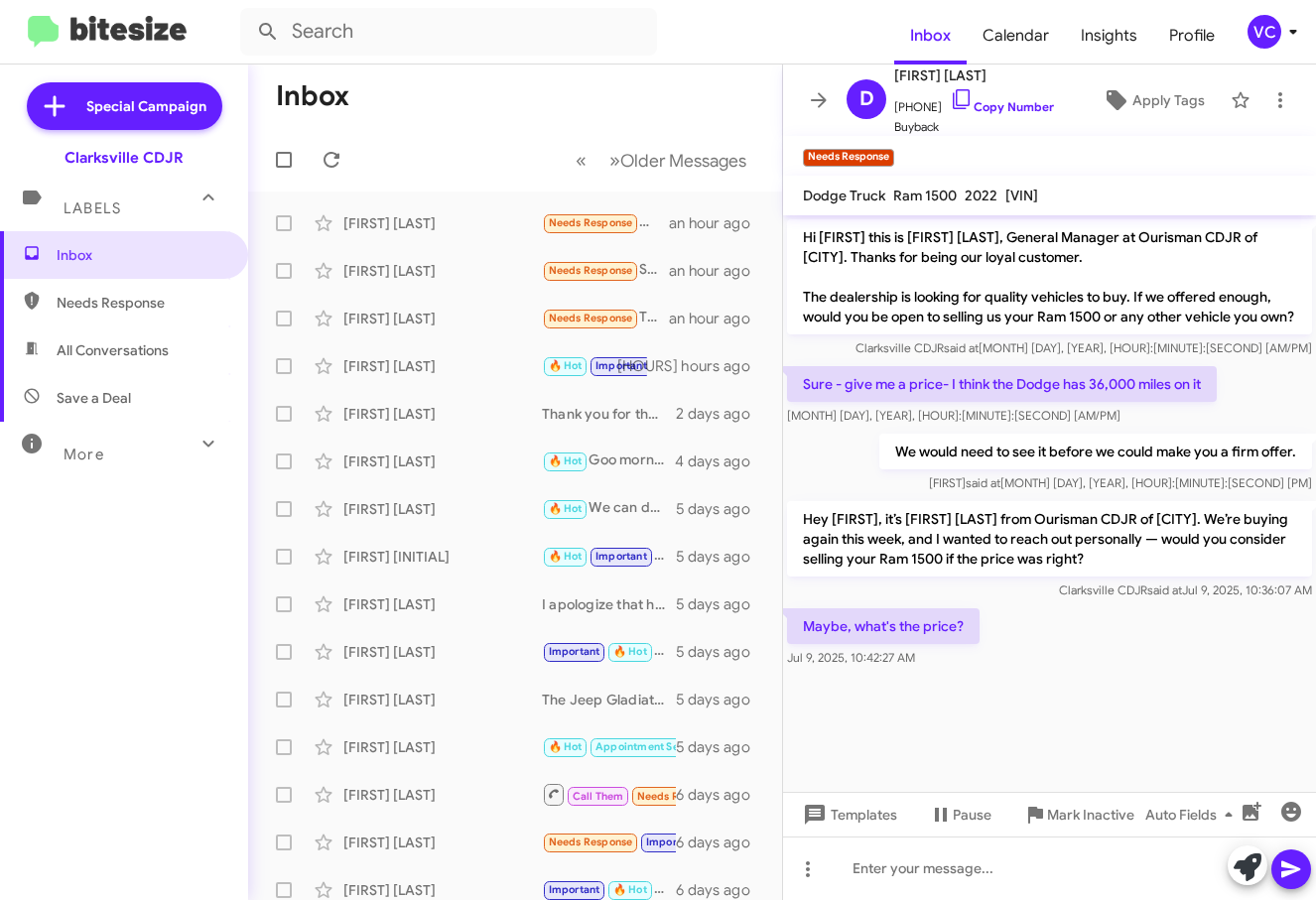 drag, startPoint x: 1118, startPoint y: 633, endPoint x: 1083, endPoint y: 635, distance: 35.057096 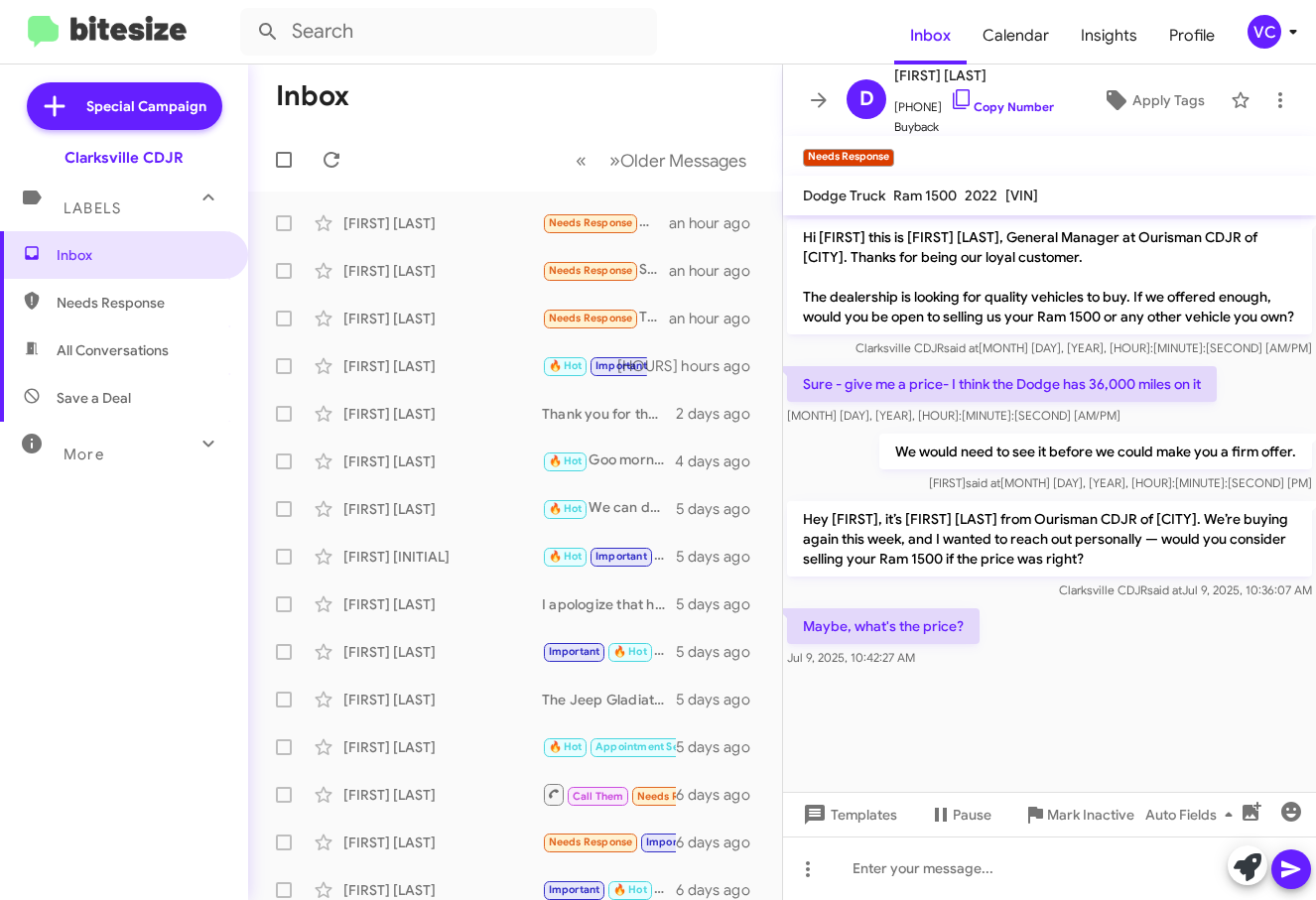 click on "Maybe, what's  the price?    Jul 9, 2025, 10:42:27 AM" at bounding box center [1049, 289] 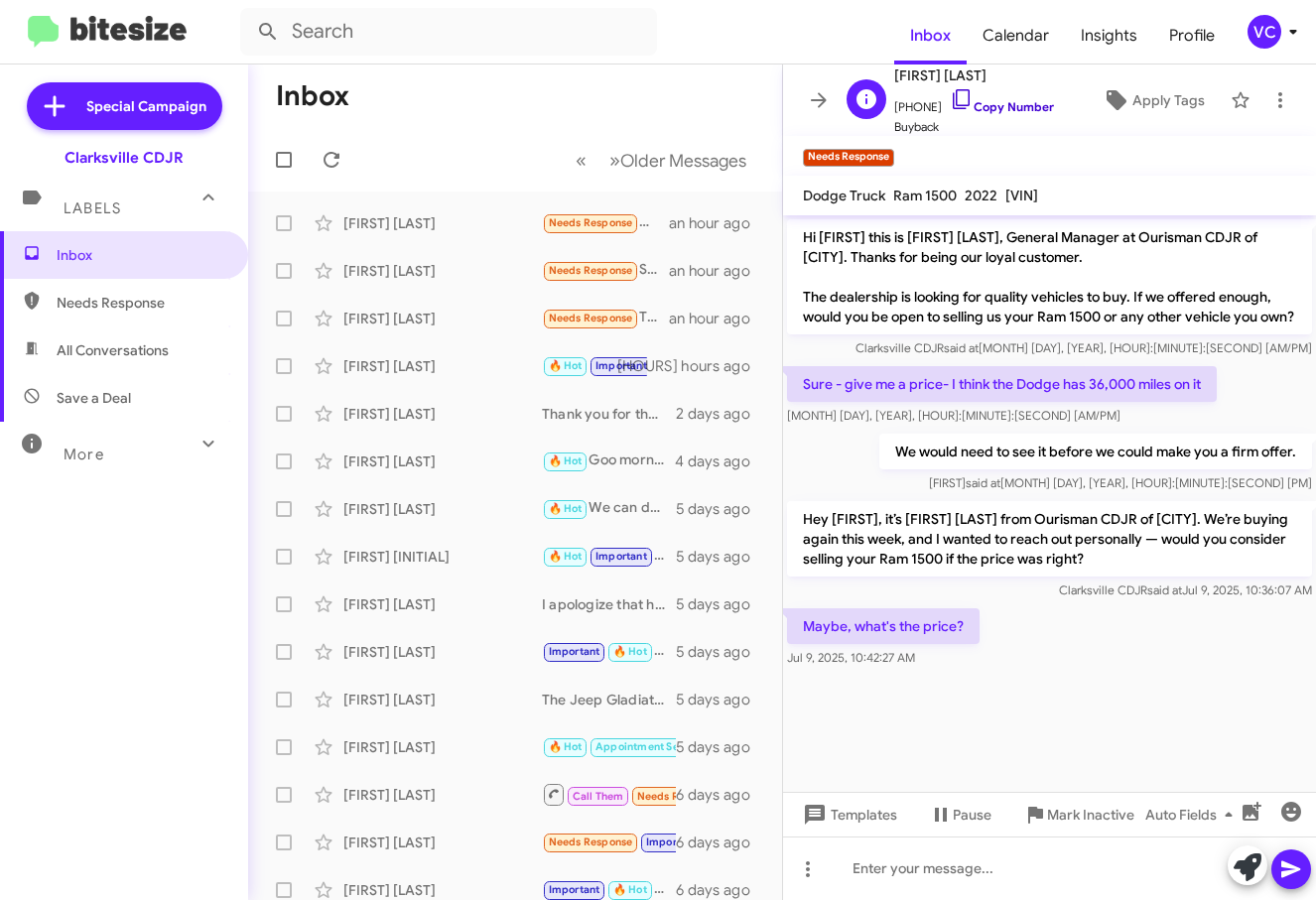 click on "Copy Number" at bounding box center [1001, 106] 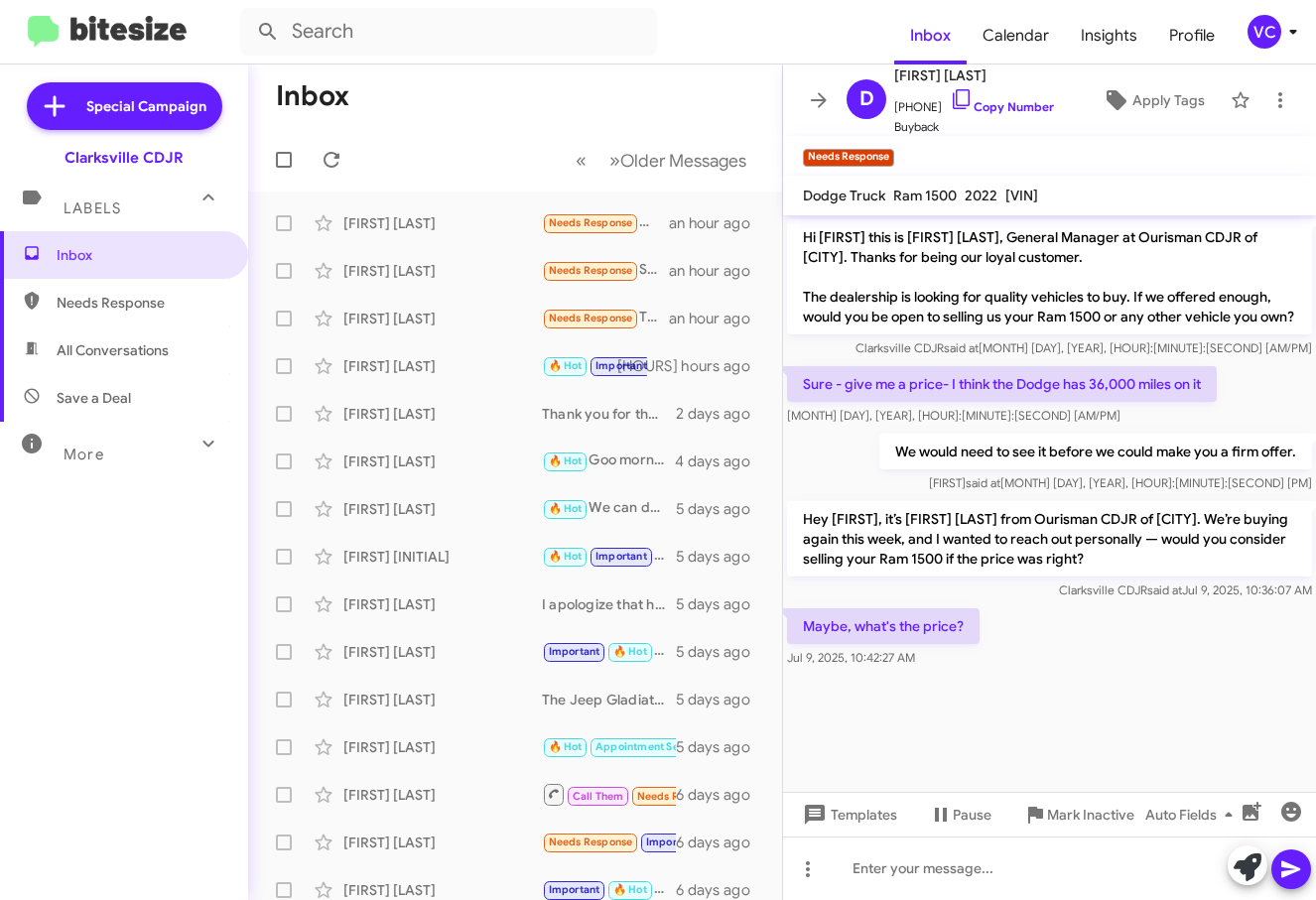 click on "Inbox" at bounding box center (515, 96) 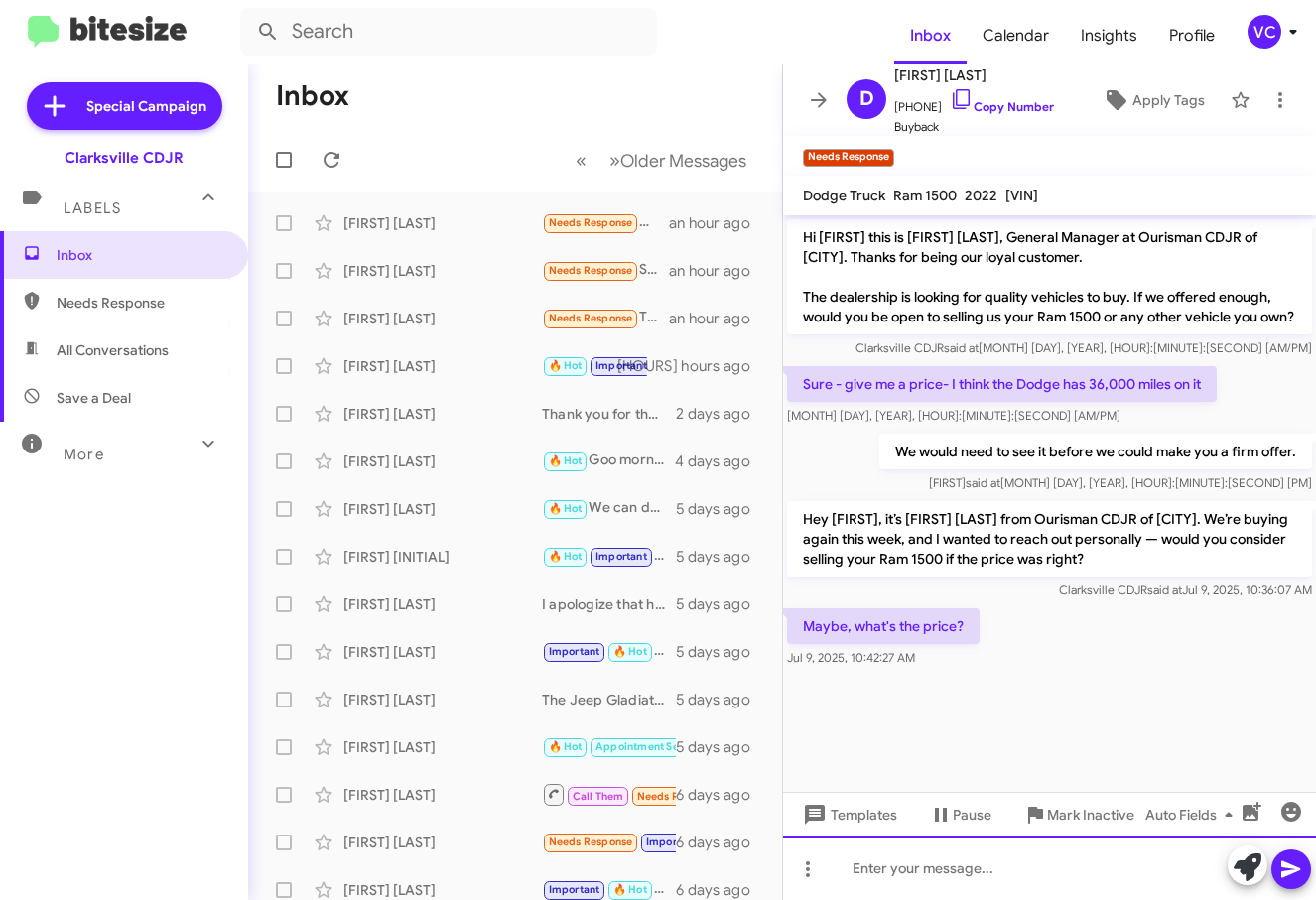 click at bounding box center [1049, 868] 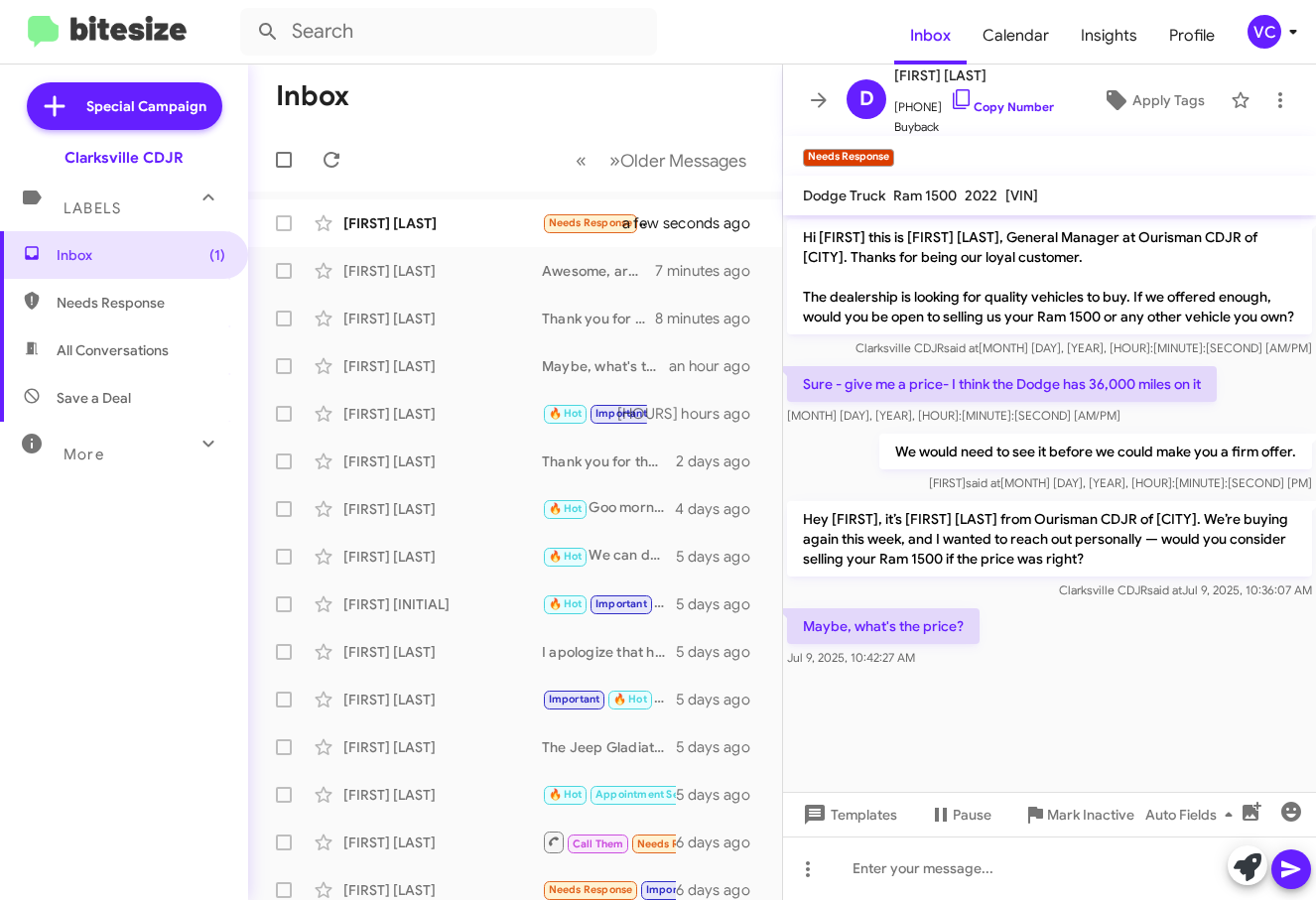 click on "Maybe, what's  the price?    Jul 9, 2025, 10:42:27 AM" at bounding box center (1049, 289) 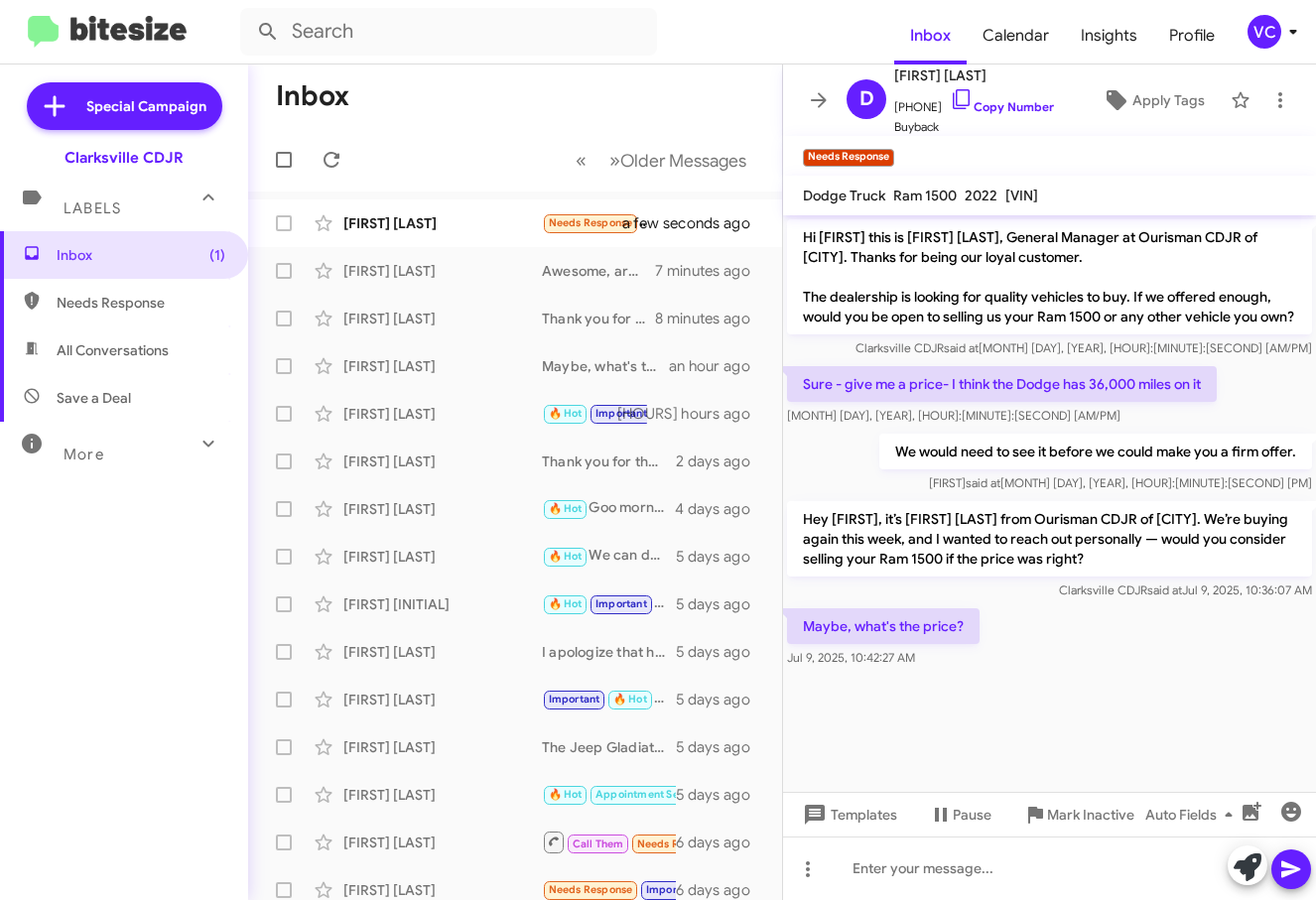 click on "Inbox" at bounding box center [515, 96] 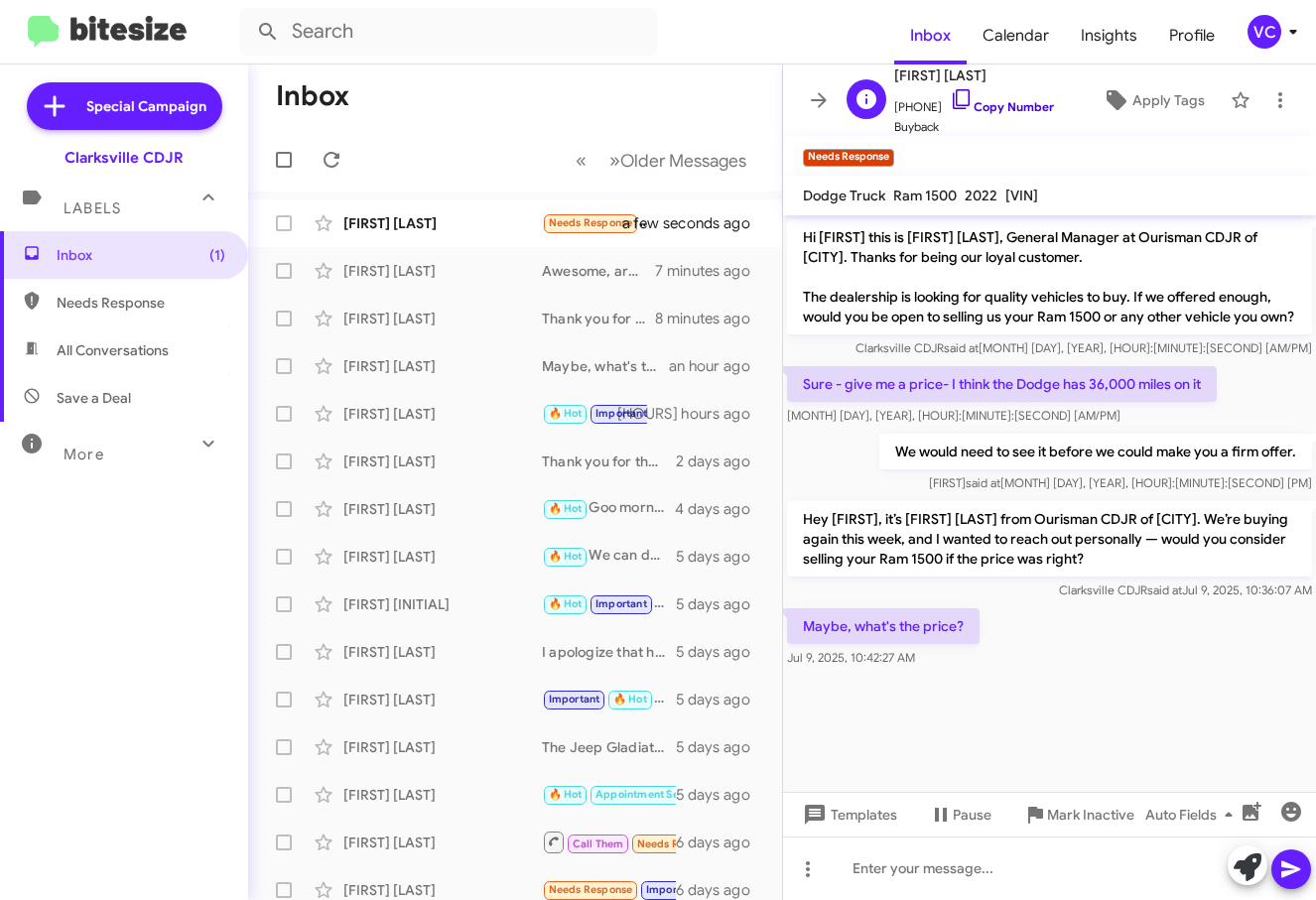 click on "Copy Number" at bounding box center [1001, 106] 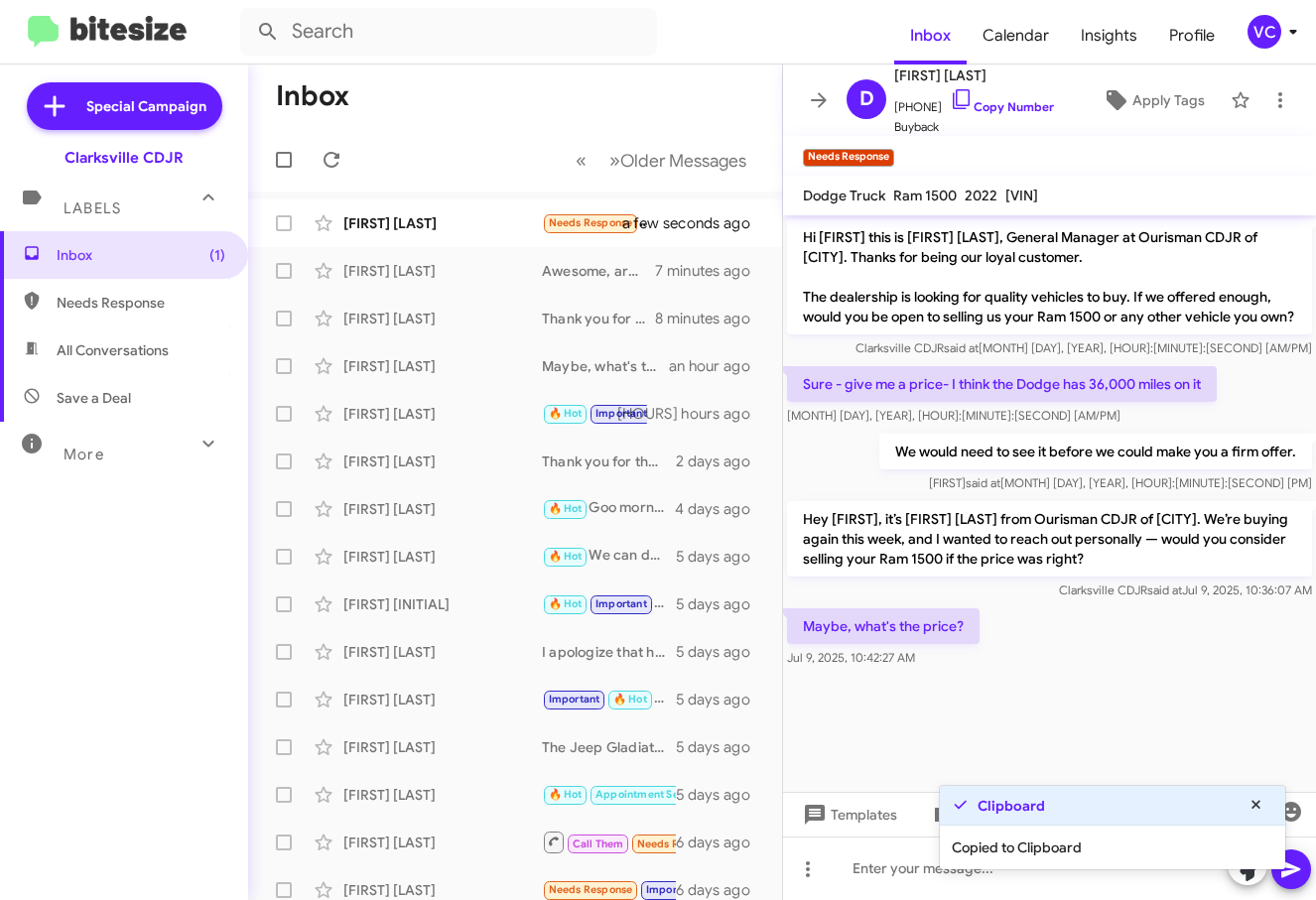 click on "Maybe, what's  the price?    Jul 9, 2025, 10:42:27 AM" at bounding box center (1049, 289) 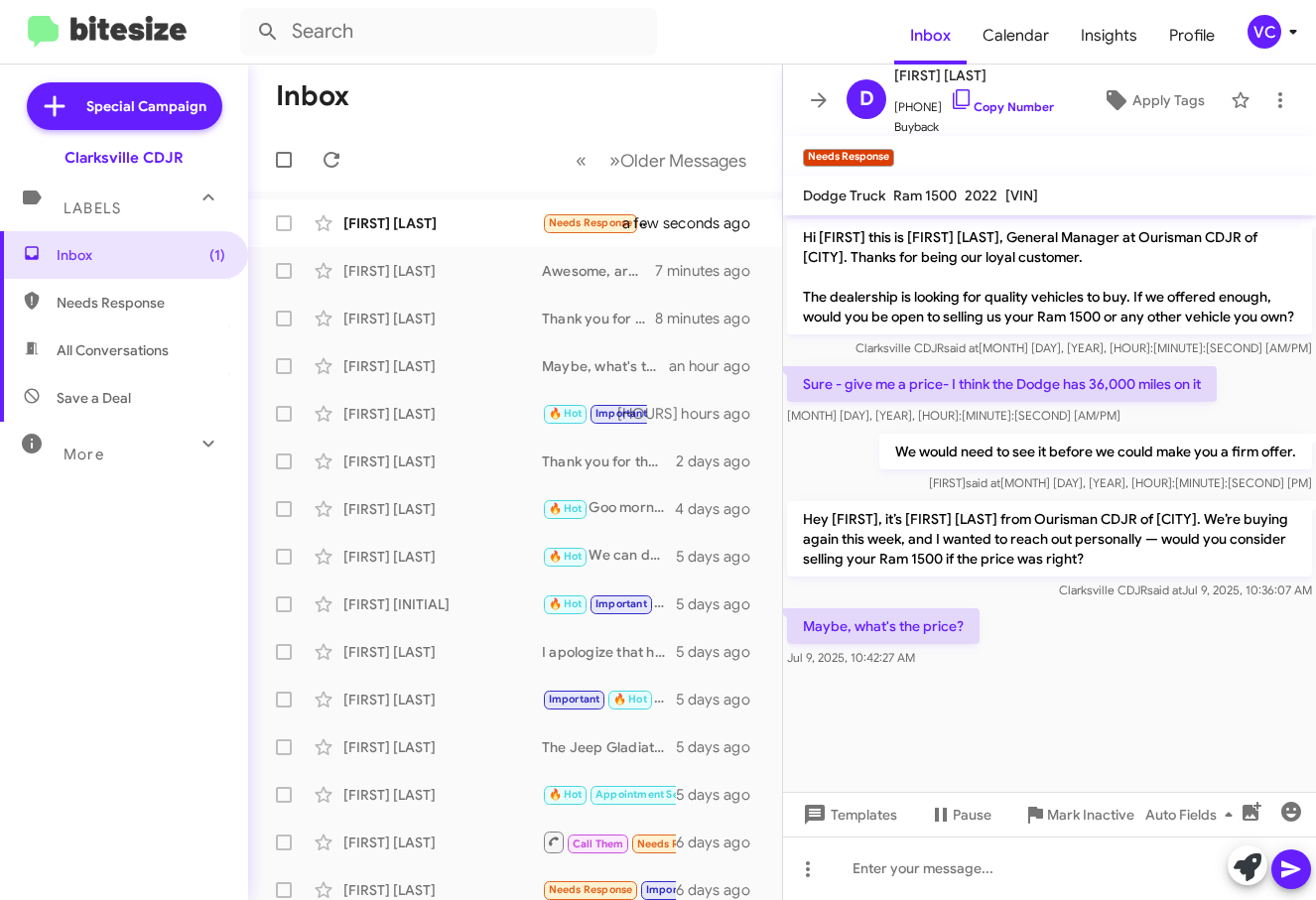drag, startPoint x: 432, startPoint y: 63, endPoint x: 583, endPoint y: 180, distance: 191.0236 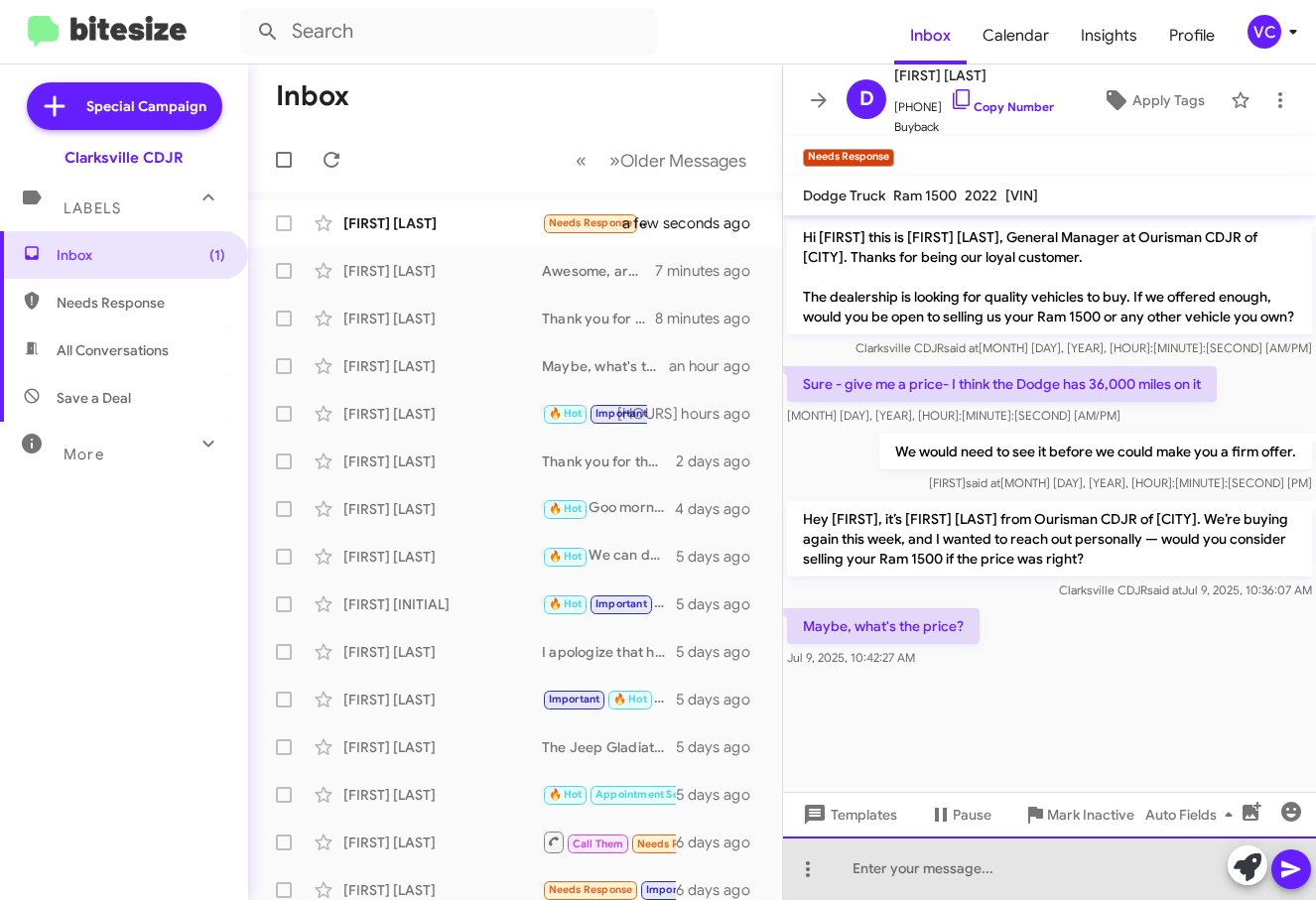click at bounding box center (1049, 868) 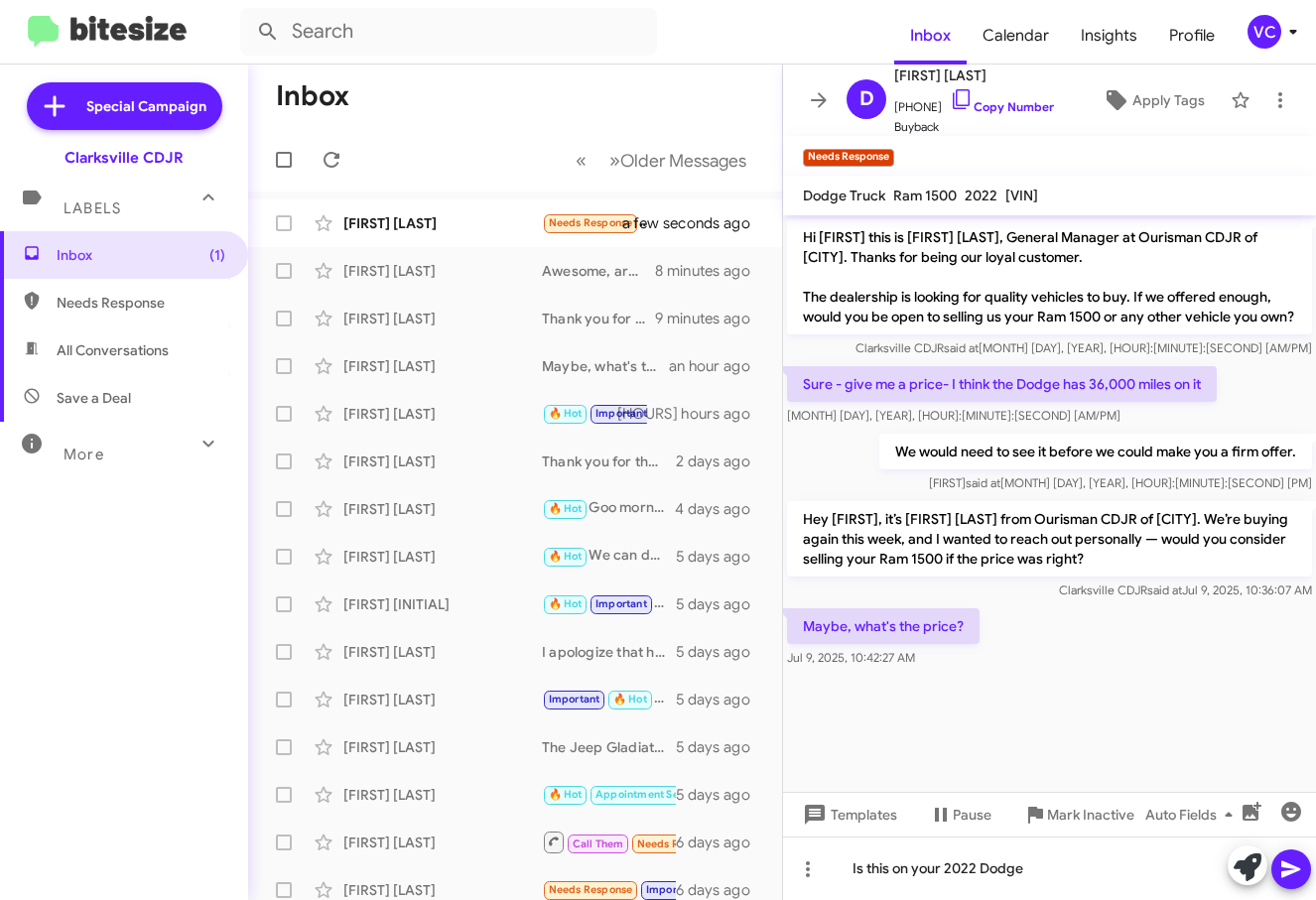 click on "Inbox" at bounding box center (515, 96) 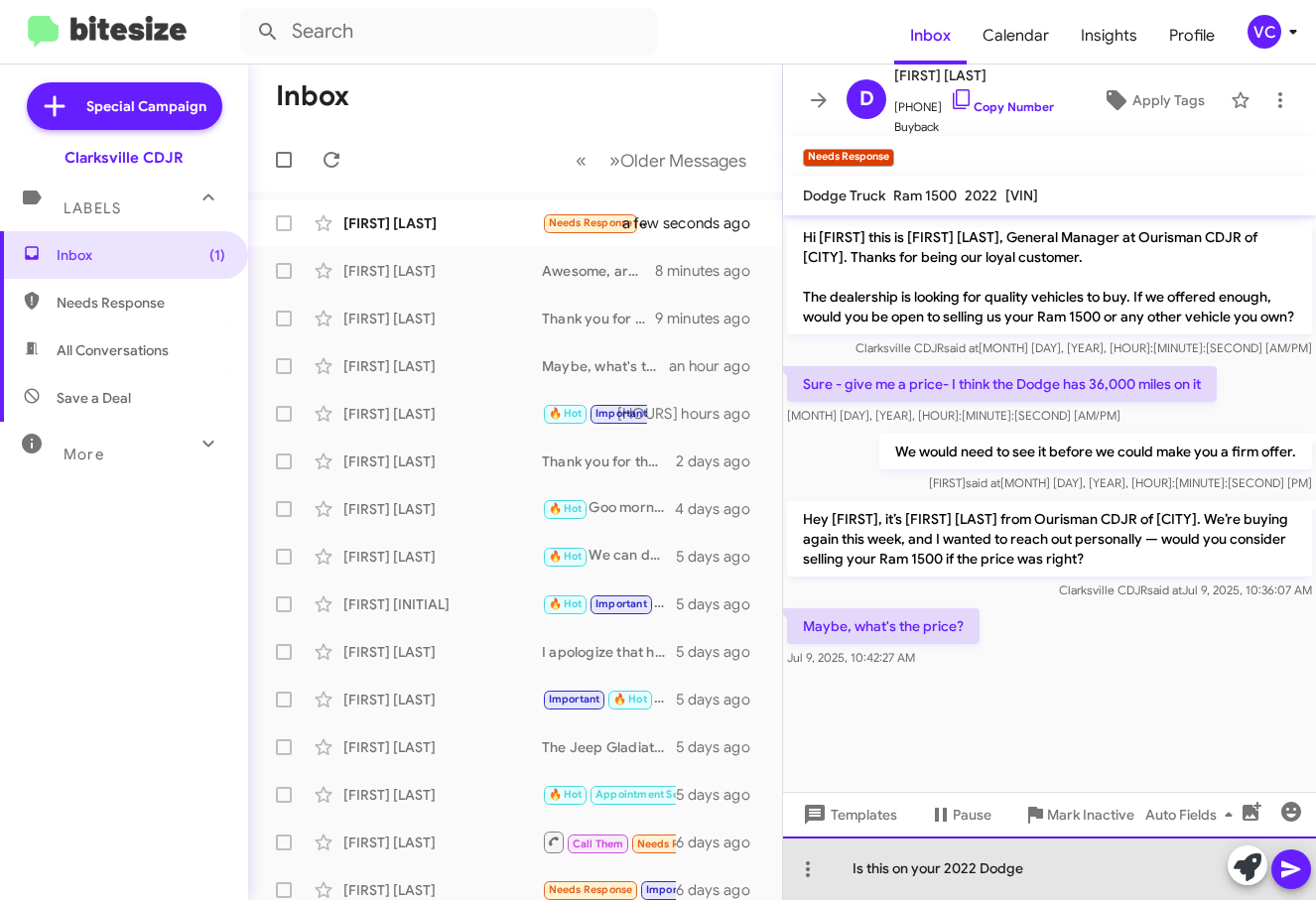 drag, startPoint x: 1025, startPoint y: 874, endPoint x: 979, endPoint y: 855, distance: 49.769469 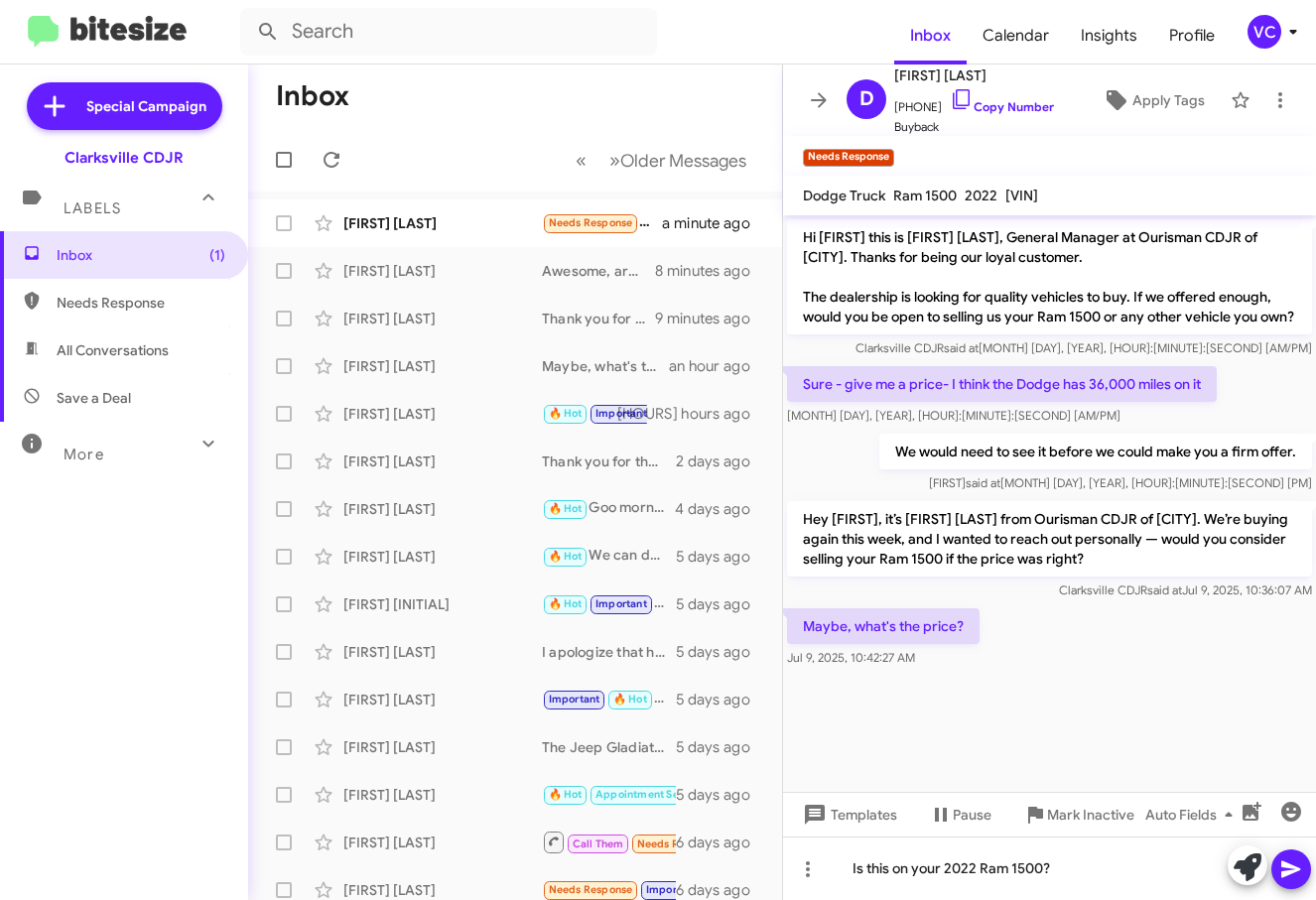 click at bounding box center (1291, 869) 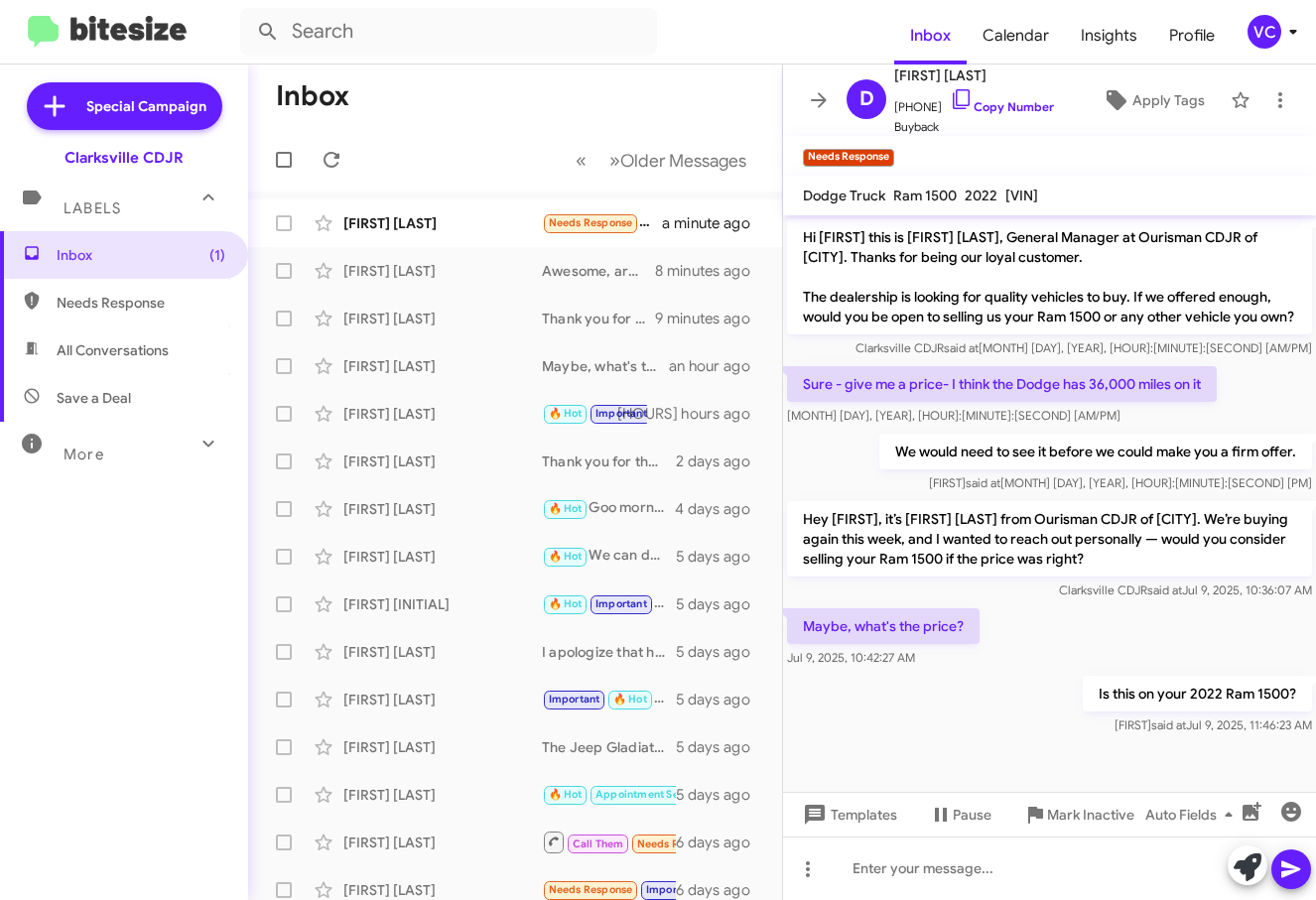 drag, startPoint x: 456, startPoint y: 77, endPoint x: 481, endPoint y: 94, distance: 30.23243 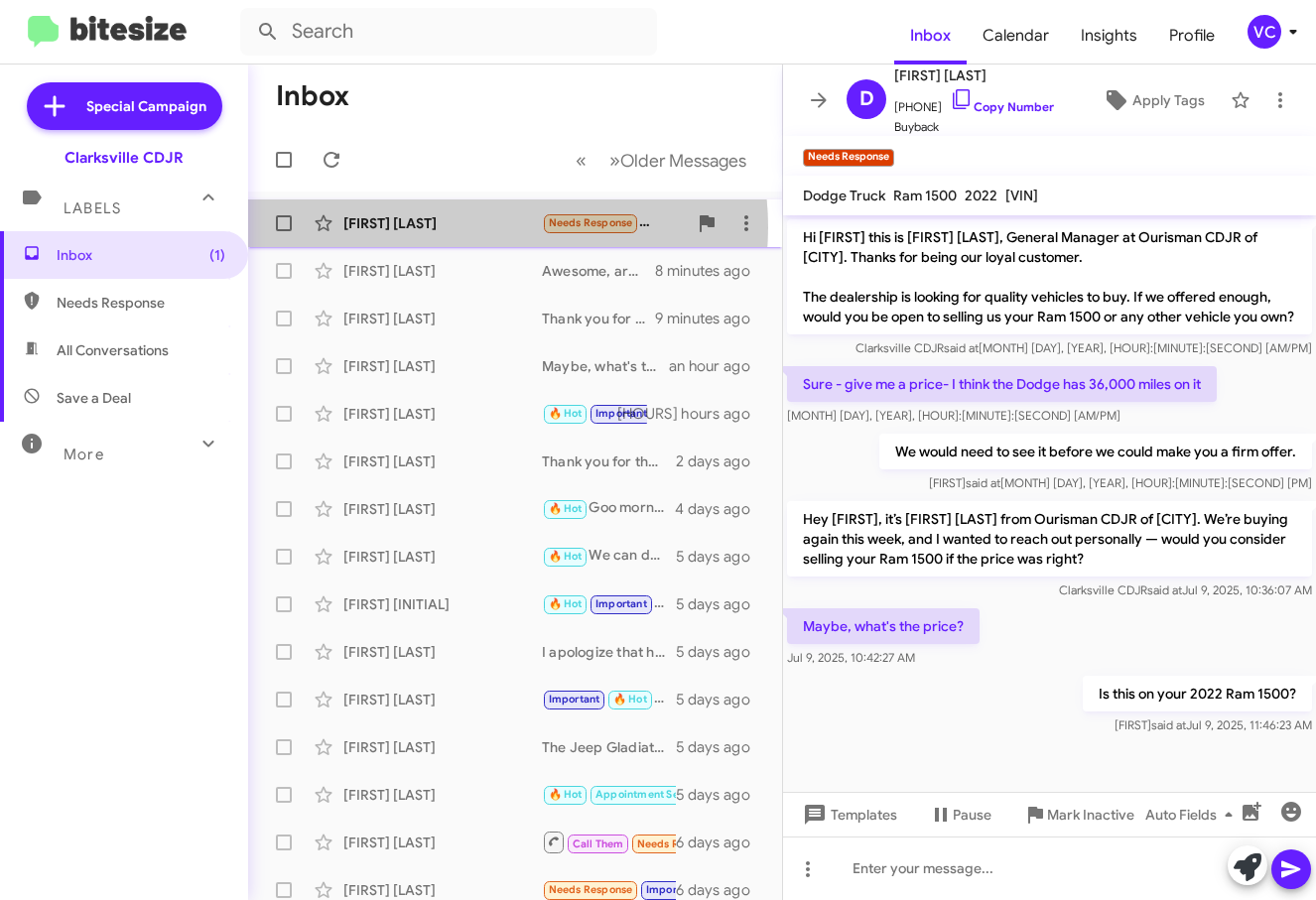 click on "[FIRST] [LAST]" at bounding box center (443, 223) 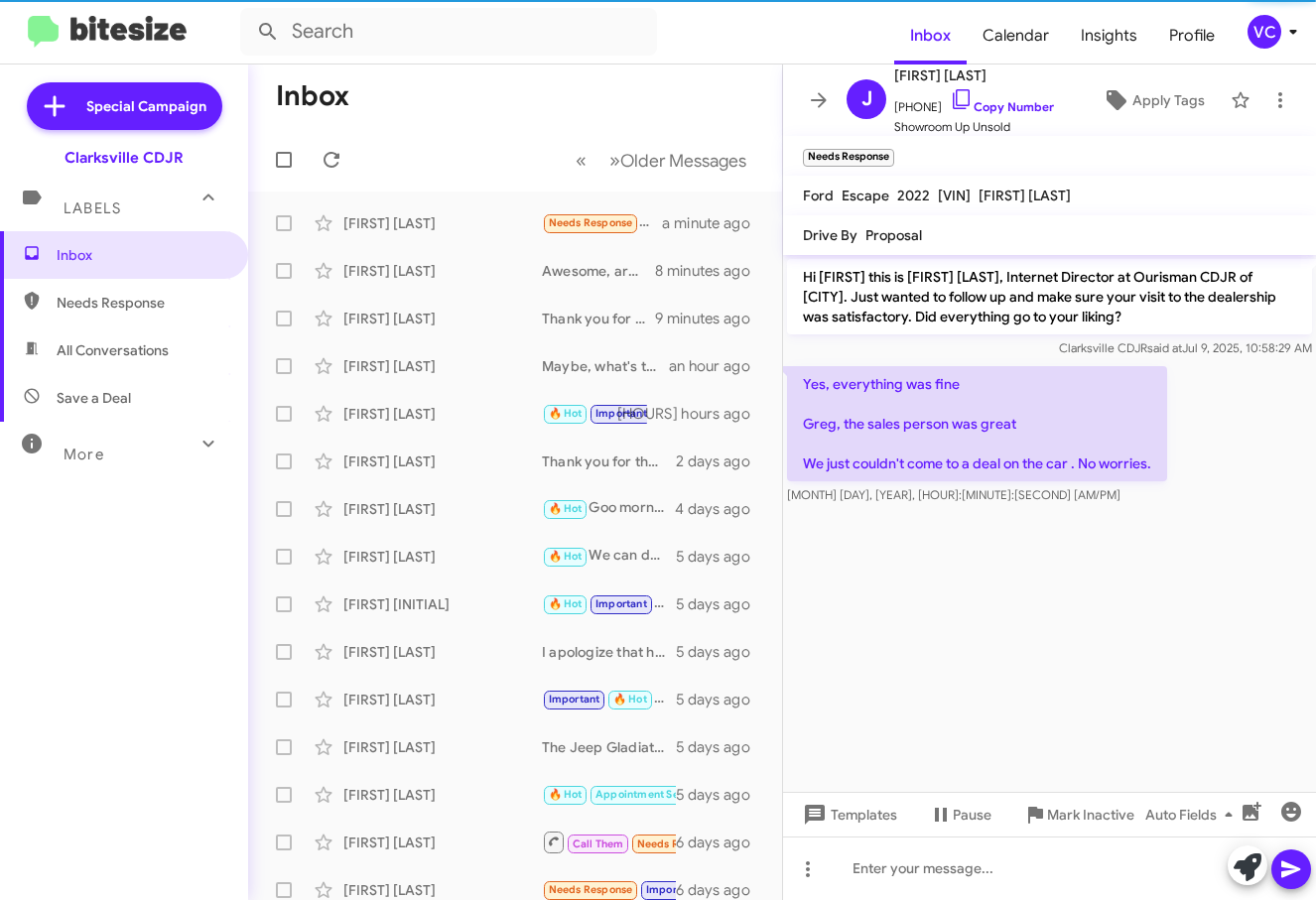 drag, startPoint x: 1081, startPoint y: 628, endPoint x: 1077, endPoint y: 606, distance: 22.36068 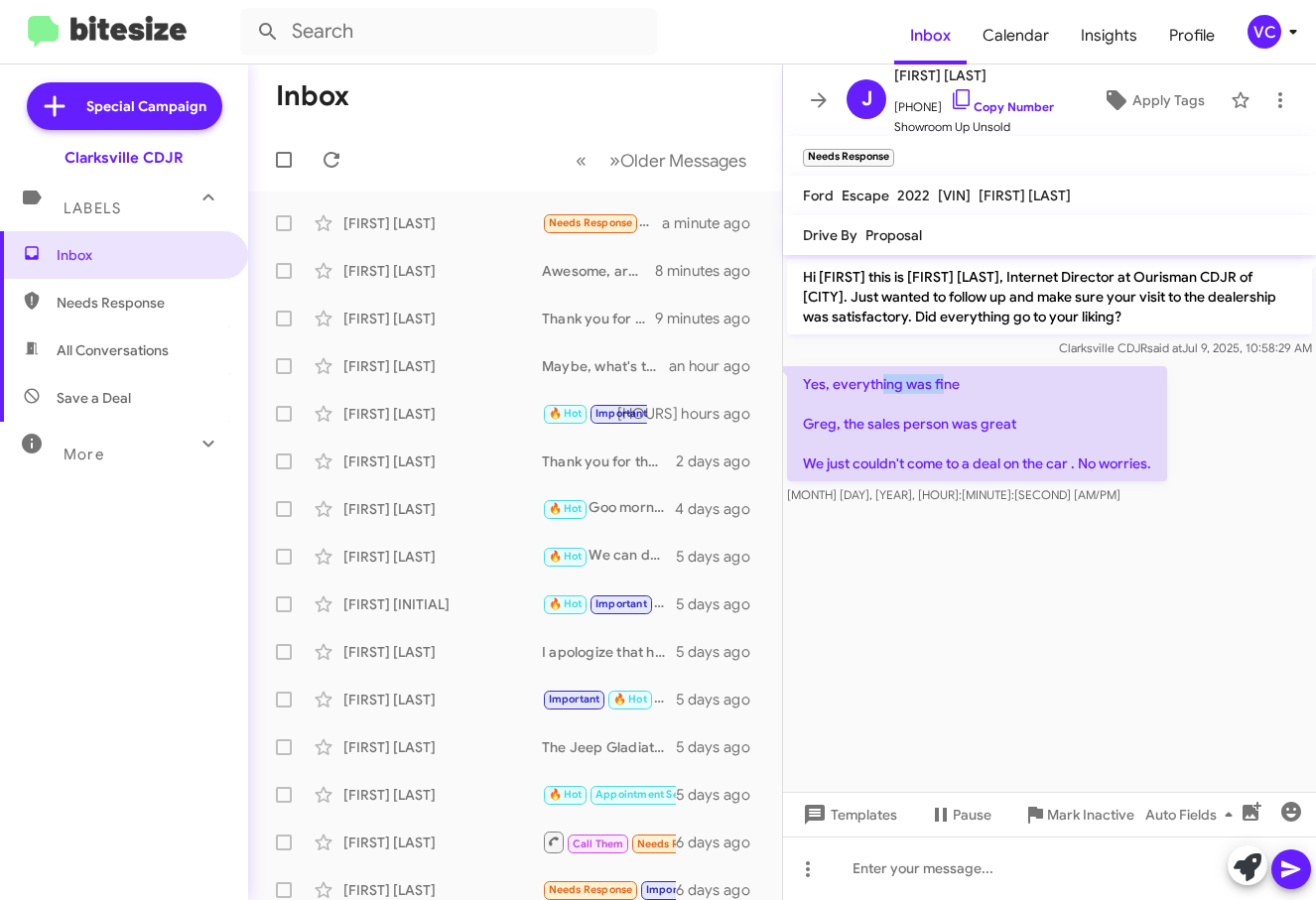 drag, startPoint x: 888, startPoint y: 386, endPoint x: 987, endPoint y: 388, distance: 99.02 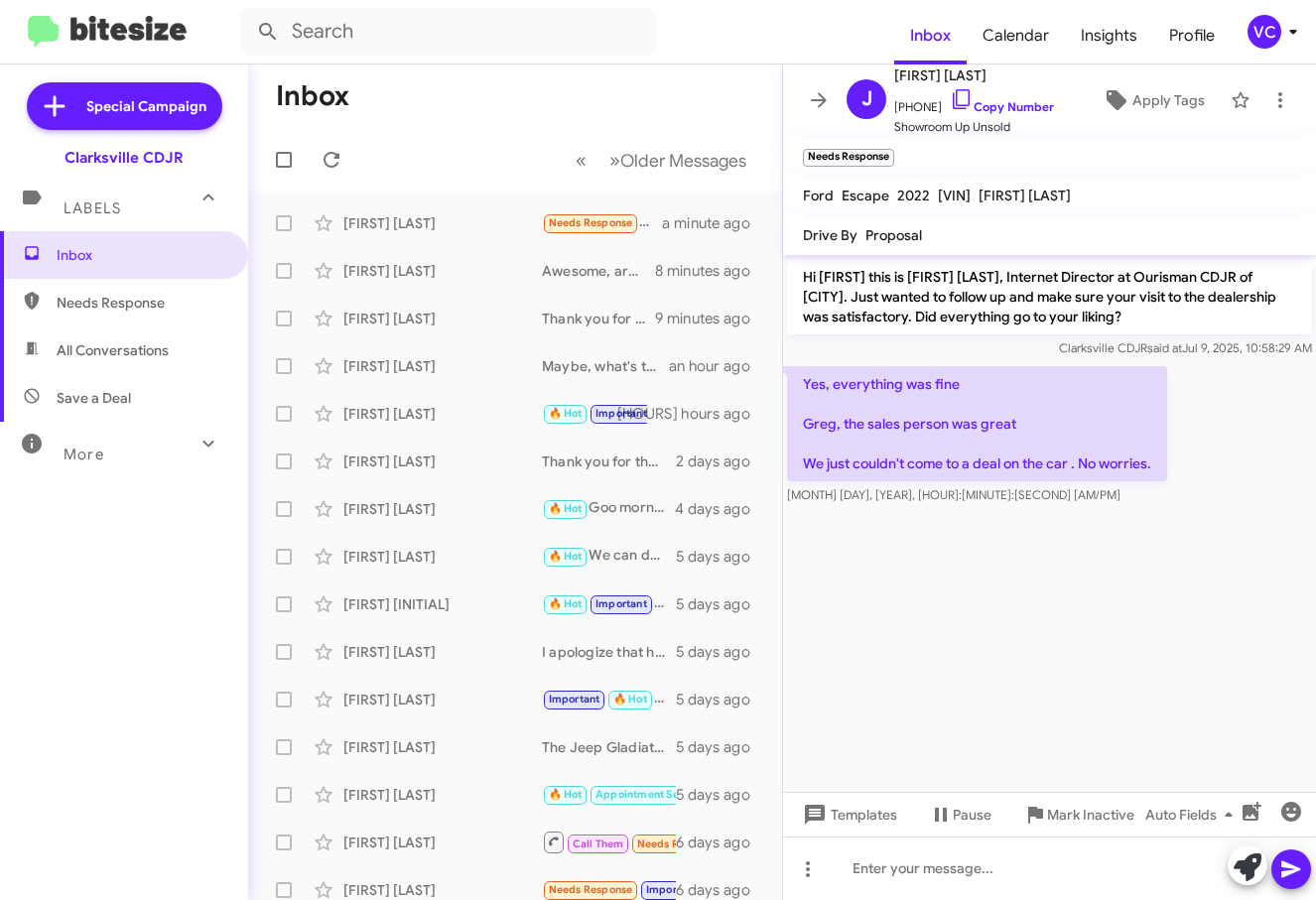 click on "Hi [FIRST] this is [FIRST] [LAST], Internet Director at Ourisman CDJR of Clarksville. Just wanted to follow up and make sure your visit to the dealership was satisfactory. Did everything go to your liking? Clarksville CDJR   said at   [MONTH] [DAY], [YEAR], [HOUR]:[MINUTE]:[SECOND] [AM/PM]  Yes, everything was fine
[FIRST], the sales person was great
We just couldn't come to a deal on the car .  No worries.    [MONTH] [DAY], [YEAR], [HOUR]:[MINUTE]:[SECOND] [AM/PM]" at bounding box center [1049, 523] 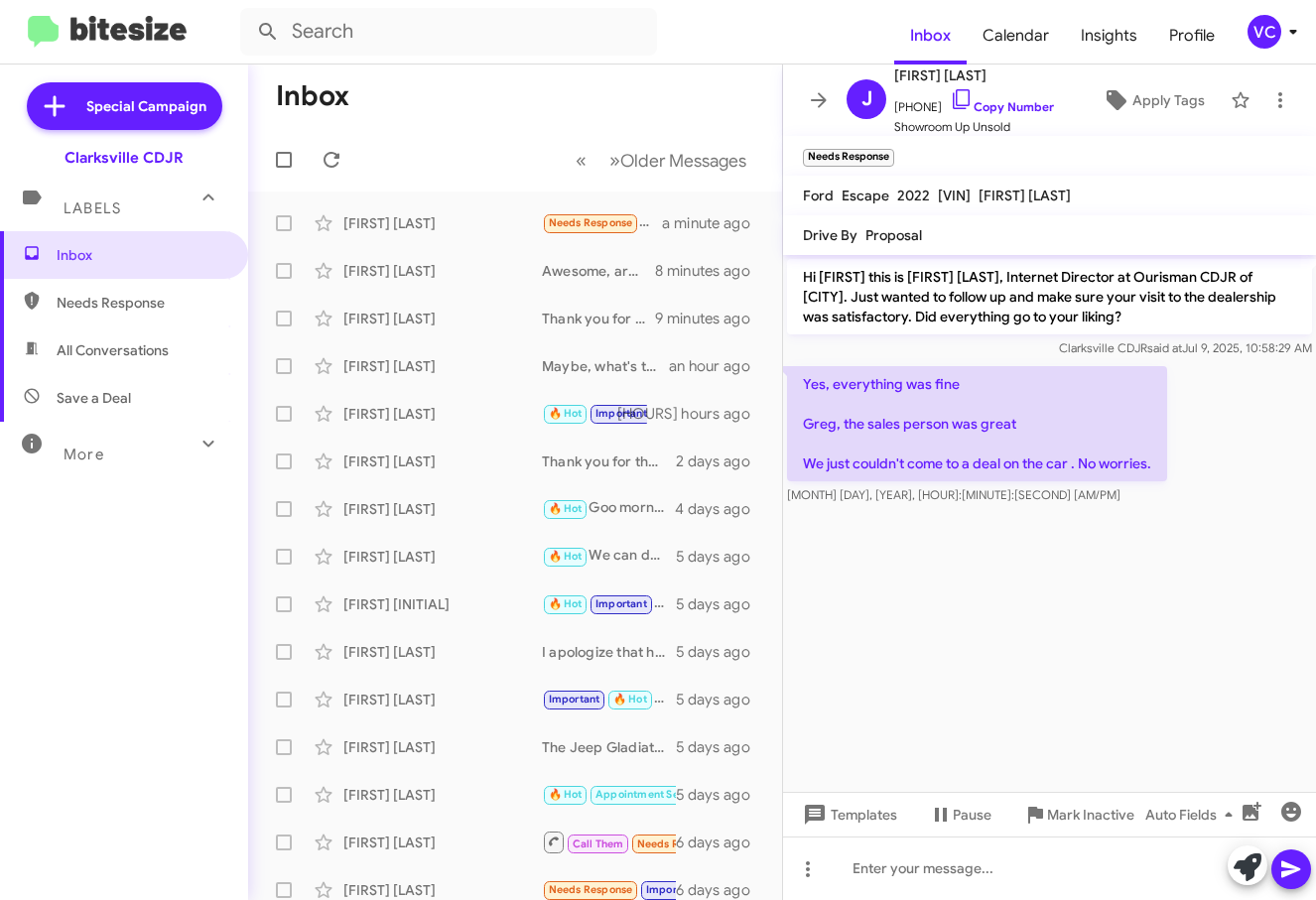 drag, startPoint x: 907, startPoint y: 436, endPoint x: 1068, endPoint y: 471, distance: 164.7604 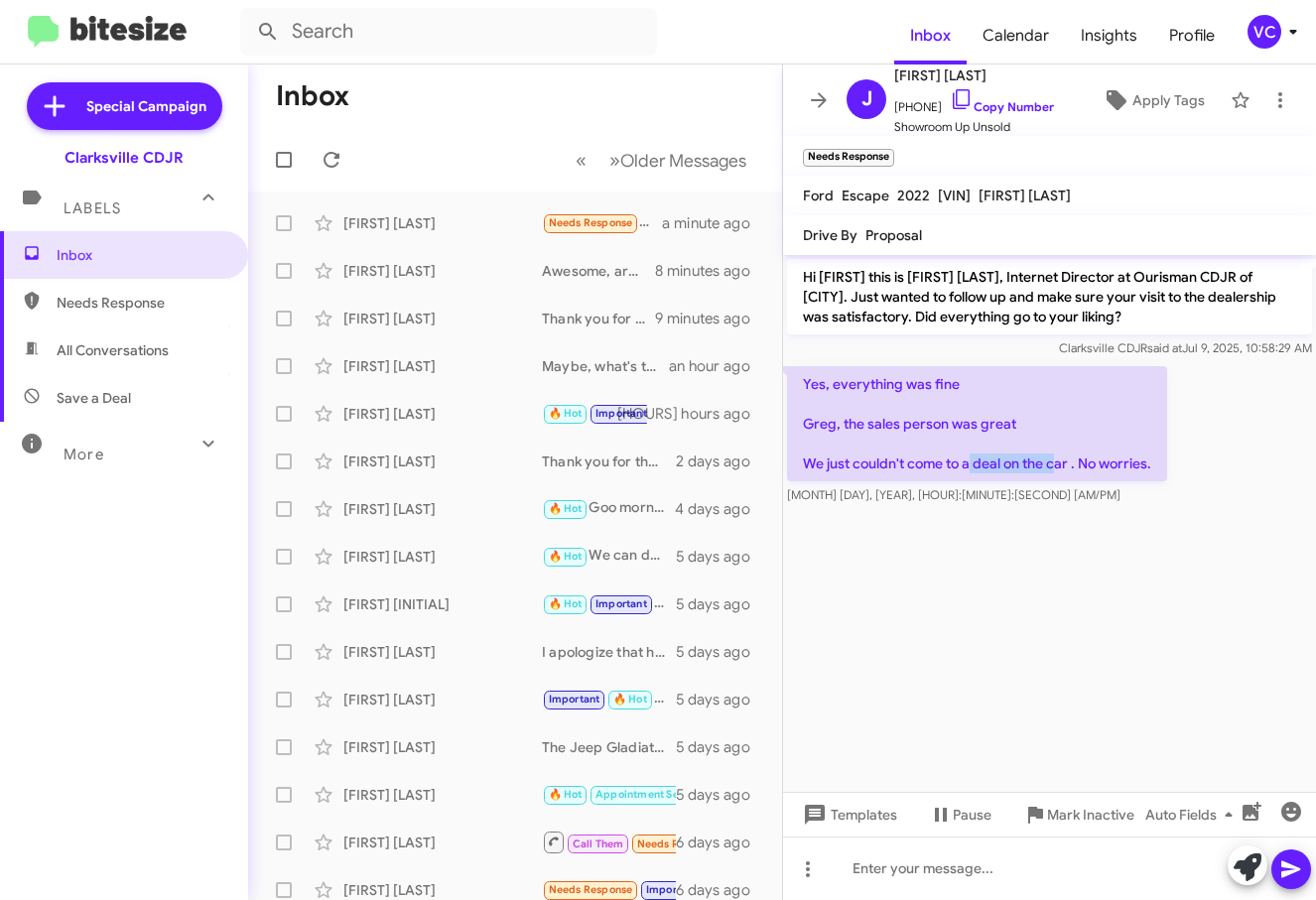 drag, startPoint x: 992, startPoint y: 455, endPoint x: 1148, endPoint y: 468, distance: 156.5407 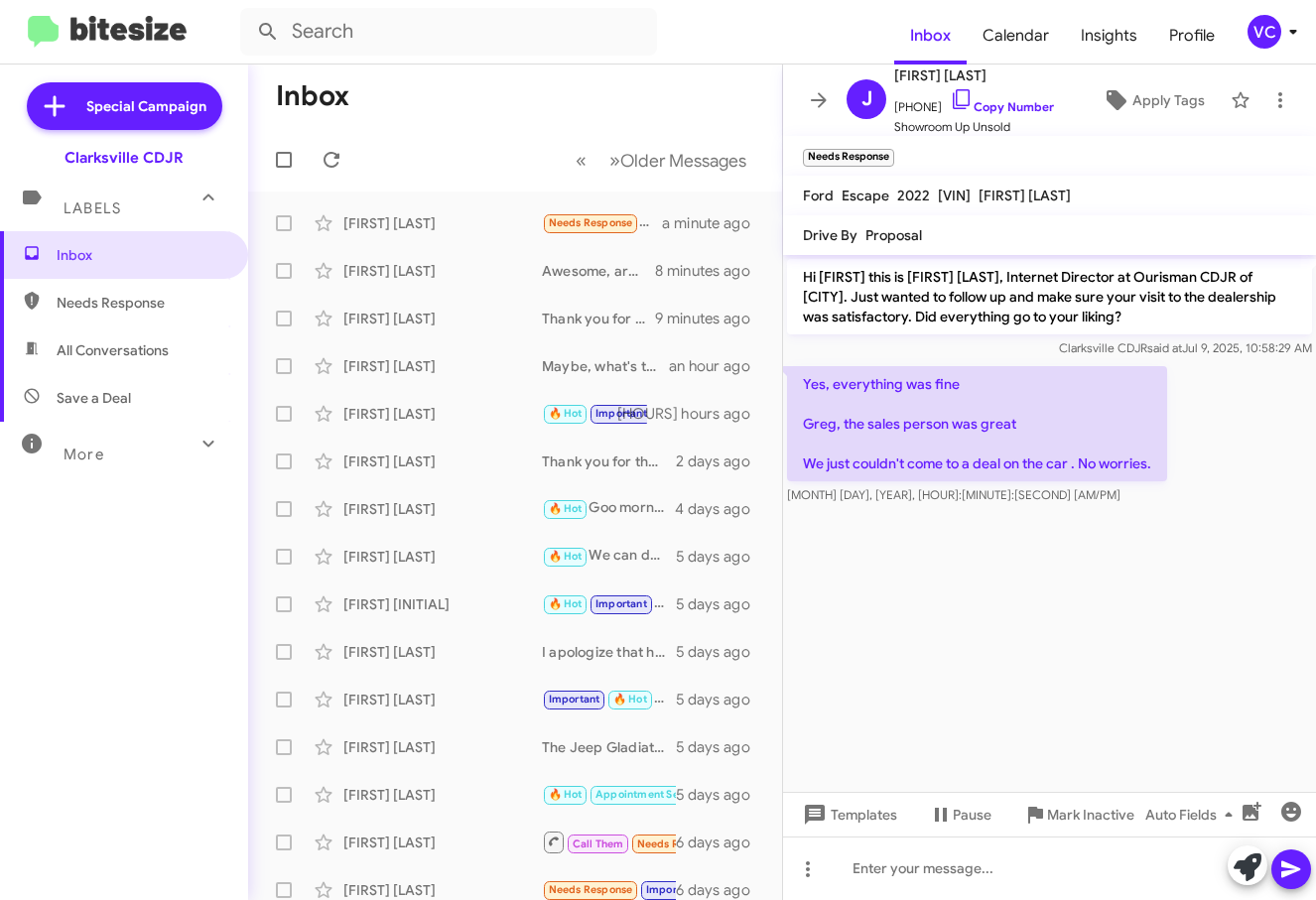 drag, startPoint x: 1219, startPoint y: 619, endPoint x: 1088, endPoint y: 305, distance: 340.2308 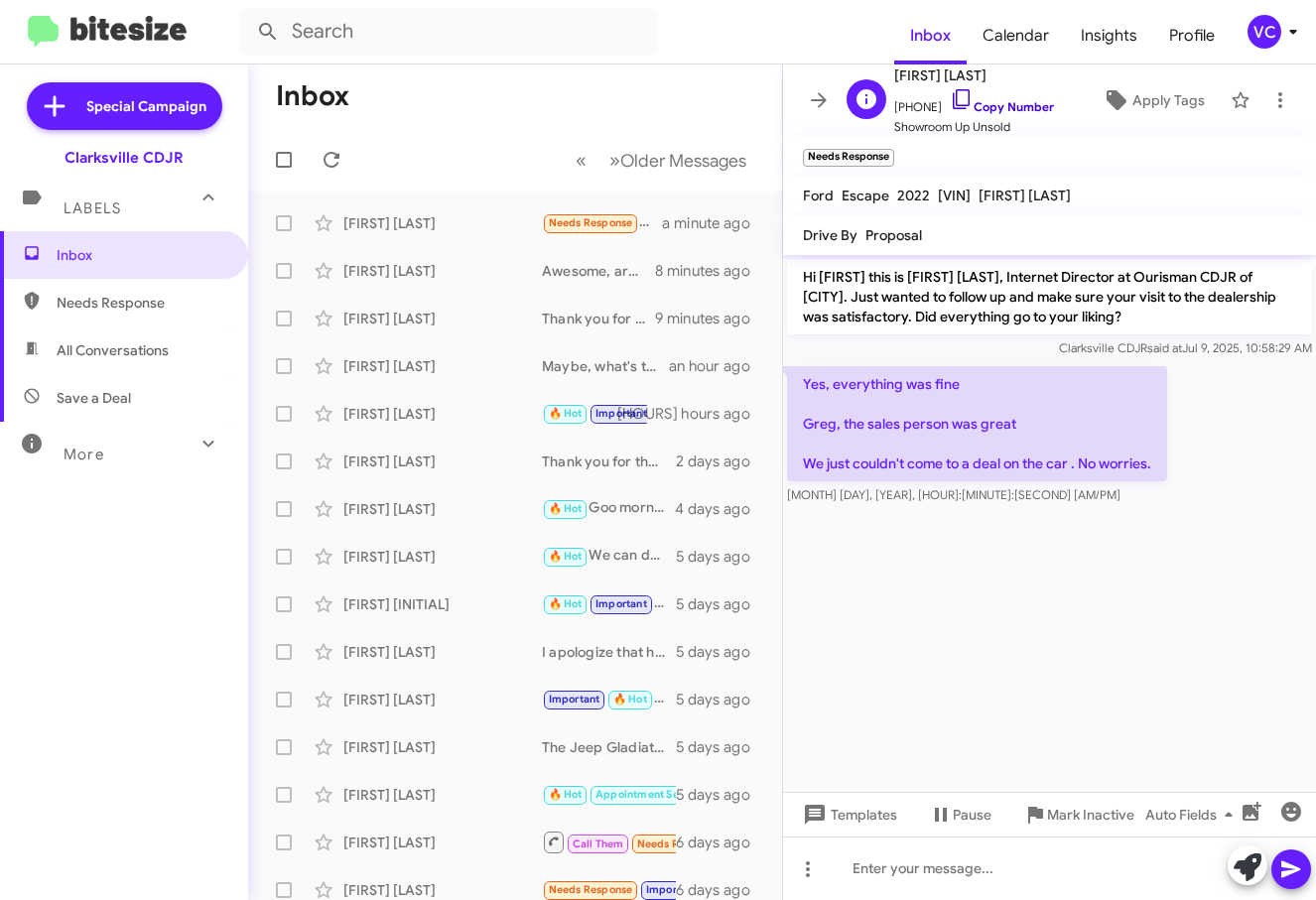 click on "Copy Number" at bounding box center [1001, 106] 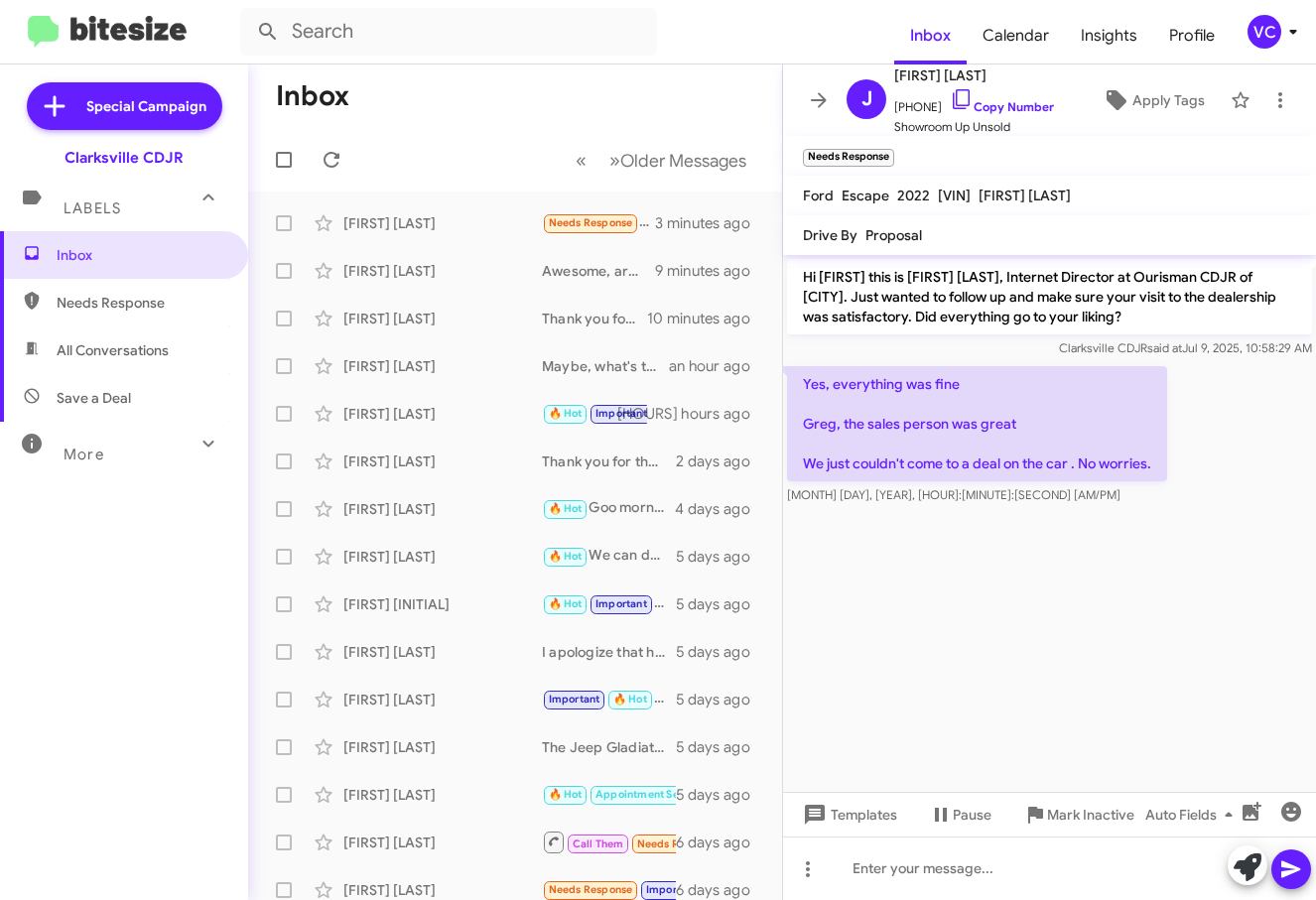 drag, startPoint x: 386, startPoint y: 101, endPoint x: 425, endPoint y: 119, distance: 42.953463 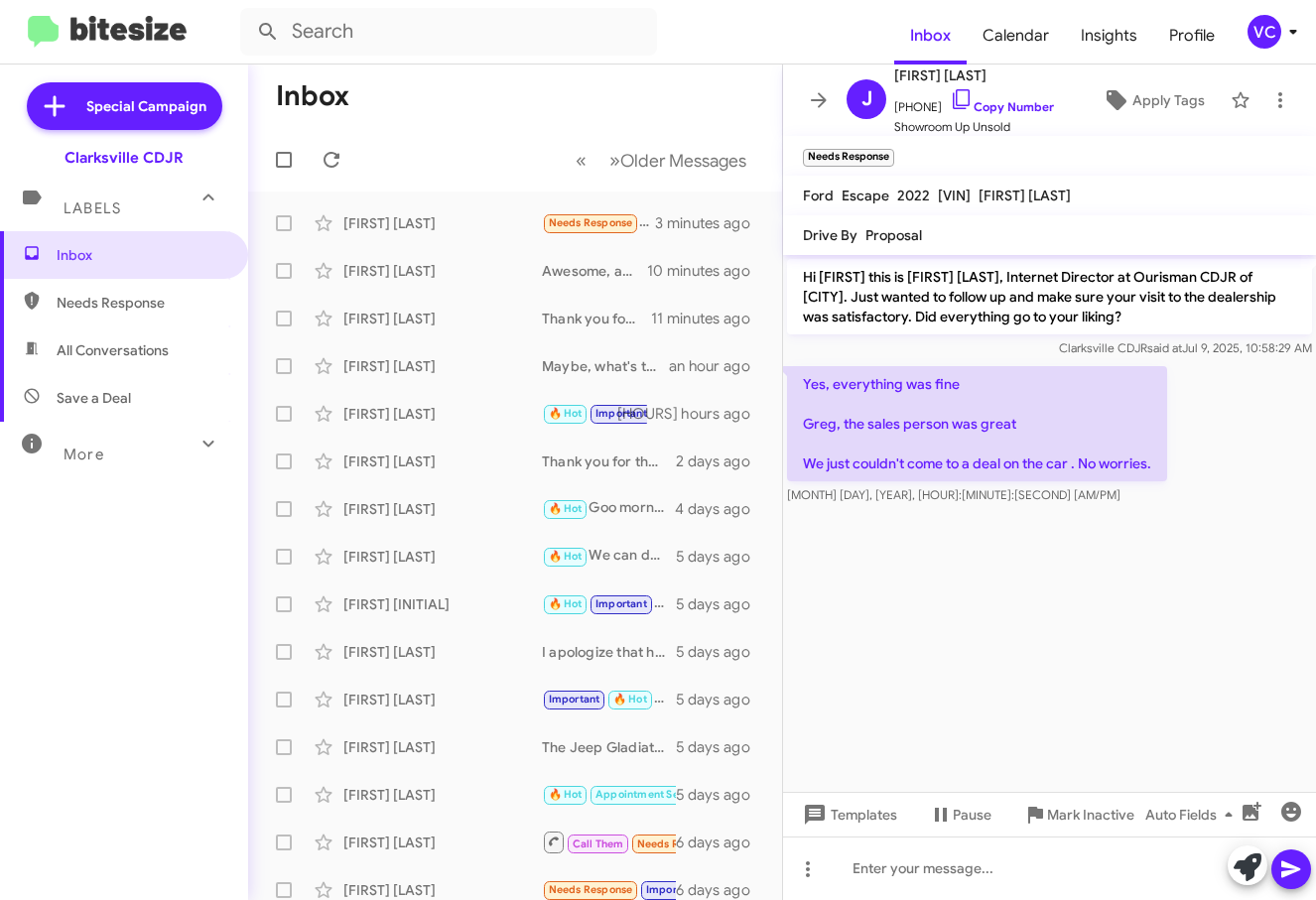 click on "Hi [FIRST] this is [FIRST] [LAST], Internet Director at Ourisman CDJR of Clarksville. Just wanted to follow up and make sure your visit to the dealership was satisfactory. Did everything go to your liking? Clarksville CDJR   said at   [MONTH] [DAY], [YEAR], [HOUR]:[MINUTE]:[SECOND] [AM/PM]  Yes, everything was fine
[FIRST], the sales person was great
We just couldn't come to a deal on the car .  No worries.    [MONTH] [DAY], [YEAR], [HOUR]:[MINUTE]:[SECOND] [AM/PM]" at bounding box center (1049, 523) 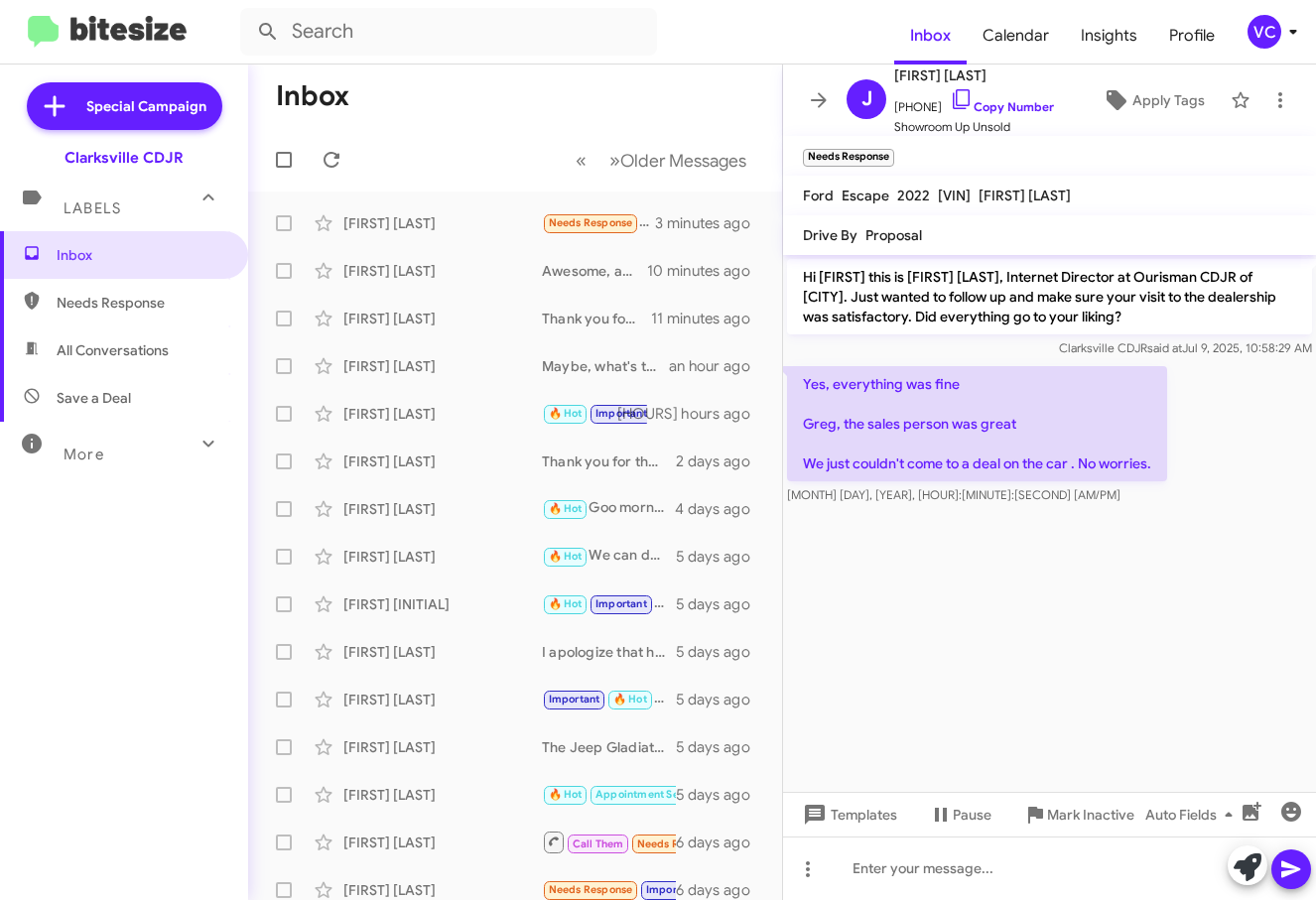 click on "Inbox" at bounding box center [515, 96] 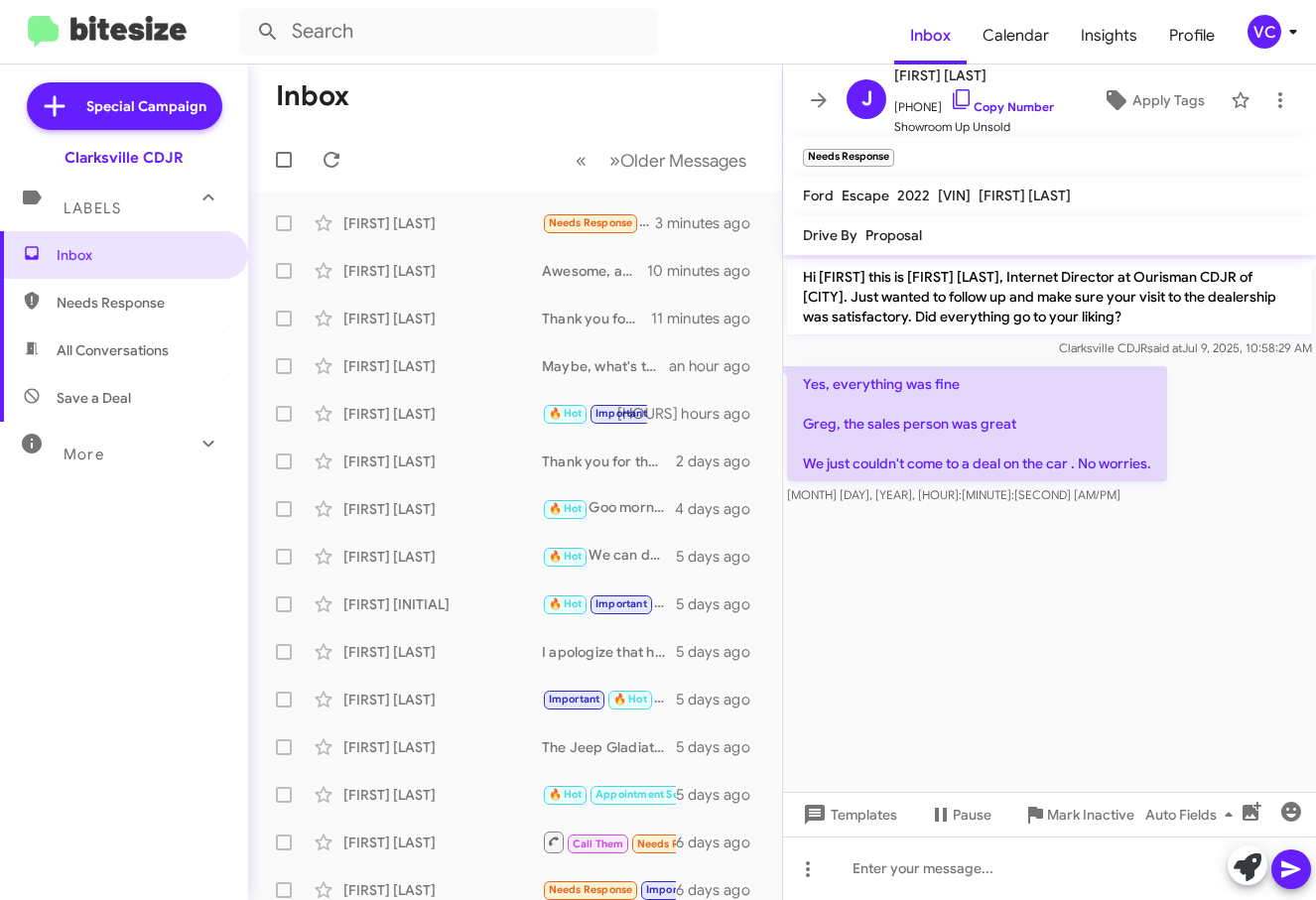 drag, startPoint x: 1125, startPoint y: 627, endPoint x: 949, endPoint y: 504, distance: 214.72075 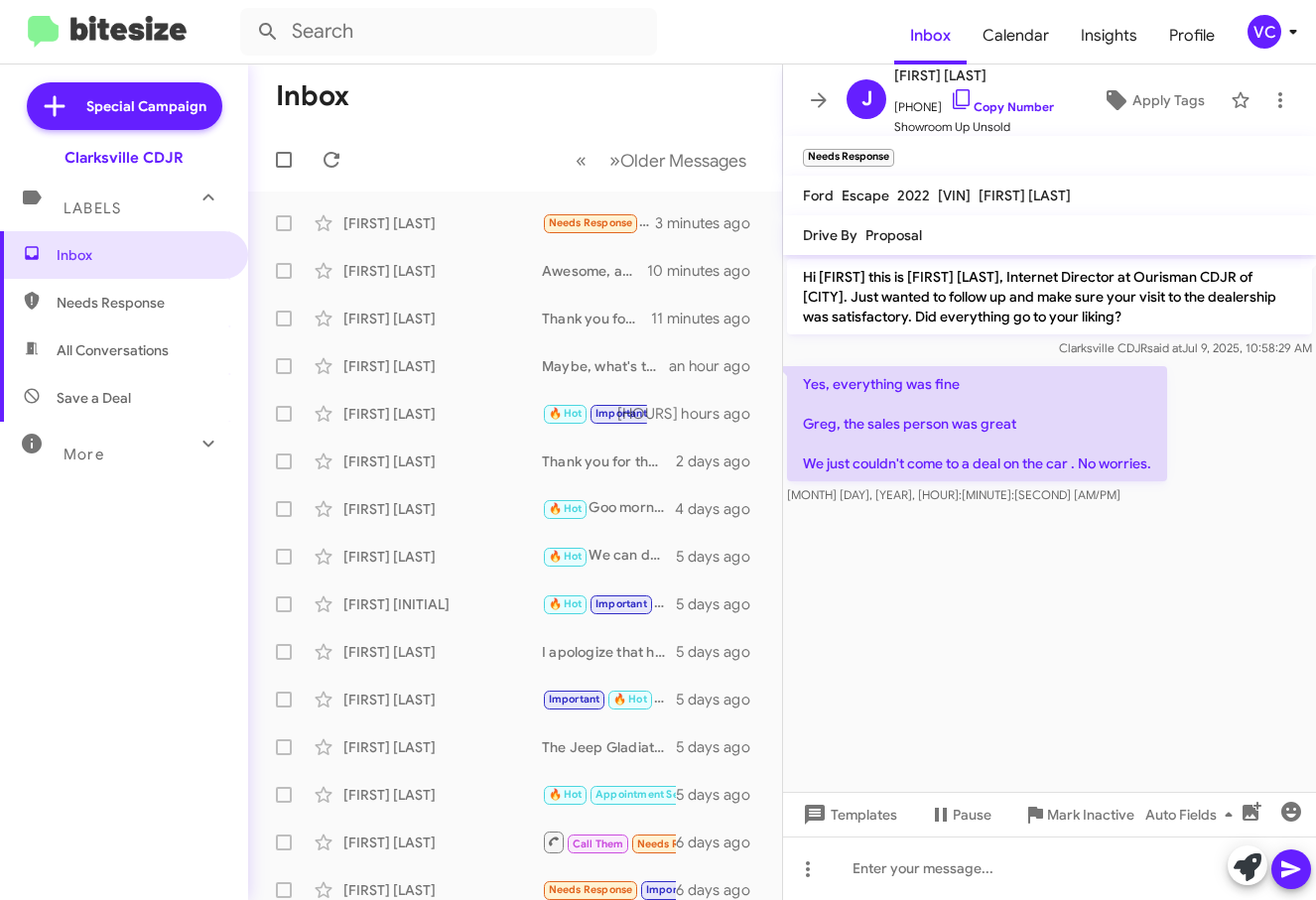 click on "Hi [FIRST] this is [FIRST] [LAST], Internet Director at Ourisman CDJR of Clarksville. Just wanted to follow up and make sure your visit to the dealership was satisfactory. Did everything go to your liking? Clarksville CDJR   said at   [MONTH] [DAY], [YEAR], [HOUR]:[MINUTE]:[SECOND] [AM/PM]  Yes, everything was fine
[FIRST], the sales person was great
We just couldn't come to a deal on the car .  No worries.    [MONTH] [DAY], [YEAR], [HOUR]:[MINUTE]:[SECOND] [AM/PM]" at bounding box center [1049, 523] 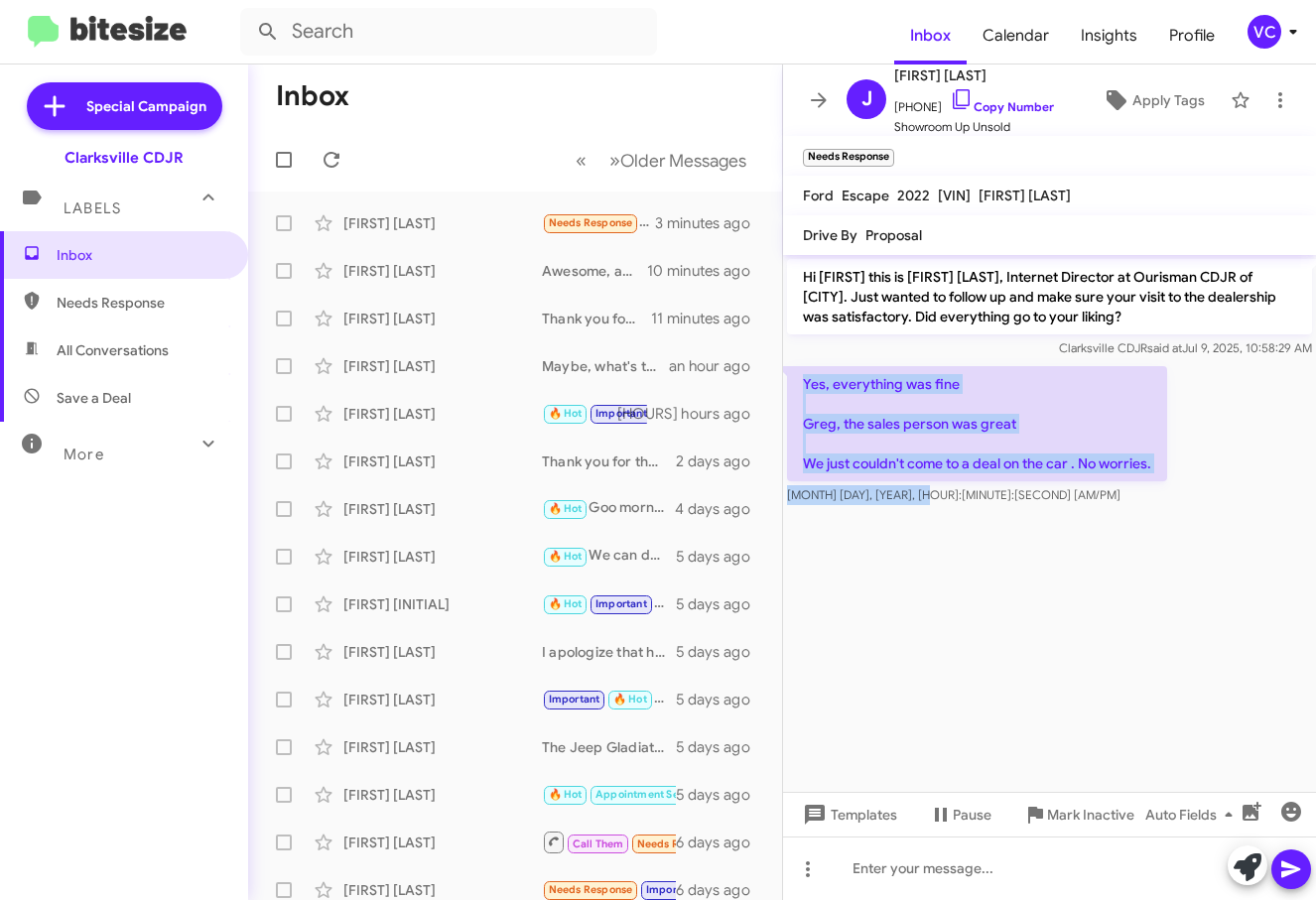 drag, startPoint x: 793, startPoint y: 388, endPoint x: 1122, endPoint y: 498, distance: 346.902 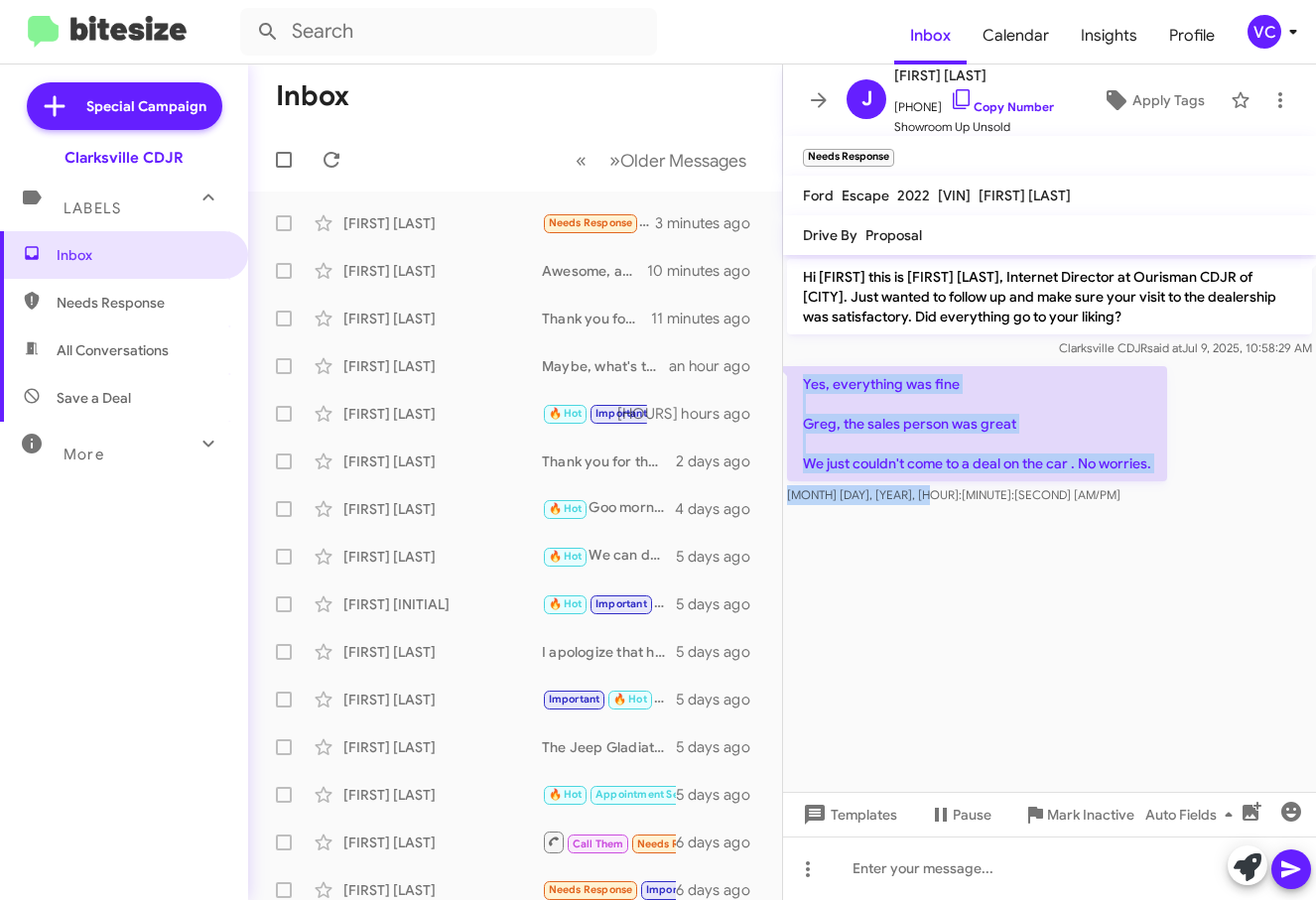 click on "Yes, everything was fine
[FIRST], the sales person was great
We just couldn't come to a deal on the car .  No worries.    [MONTH] [DAY], [YEAR], [HOUR]:[MINUTE]:[SECOND] [AM/PM]" at bounding box center [1049, 309] 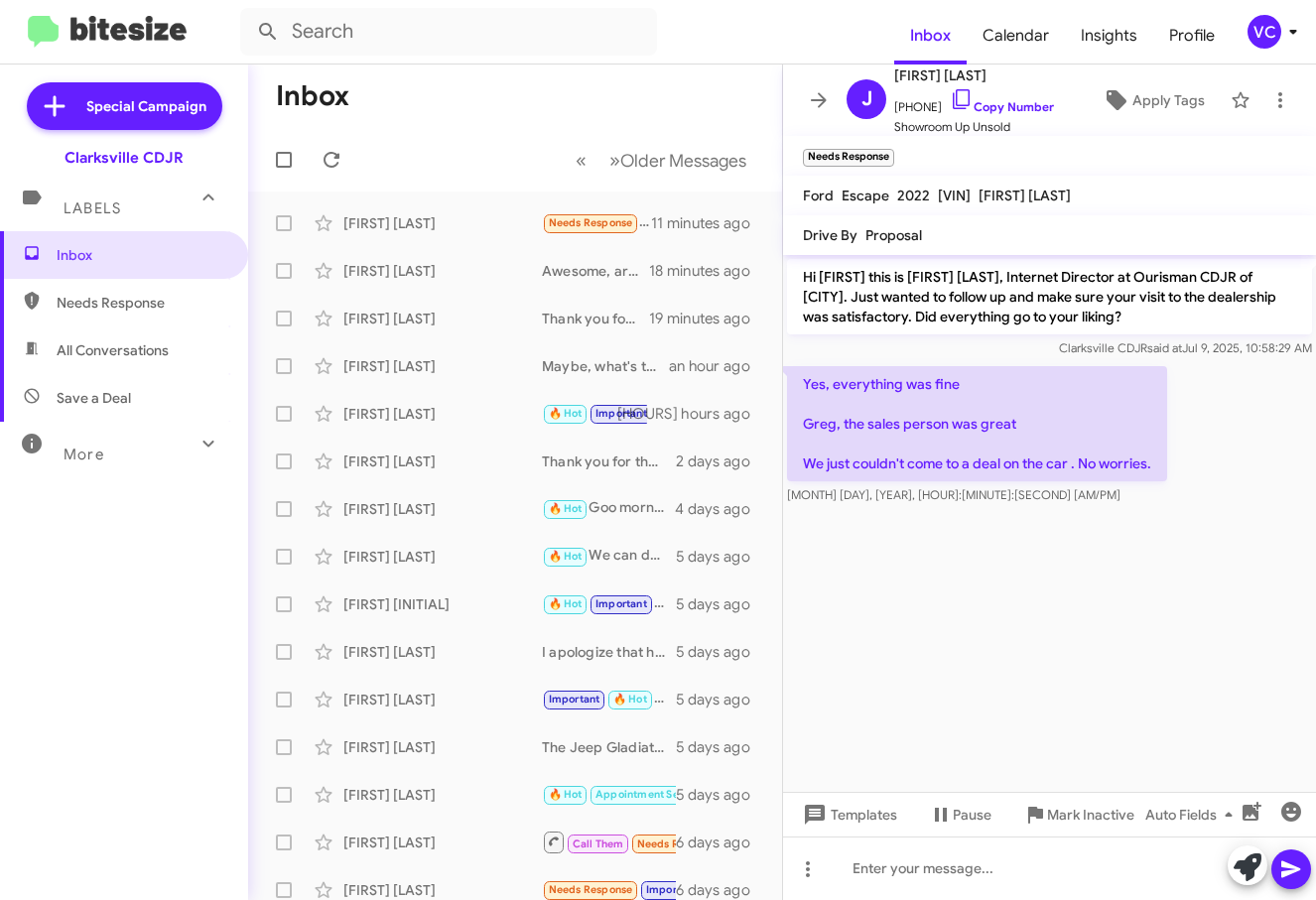 click on "Inbox" at bounding box center (515, 96) 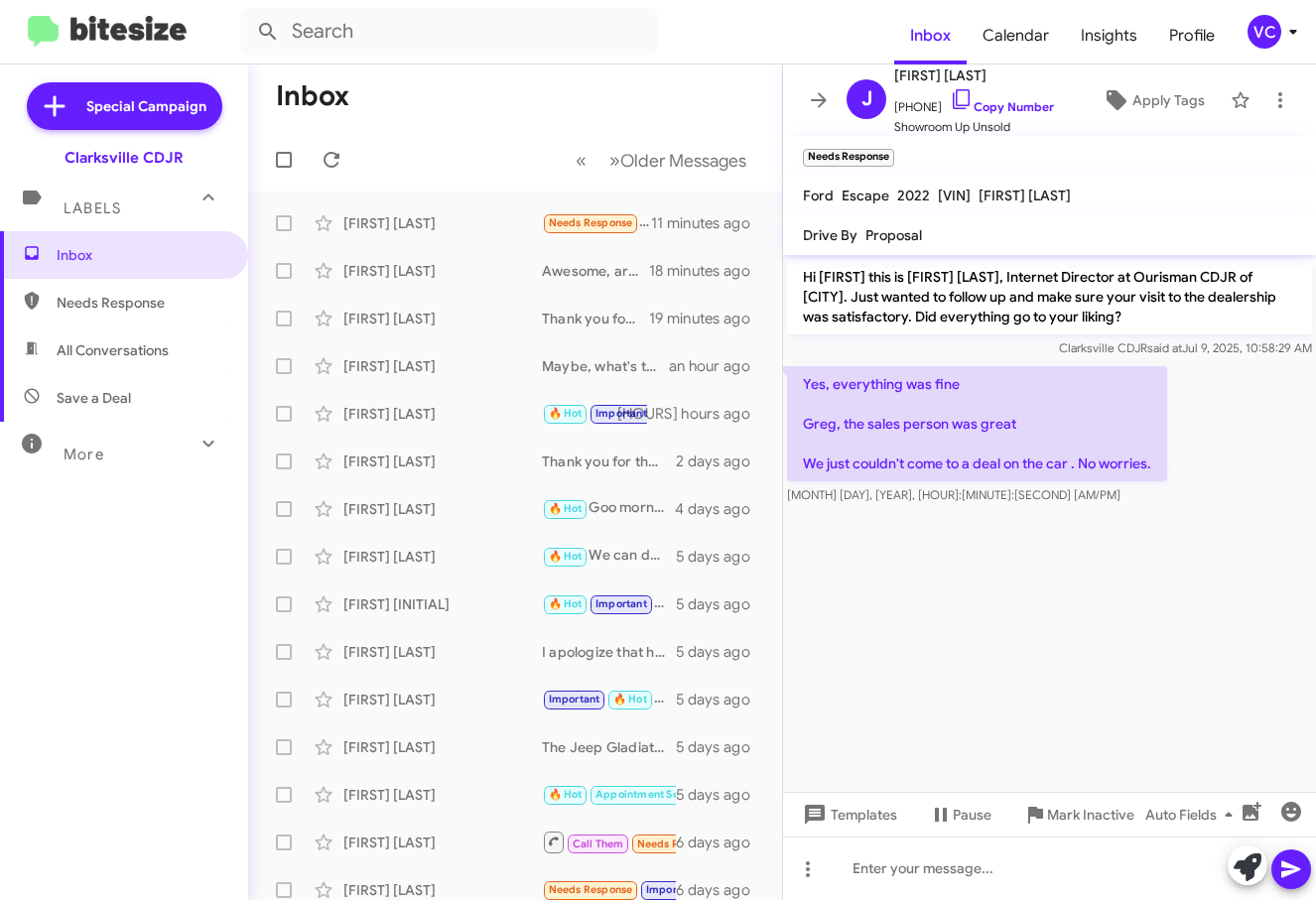 click on "Hi [FIRST] this is [FIRST] [LAST], Internet Director at Ourisman CDJR of Clarksville. Just wanted to follow up and make sure your visit to the dealership was satisfactory. Did everything go to your liking? Clarksville CDJR   said at   [MONTH] [DAY], [YEAR], [HOUR]:[MINUTE]:[SECOND] [AM/PM]  Yes, everything was fine
[FIRST], the sales person was great
We just couldn't come to a deal on the car .  No worries.    [MONTH] [DAY], [YEAR], [HOUR]:[MINUTE]:[SECOND] [AM/PM]" at bounding box center (1049, 523) 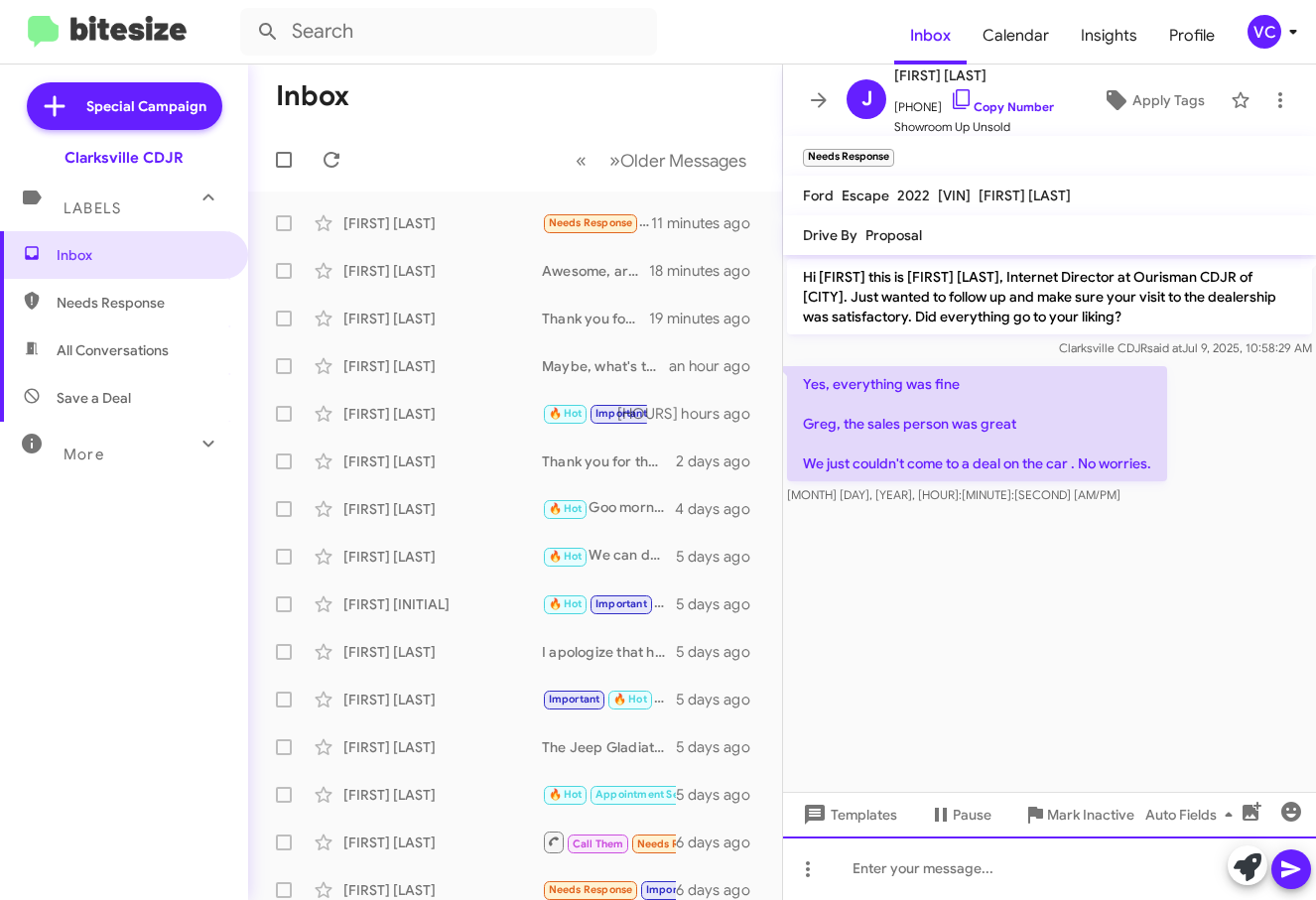 click at bounding box center (1049, 868) 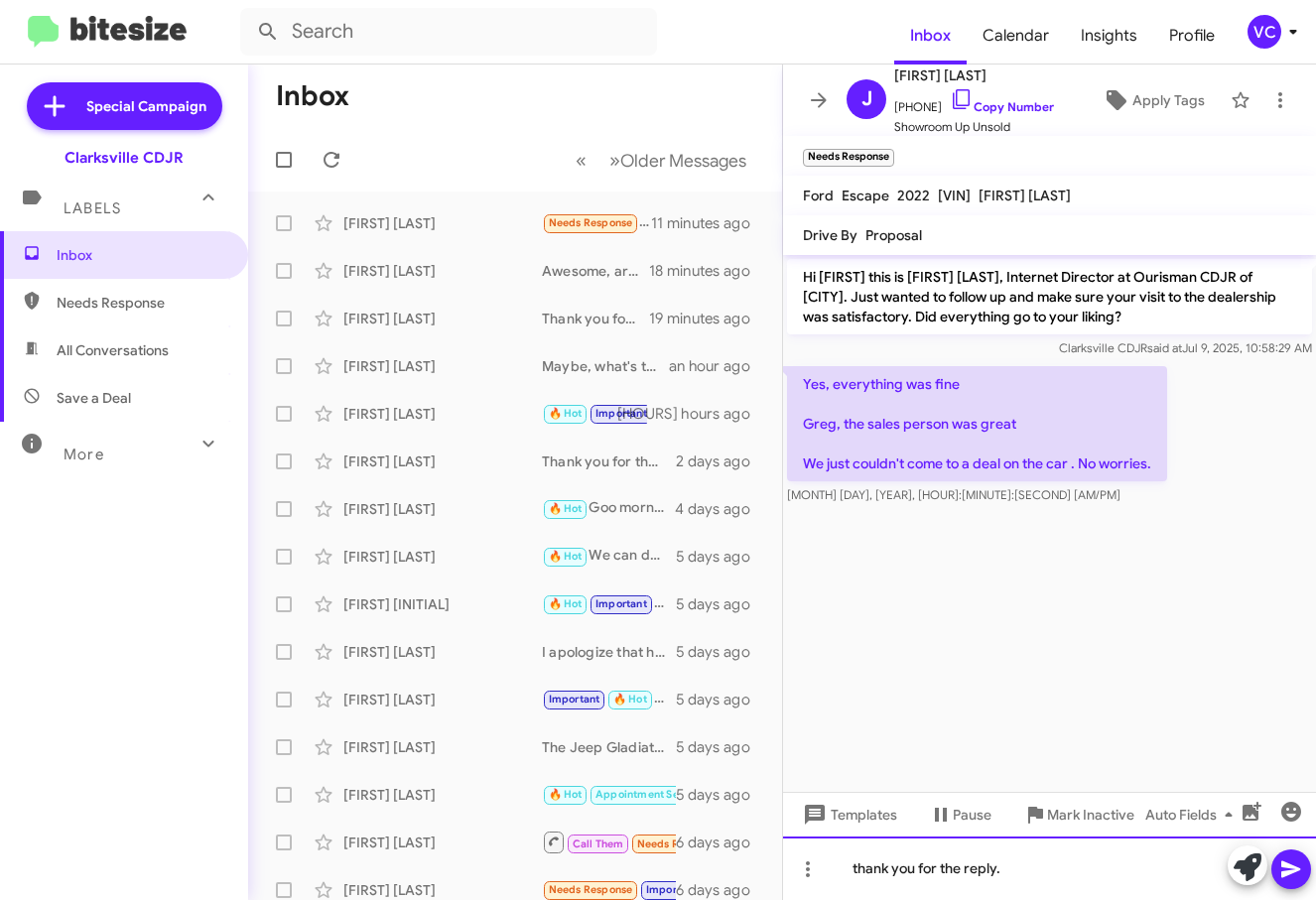 click on "thank you for the reply." at bounding box center [1049, 868] 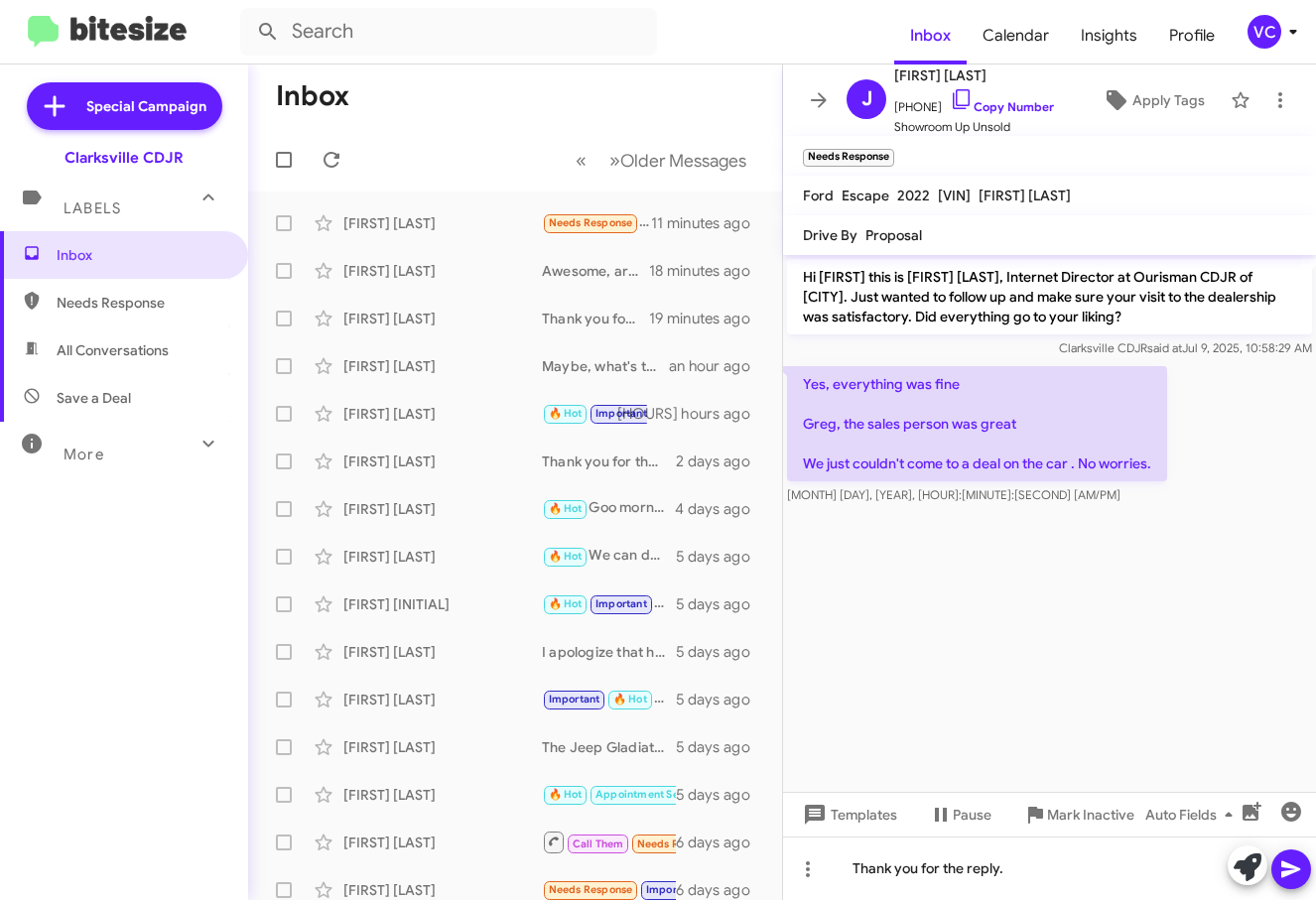 click at bounding box center (1291, 869) 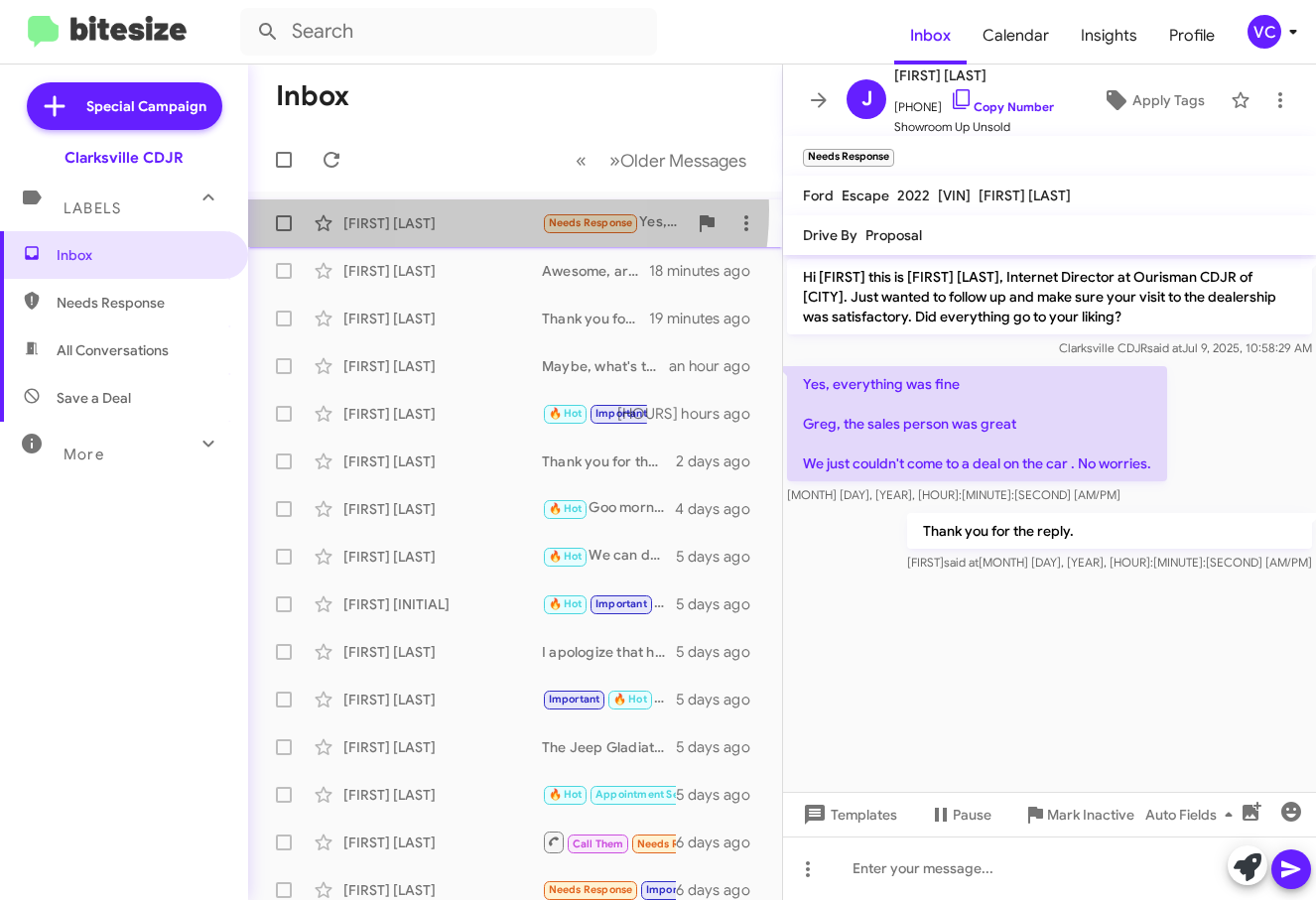 click on "[FIRST] [LAST]  Needs Response   Yes, everything was fine
[FIRST], the sales person was great
We just couldn't come to a deal on the car .  No worries.   [MINUTES] minutes ago" at bounding box center (515, 223) 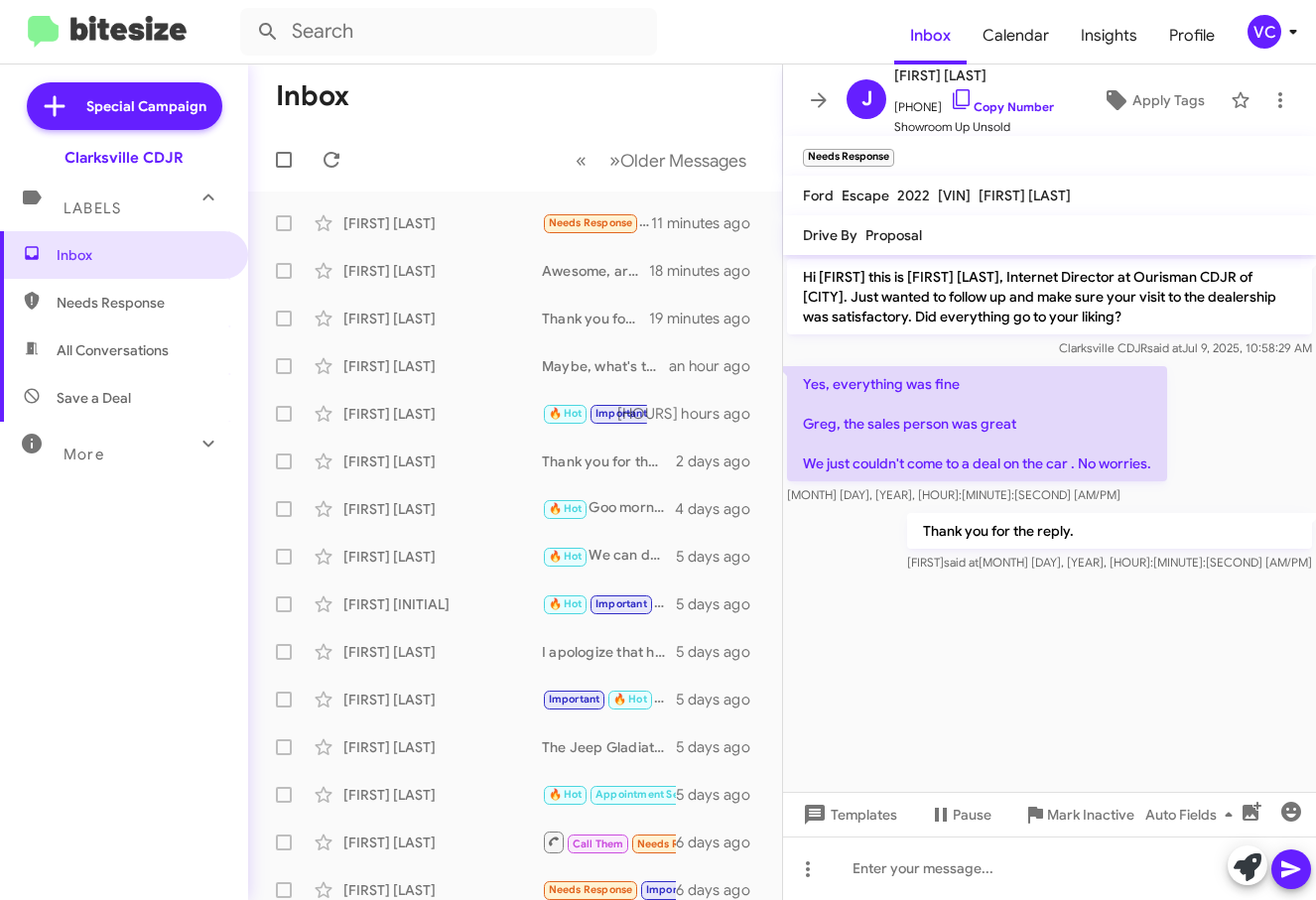 click on "Inbox" at bounding box center (515, 96) 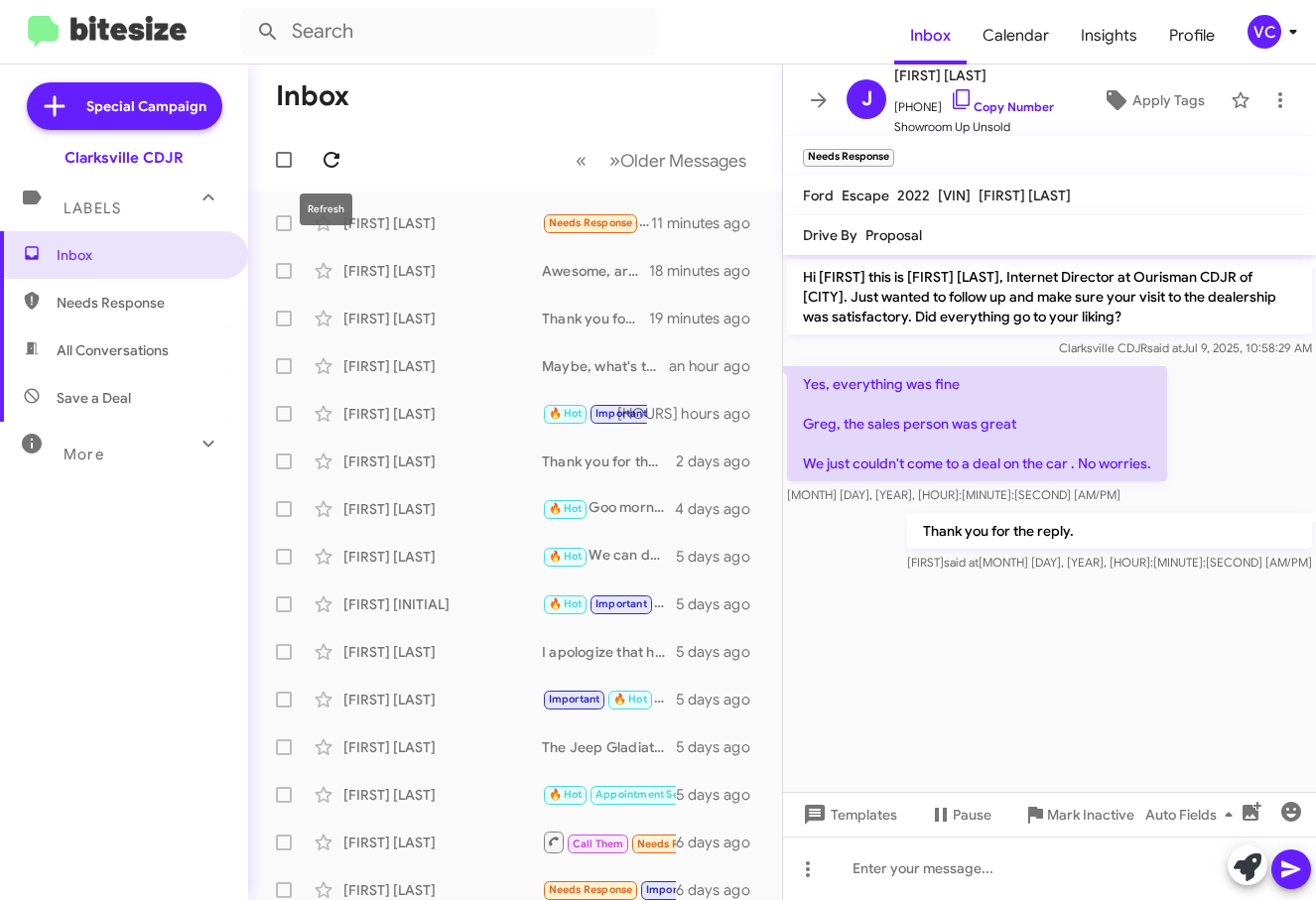click at bounding box center (331, 160) 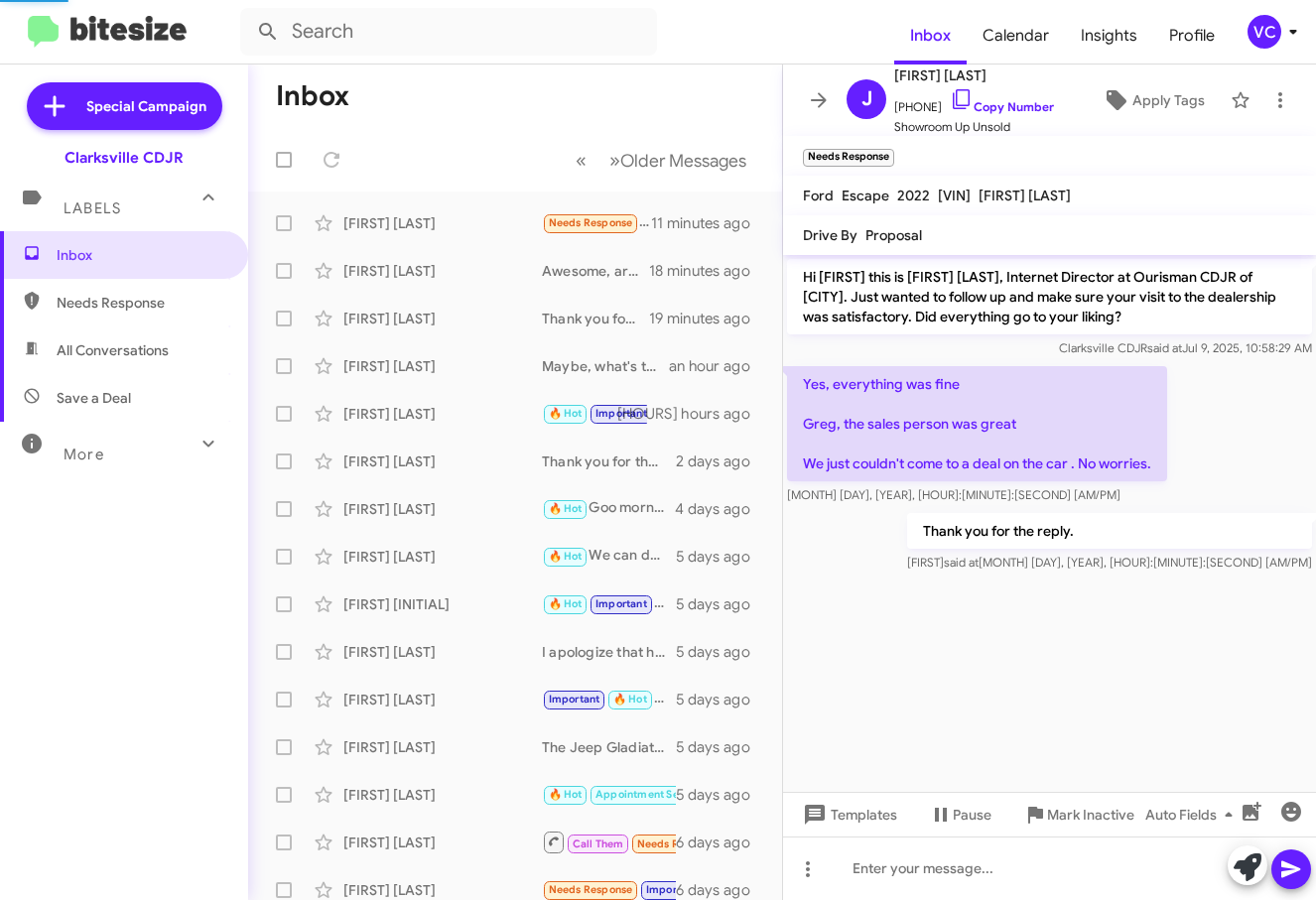 click on "Inbox  Calendar Insights Profile VC" at bounding box center (658, 32) 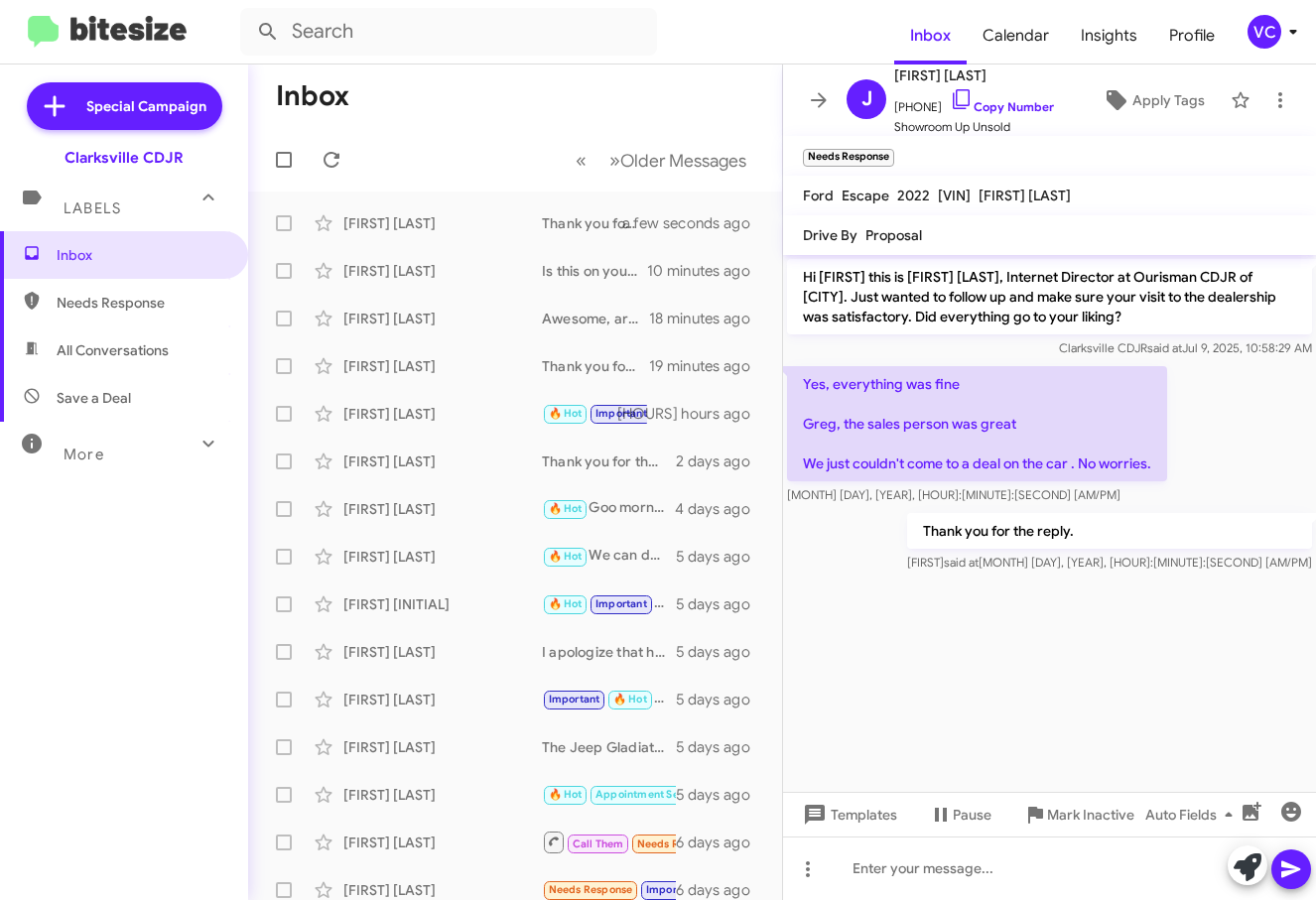 click on "Hi [FIRST] this is [FIRST] [LAST], Internet Director at Ourisman CDJR of [CITY]. Just wanted to follow up and make sure your visit to the dealership was satisfactory. Did everything go to your liking? [CITY] CDJR   said at   Jul 9, 2025, 10:58:29 AM  Yes, everything was fine
Greg, the sales person was great
We just couldn't come to a deal on the car .  No worries.    Jul 9, 2025, 11:45:36 AM  Thank you for the reply. Victoria   said at   Jul 9, 2025, 11:56:46 AM" at bounding box center [1049, 523] 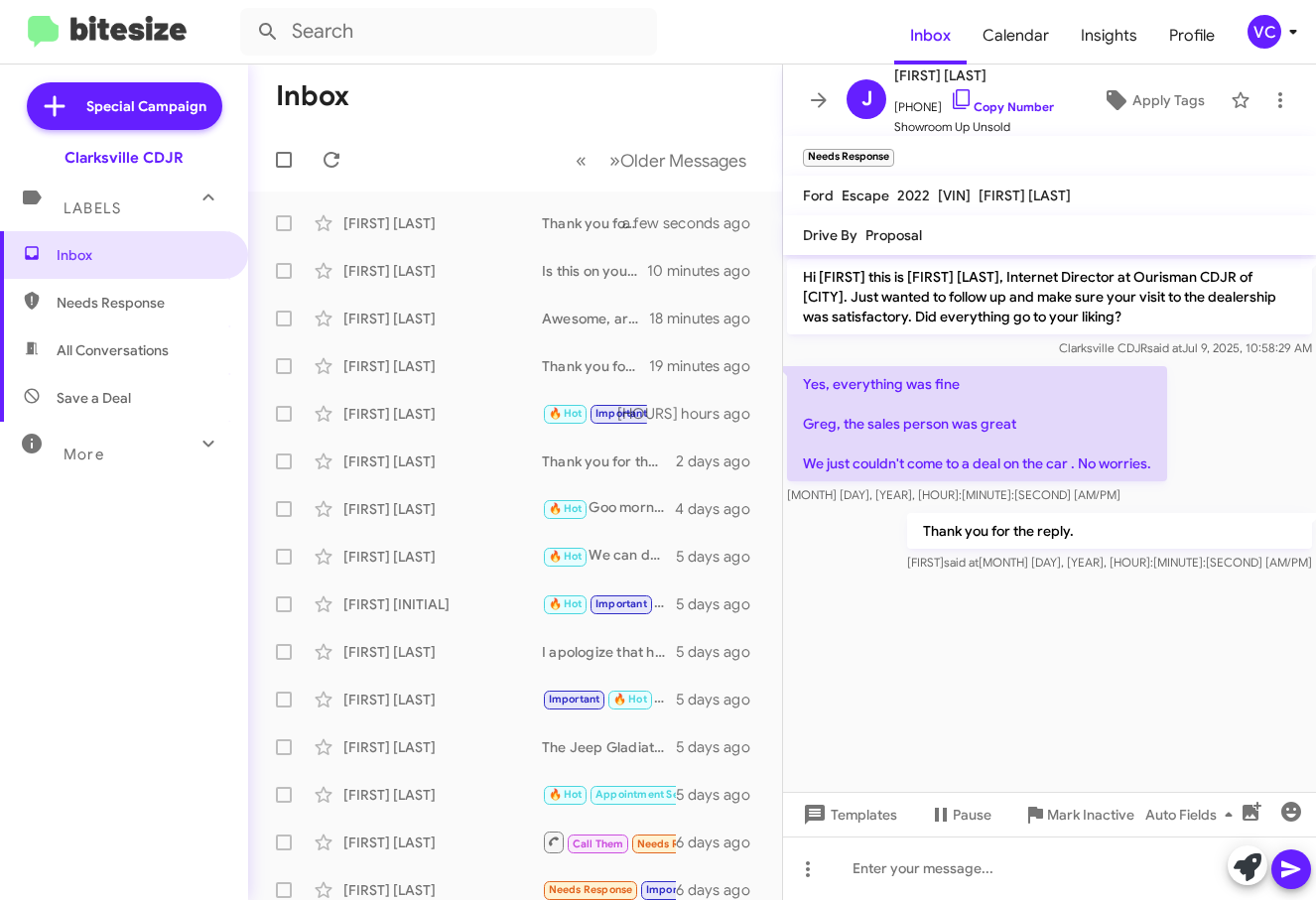 click on "All Conversations" at bounding box center [124, 350] 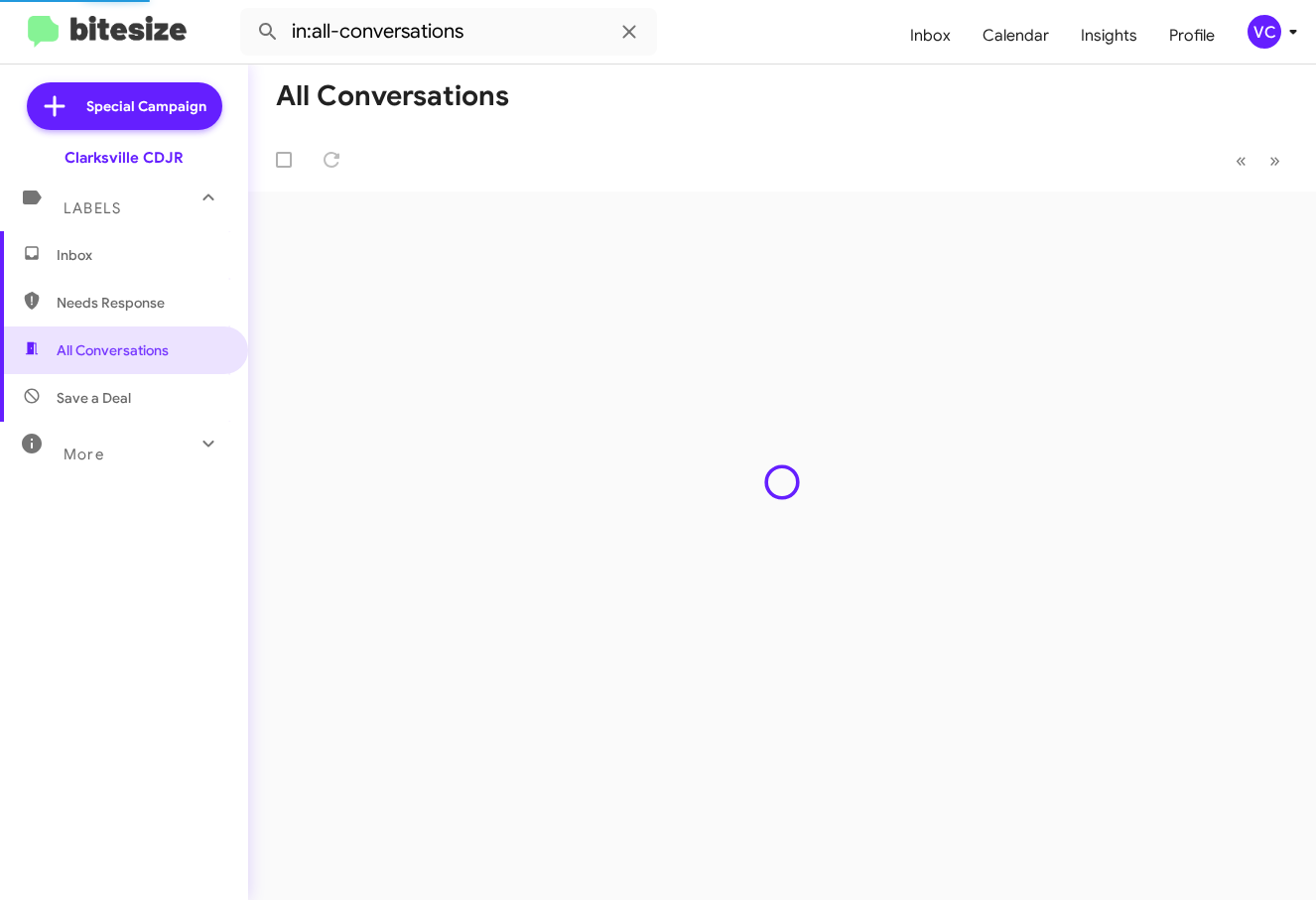 drag, startPoint x: 796, startPoint y: 107, endPoint x: 805, endPoint y: 117, distance: 13.453624 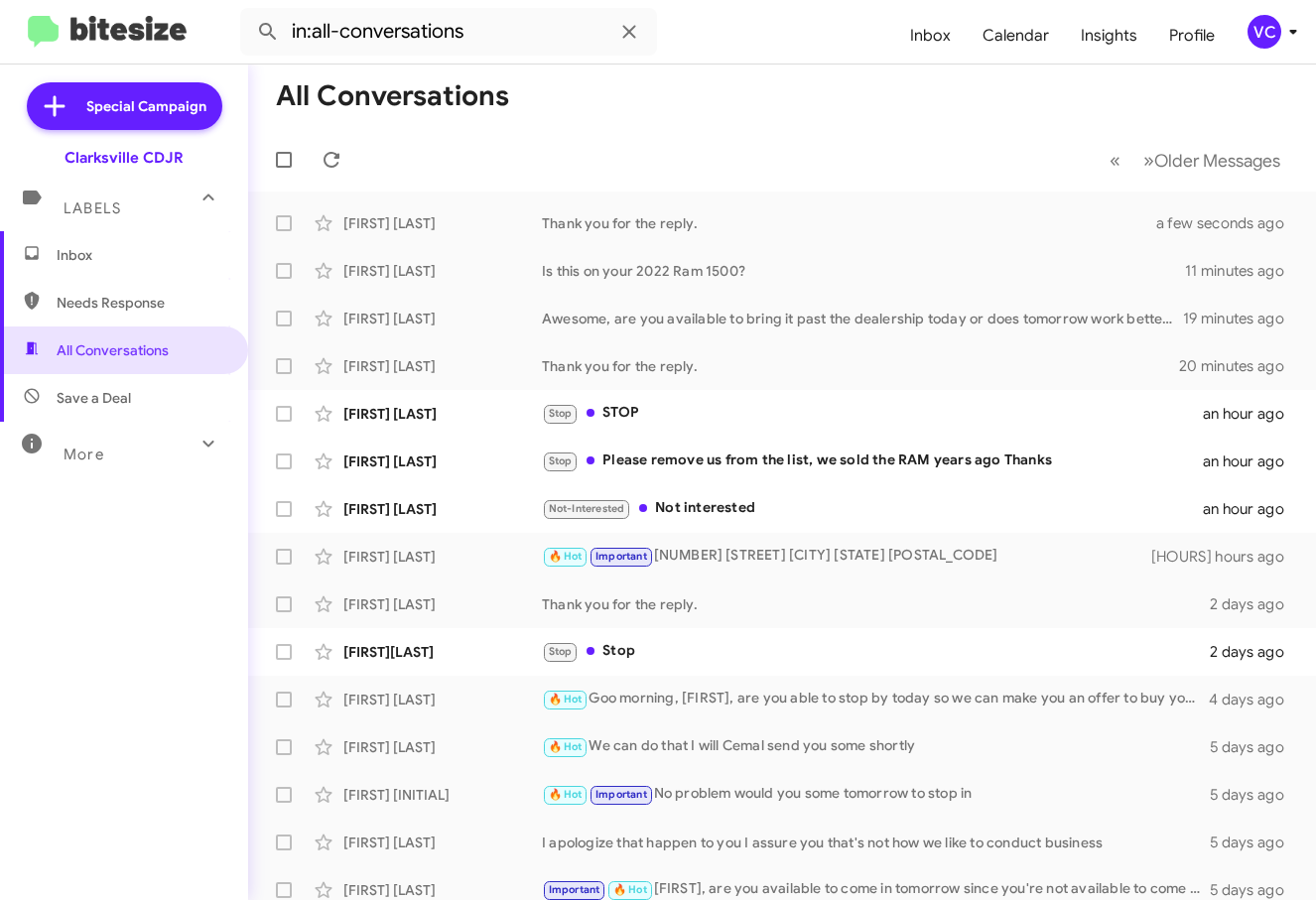 drag, startPoint x: 836, startPoint y: 159, endPoint x: 860, endPoint y: 170, distance: 26.401 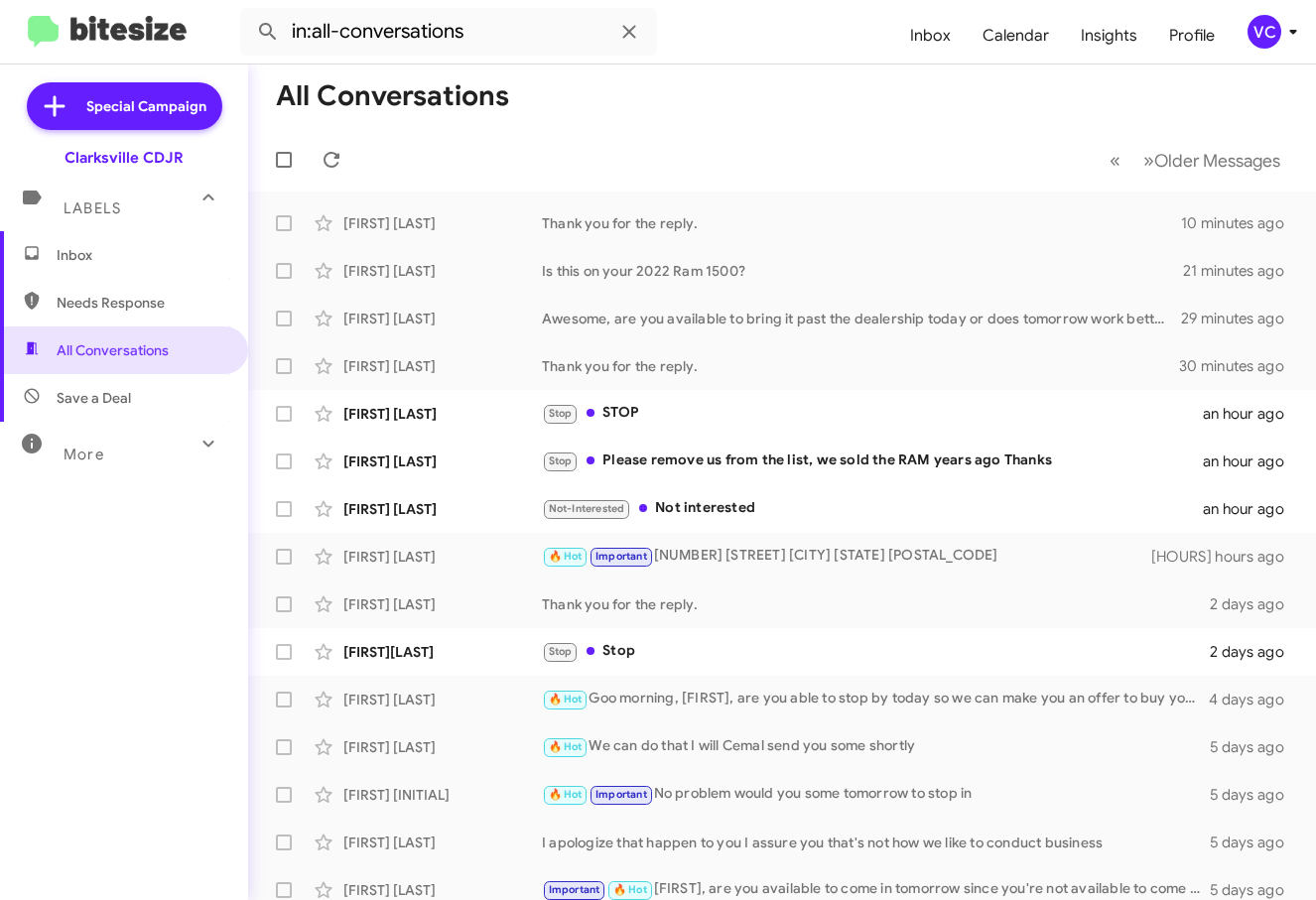 click on "« Previous » Next   Older Messages" at bounding box center (782, 160) 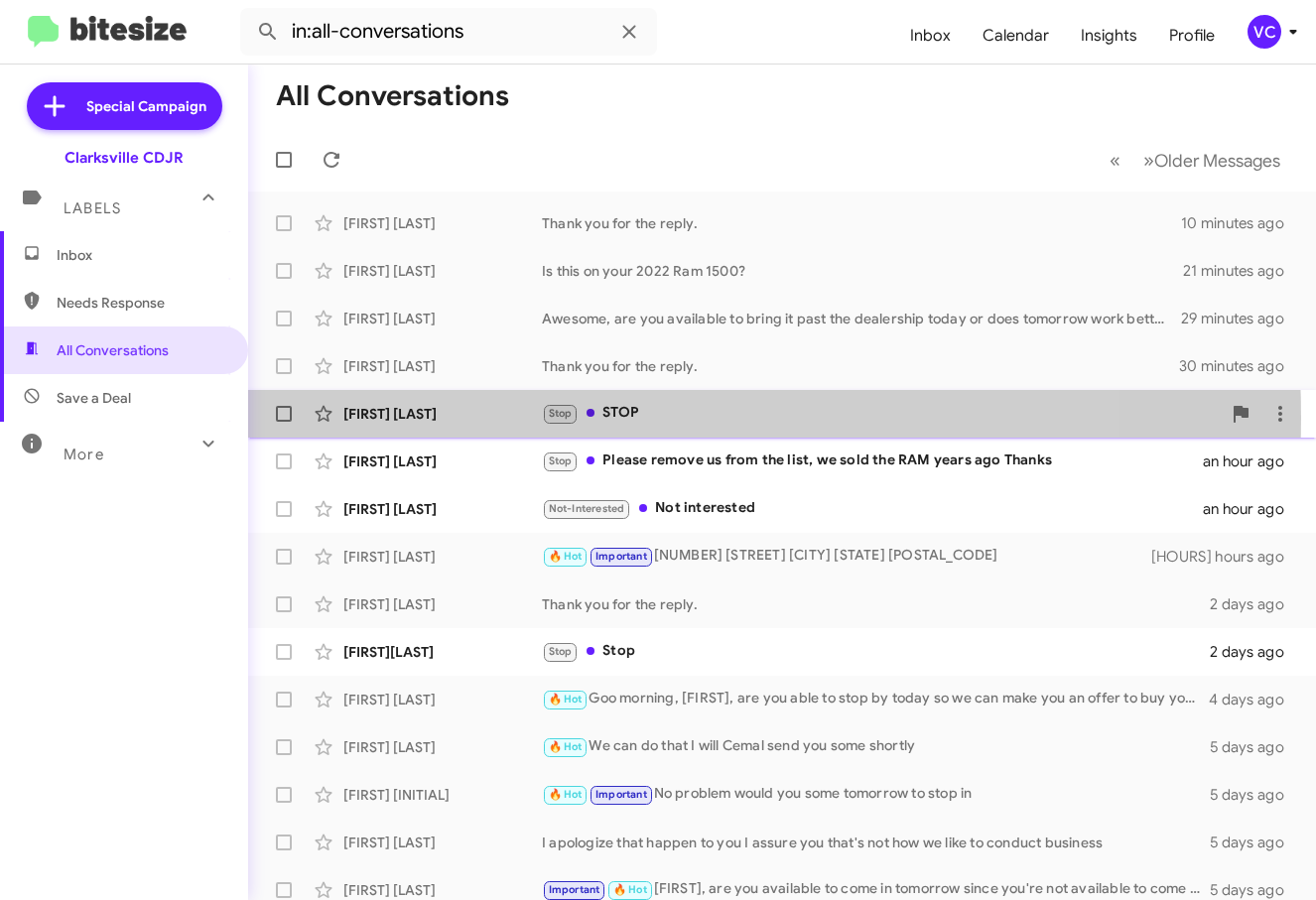click on "[FIRST] [LAST]" at bounding box center (443, 414) 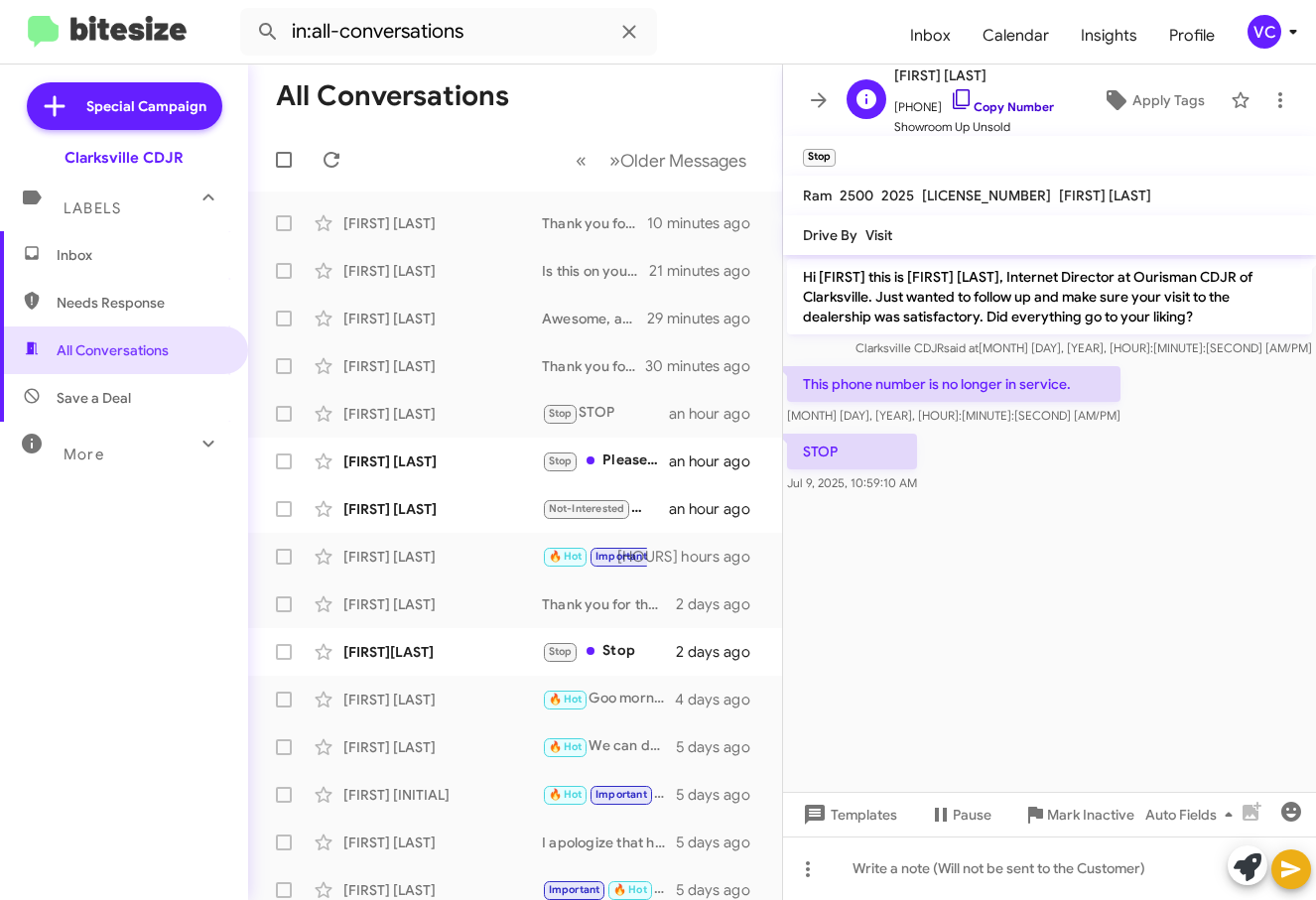 click on "Copy Number" at bounding box center (1001, 106) 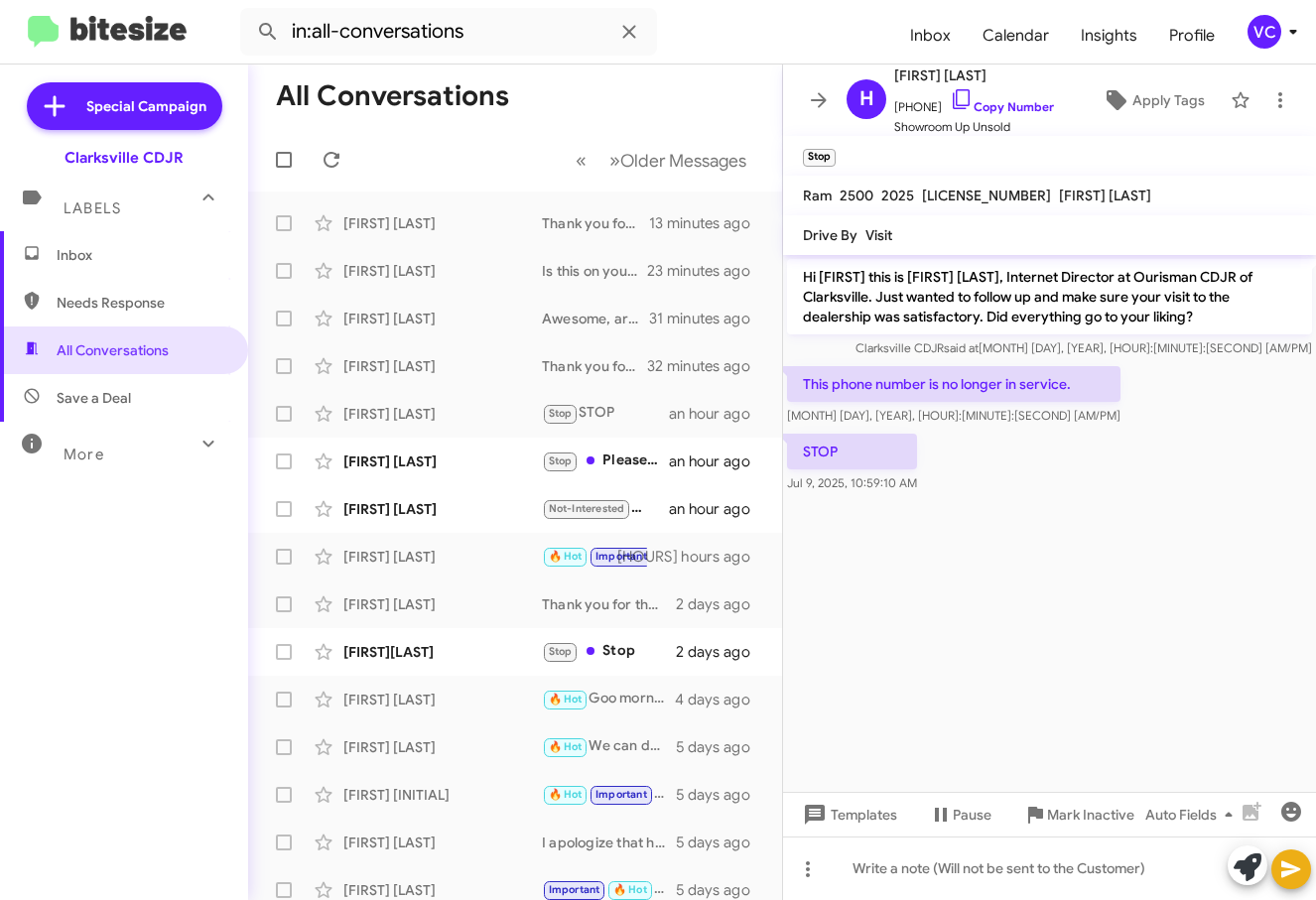 click on "Inbox  Needs Response  All Conversations Save a Deal More Important  🔥 Hot Appointment Set
Starred Sent Sold Sold Responded Historic Reactivated Finished Opt out Paused Unpaused Phone Call" at bounding box center [124, 501] 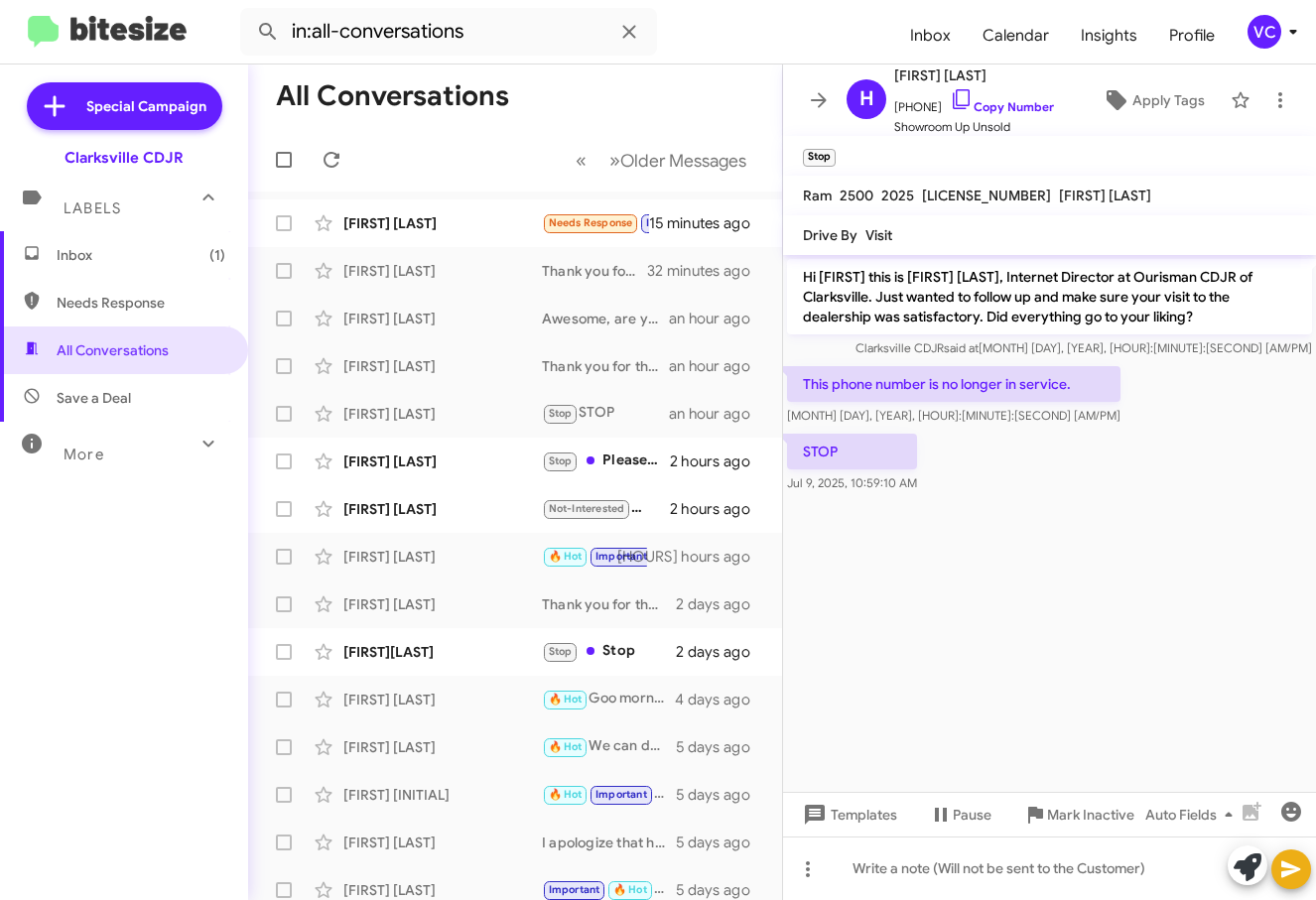 click on "Hi [FIRST] this is [FIRST] [LAST], Internet Director at Ourisman CDJR of [CITY]. Just wanted to follow up and make sure your visit to the dealership was satisfactory. Did everything go to your liking? [CITY] CDJR   said at   Jul 9, 2025, 10:58:28 AM  This phone number is no longer in service.    Jul 9, 2025, 10:59:06 AM  STOP    Jul 9, 2025, 10:59:10 AM" at bounding box center [1049, 523] 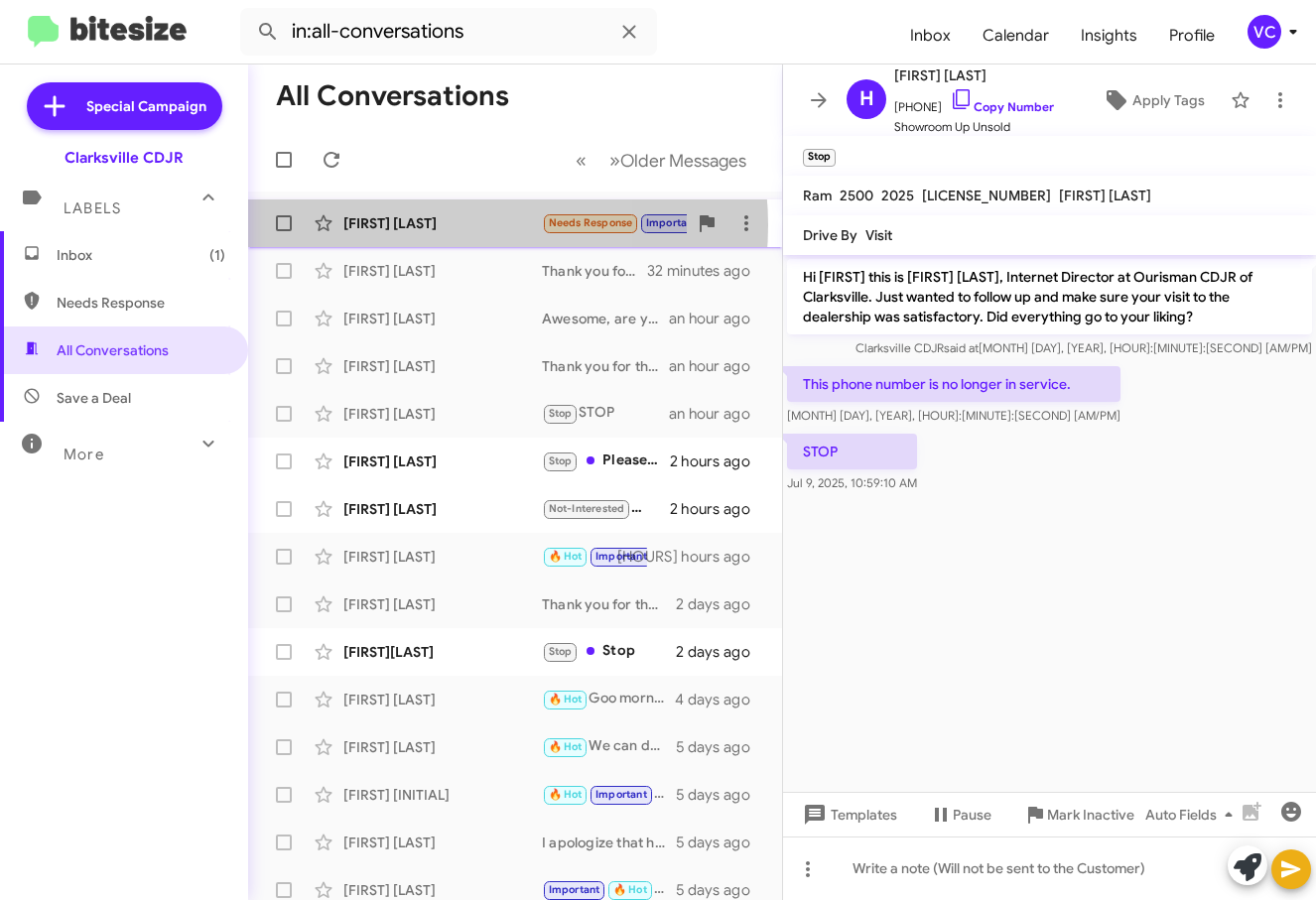 drag, startPoint x: 448, startPoint y: 225, endPoint x: 564, endPoint y: 224, distance: 116.00431 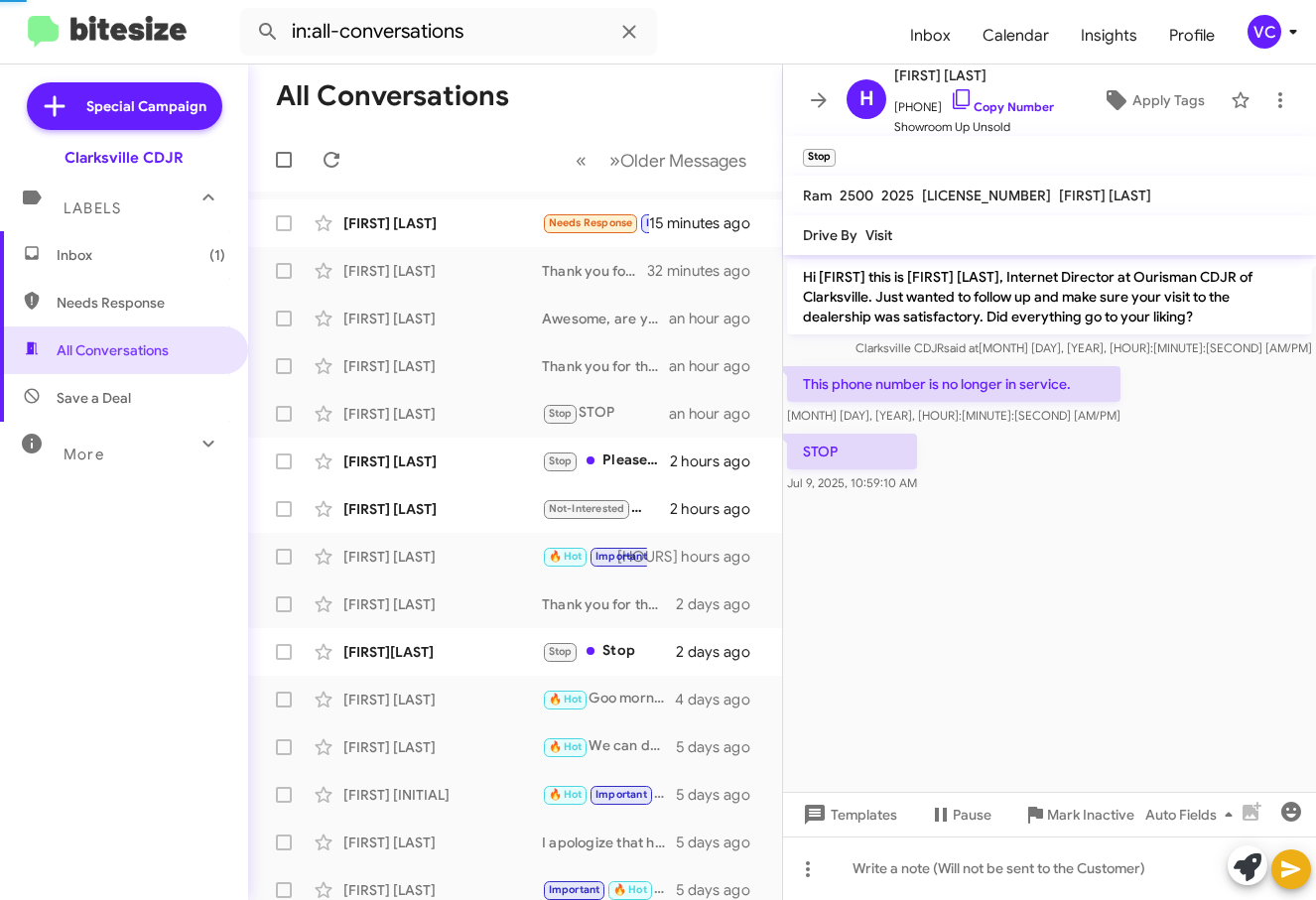 scroll, scrollTop: 60, scrollLeft: 0, axis: vertical 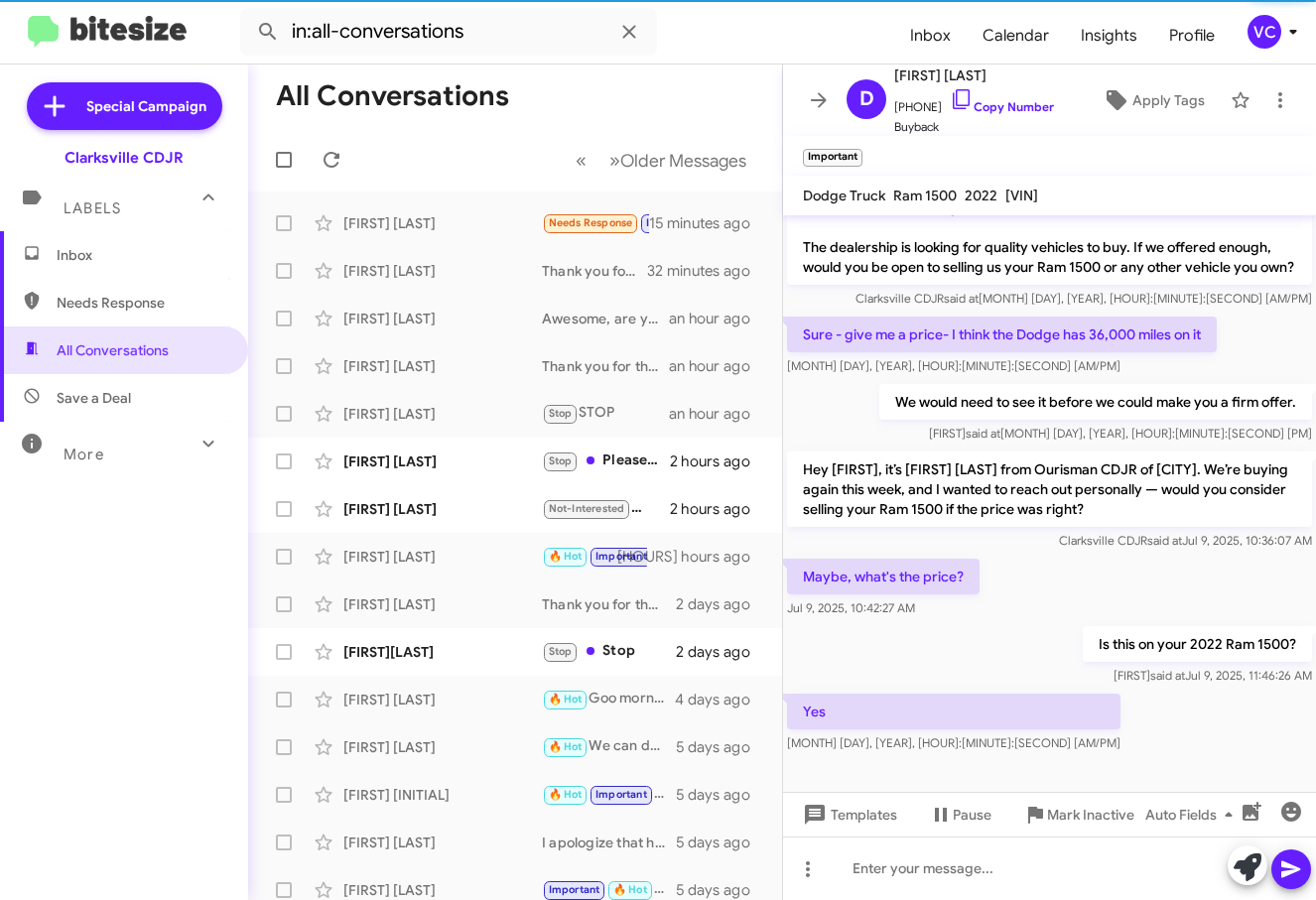 click on "Yes    [MONTH] [DAY], [YEAR], [HOUR]:[MINUTE]:[SECOND] [AM/PM]" at bounding box center [1049, 239] 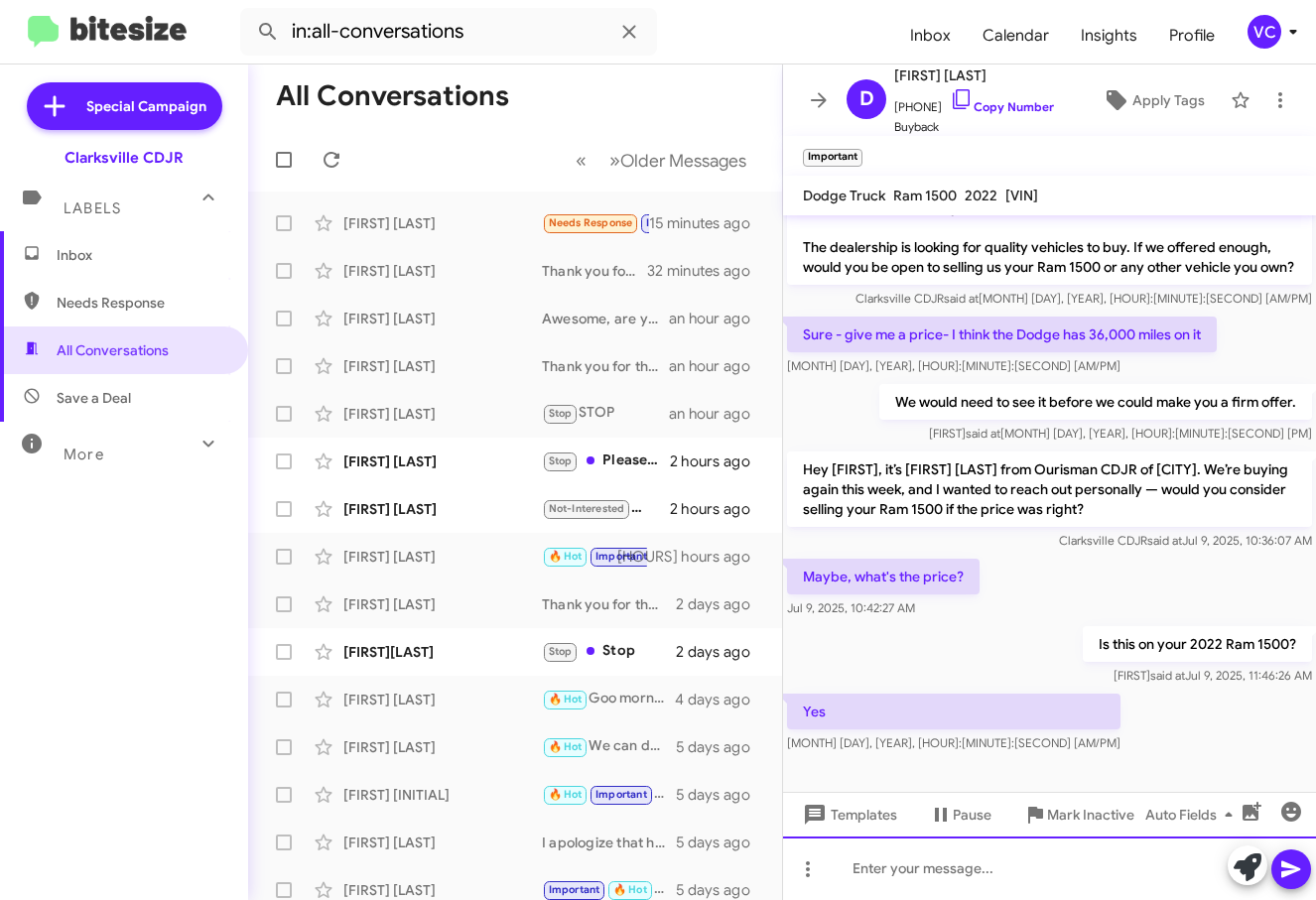 click at bounding box center [1049, 868] 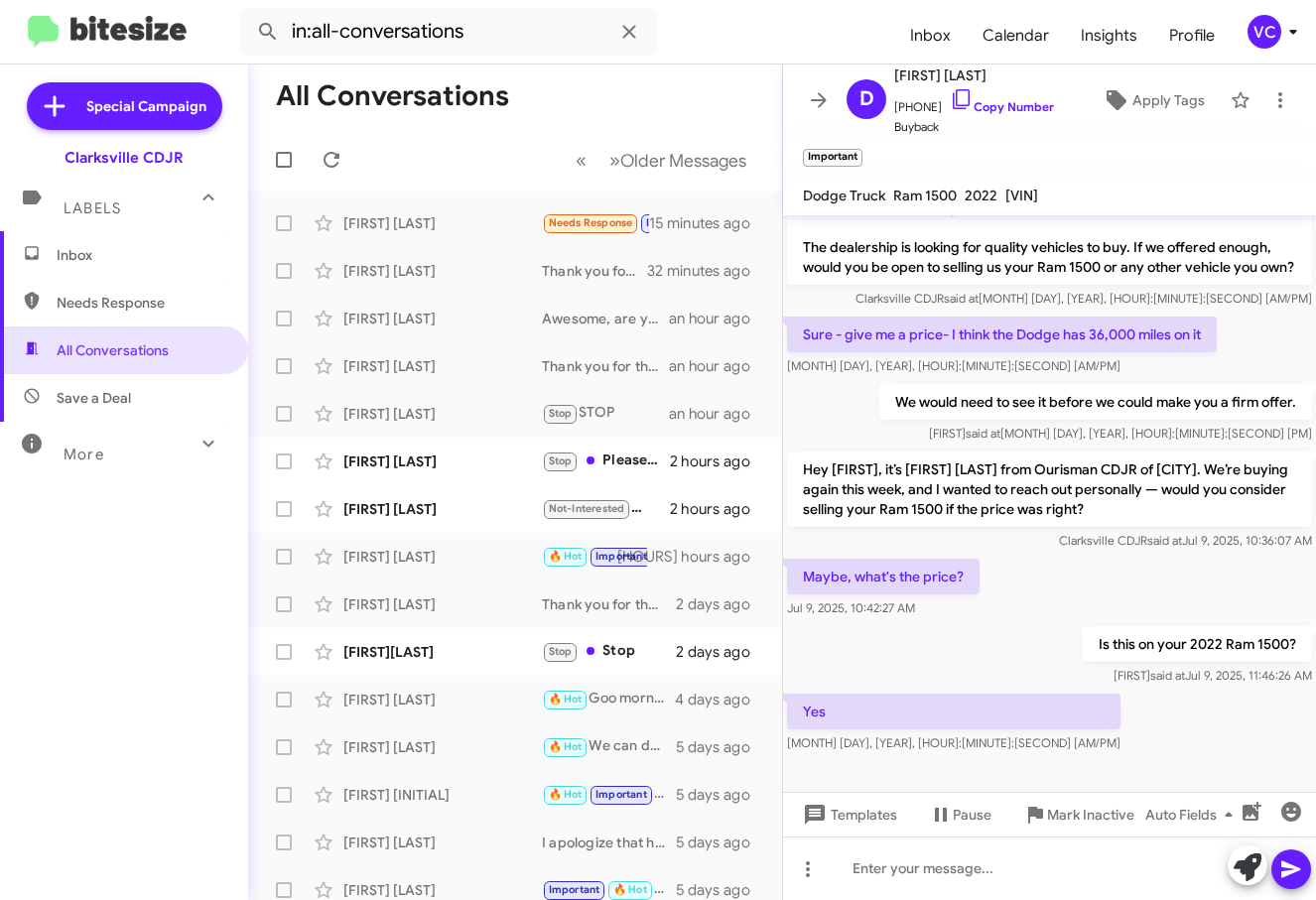 click on "[VIN]" at bounding box center (1021, 195) 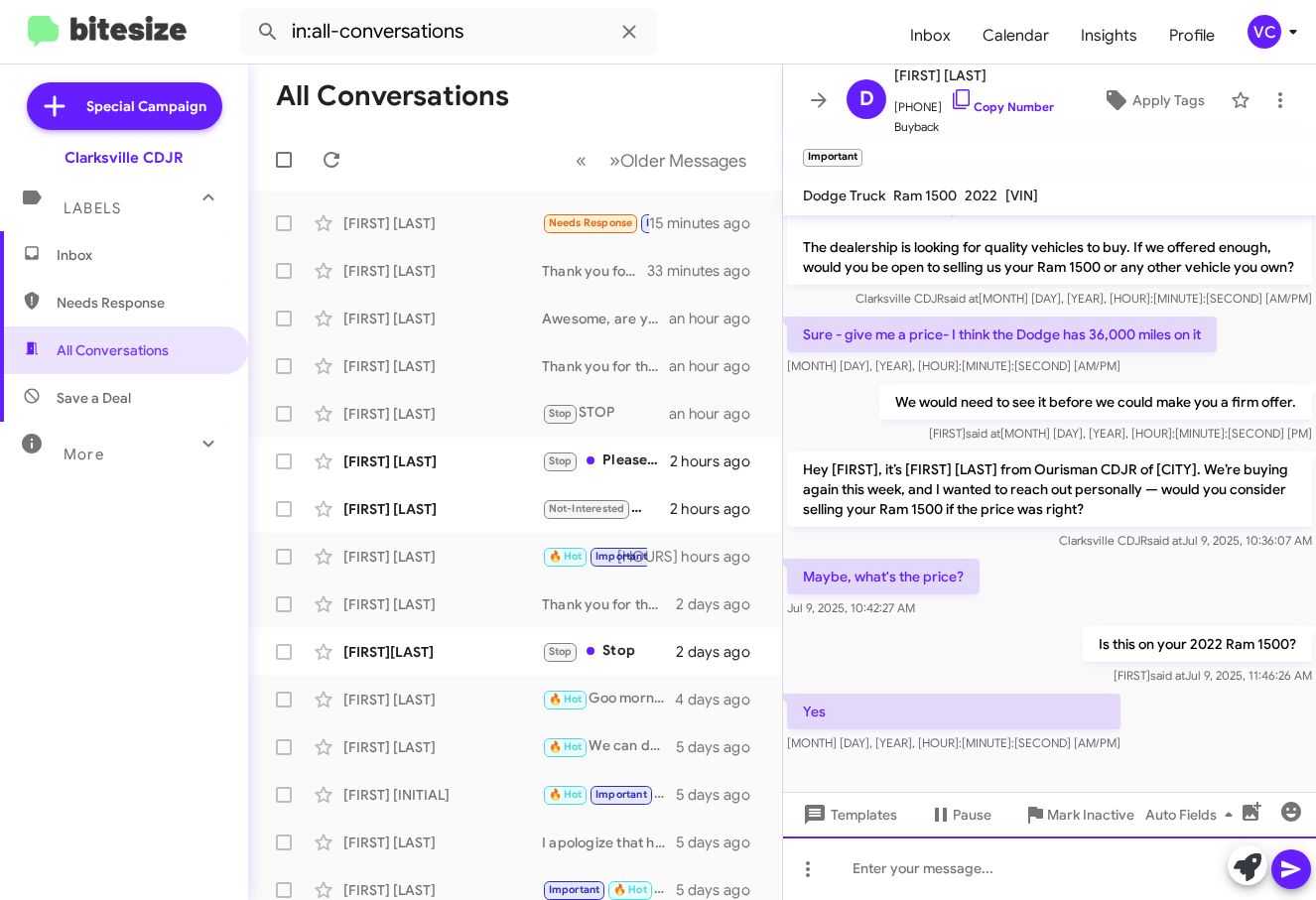 click at bounding box center (1049, 868) 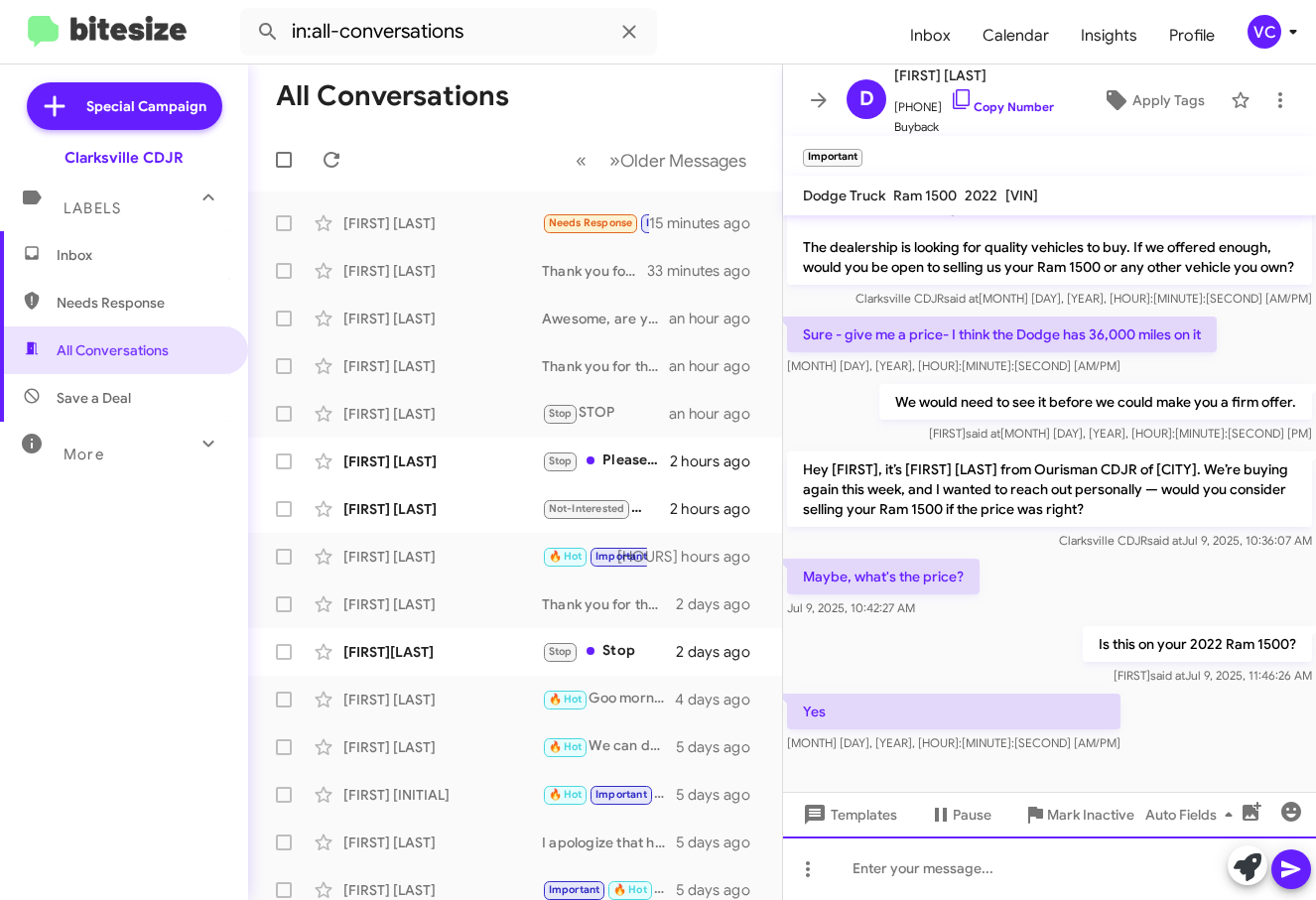 paste 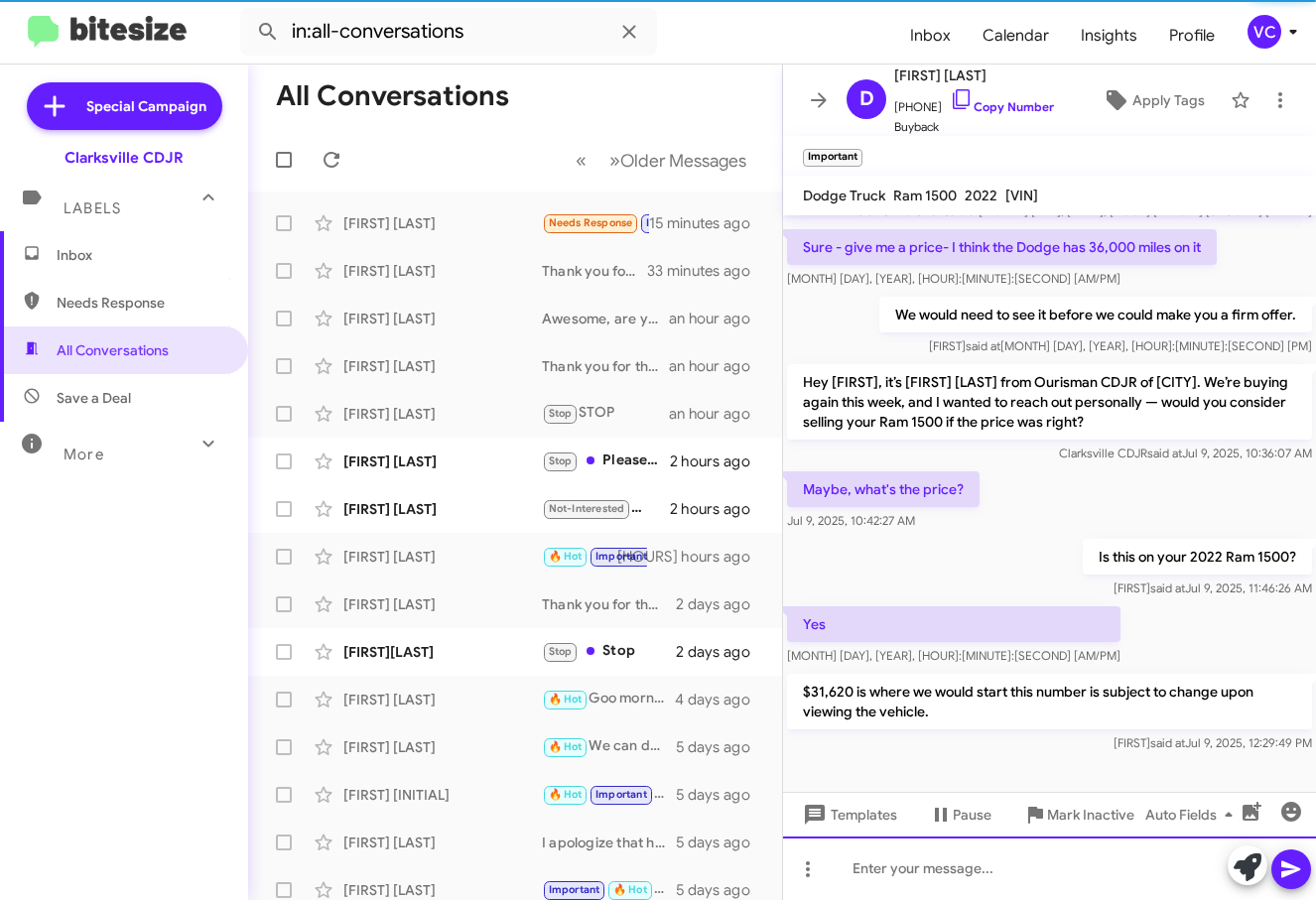 scroll, scrollTop: 150, scrollLeft: 0, axis: vertical 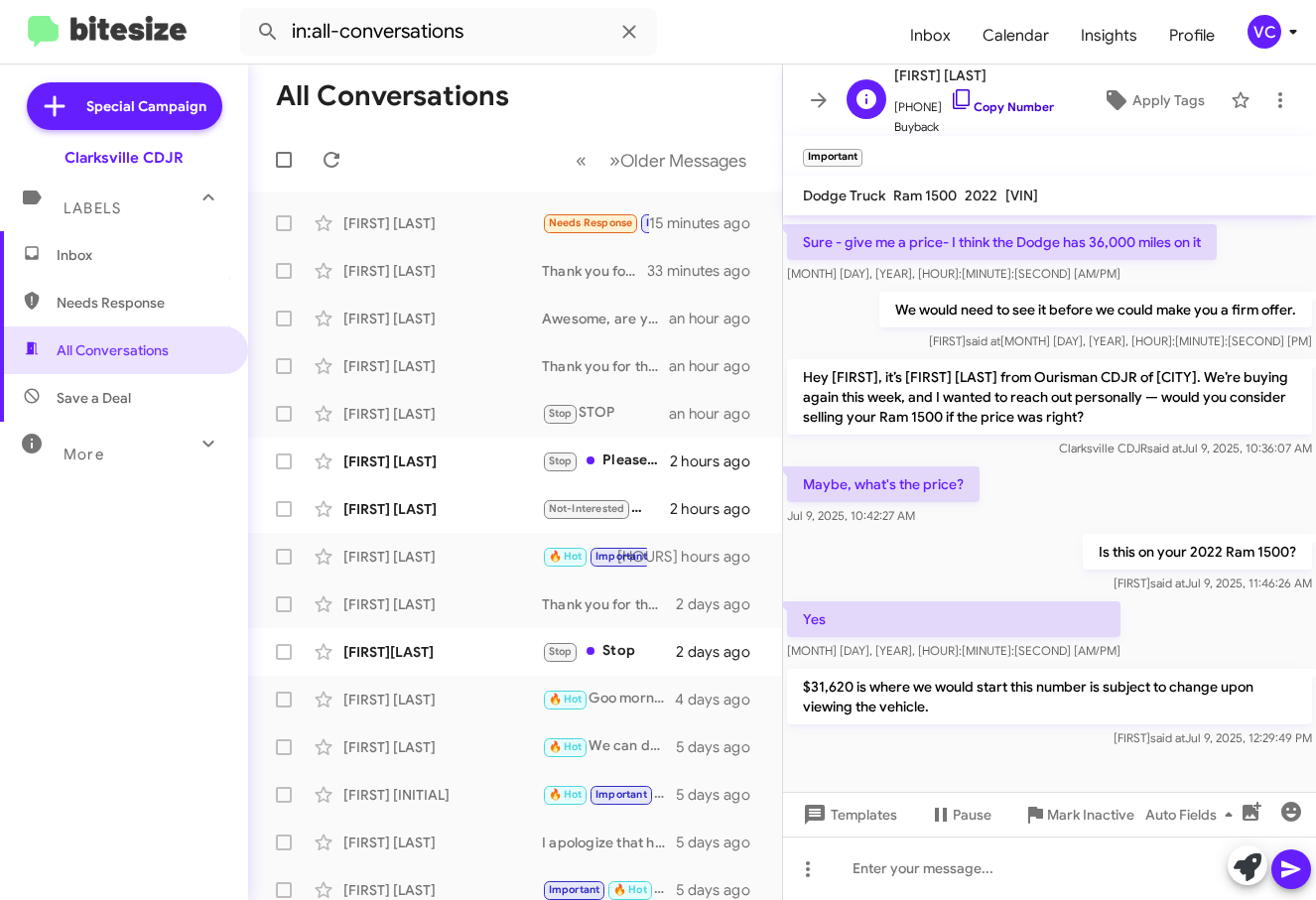 click on "Copy Number" at bounding box center (1001, 106) 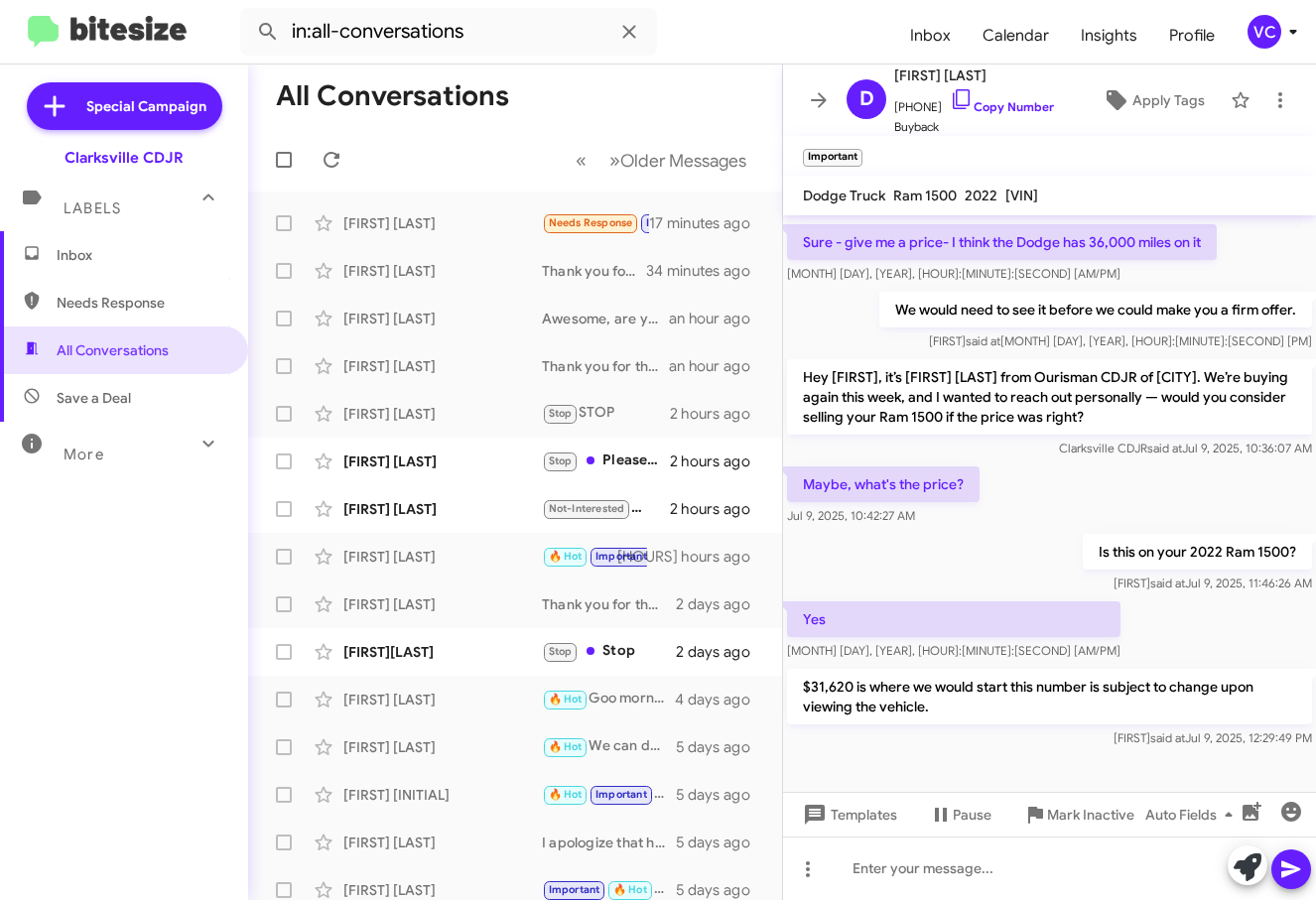 click on "Inbox  Needs Response  All Conversations Save a Deal More Important  🔥 Hot Appointment Set
Starred Sent Sold Sold Responded Historic Reactivated Finished Opt out Paused Unpaused Phone Call" at bounding box center (124, 501) 